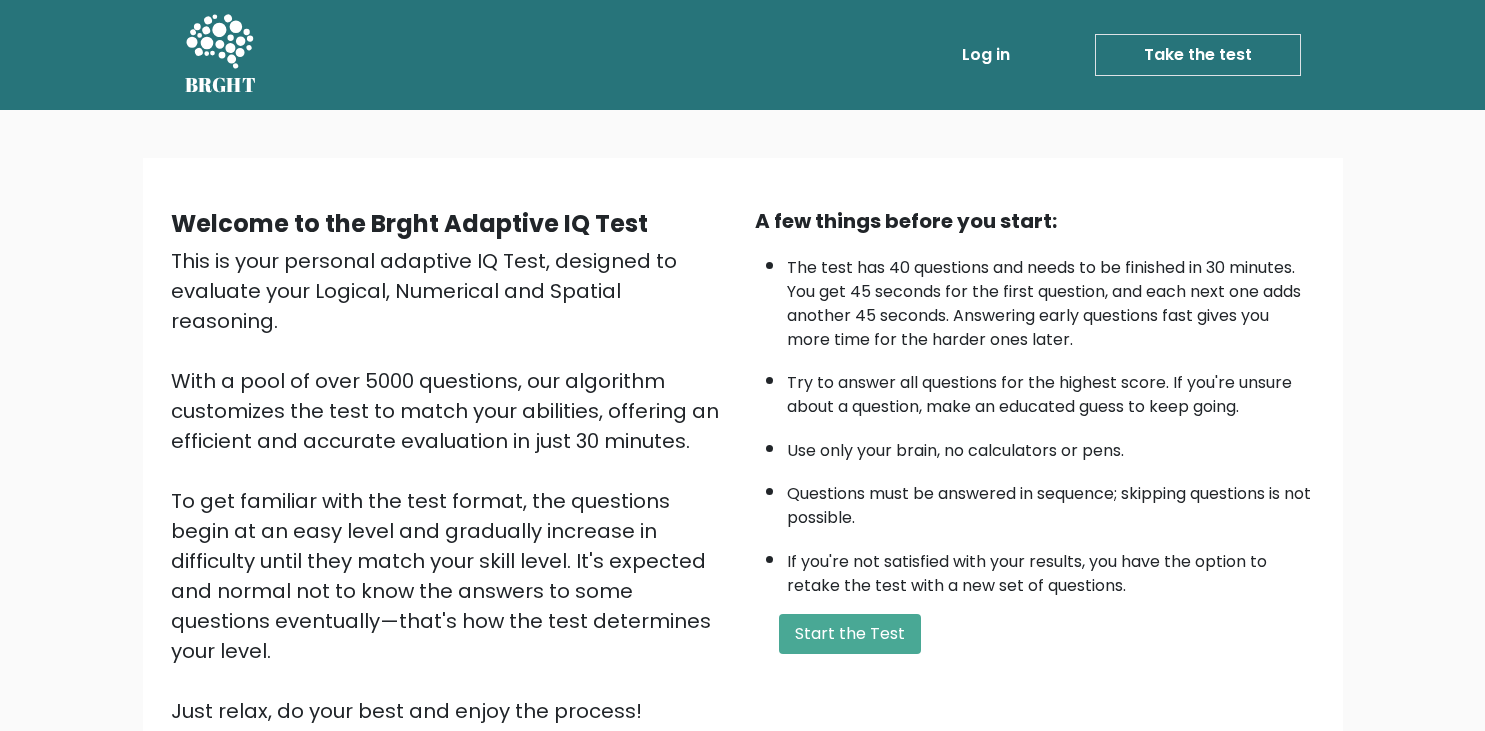scroll, scrollTop: 0, scrollLeft: 0, axis: both 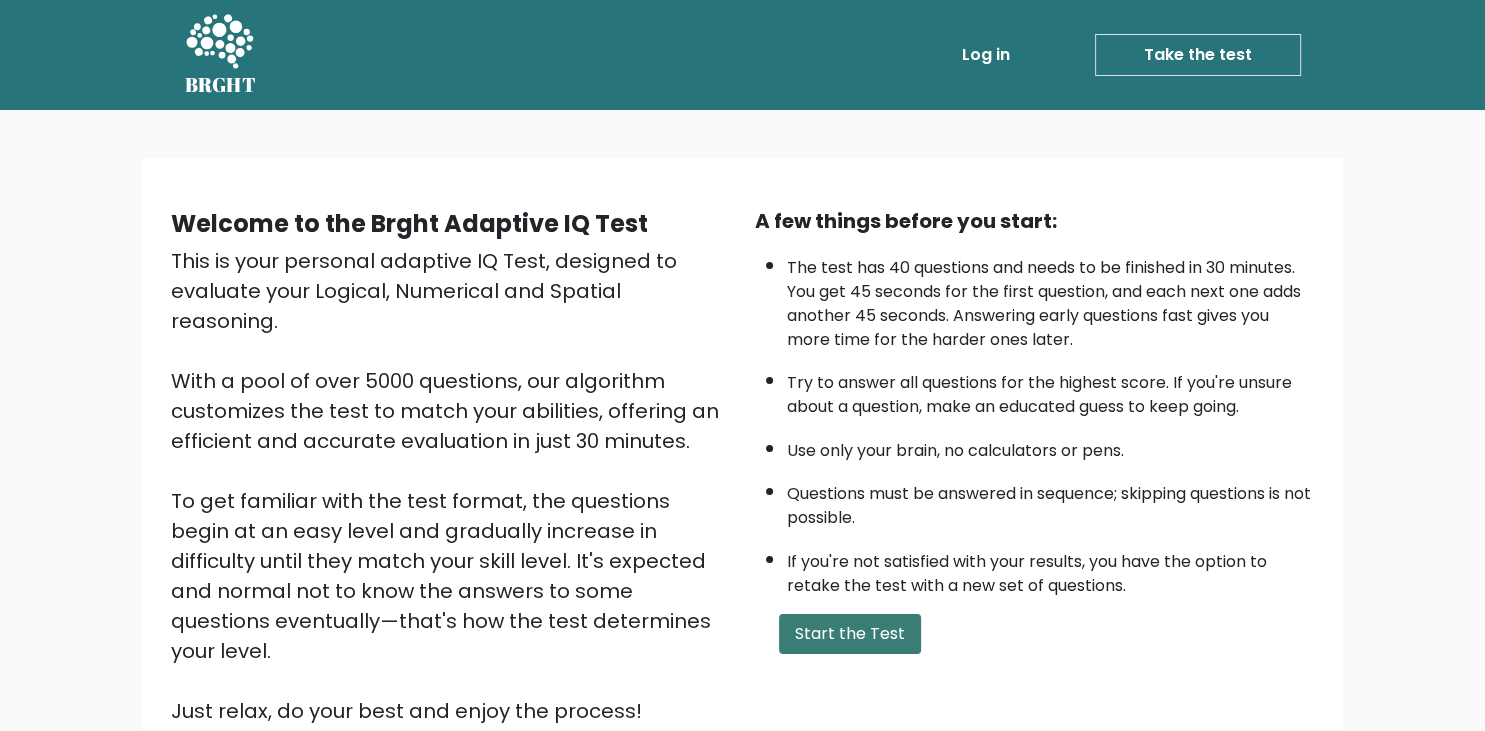 click on "Start the Test" at bounding box center [850, 634] 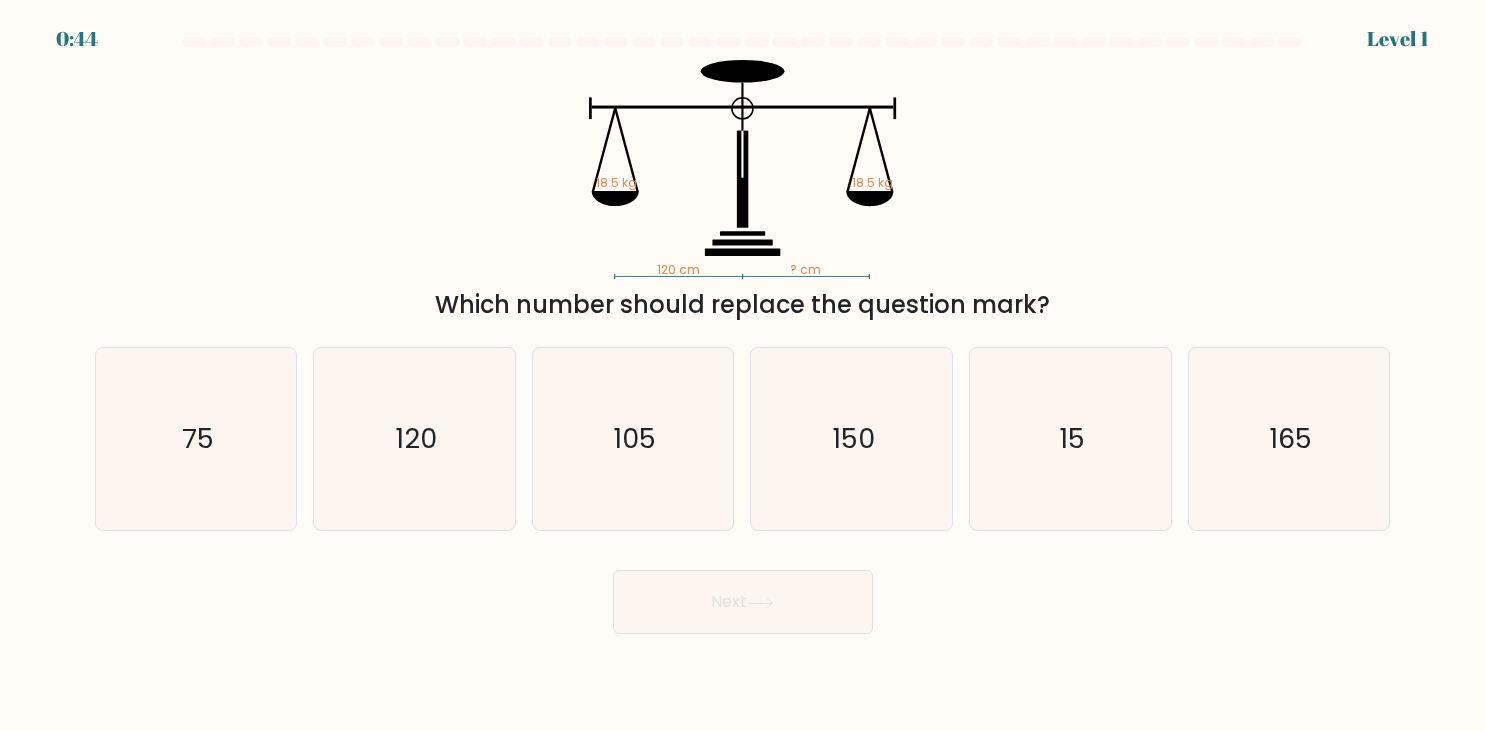 scroll, scrollTop: 0, scrollLeft: 0, axis: both 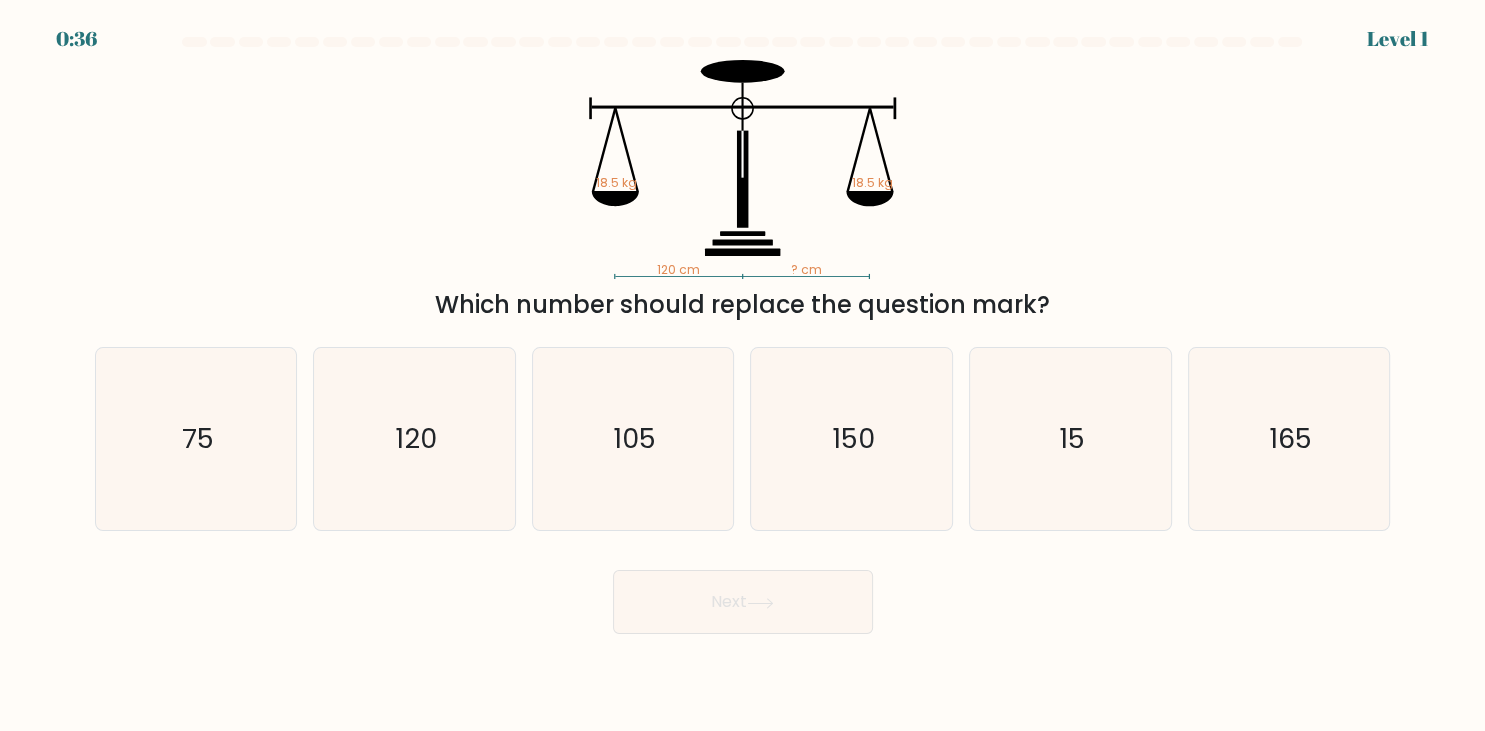 click on "0:36
Level 1" at bounding box center [742, 365] 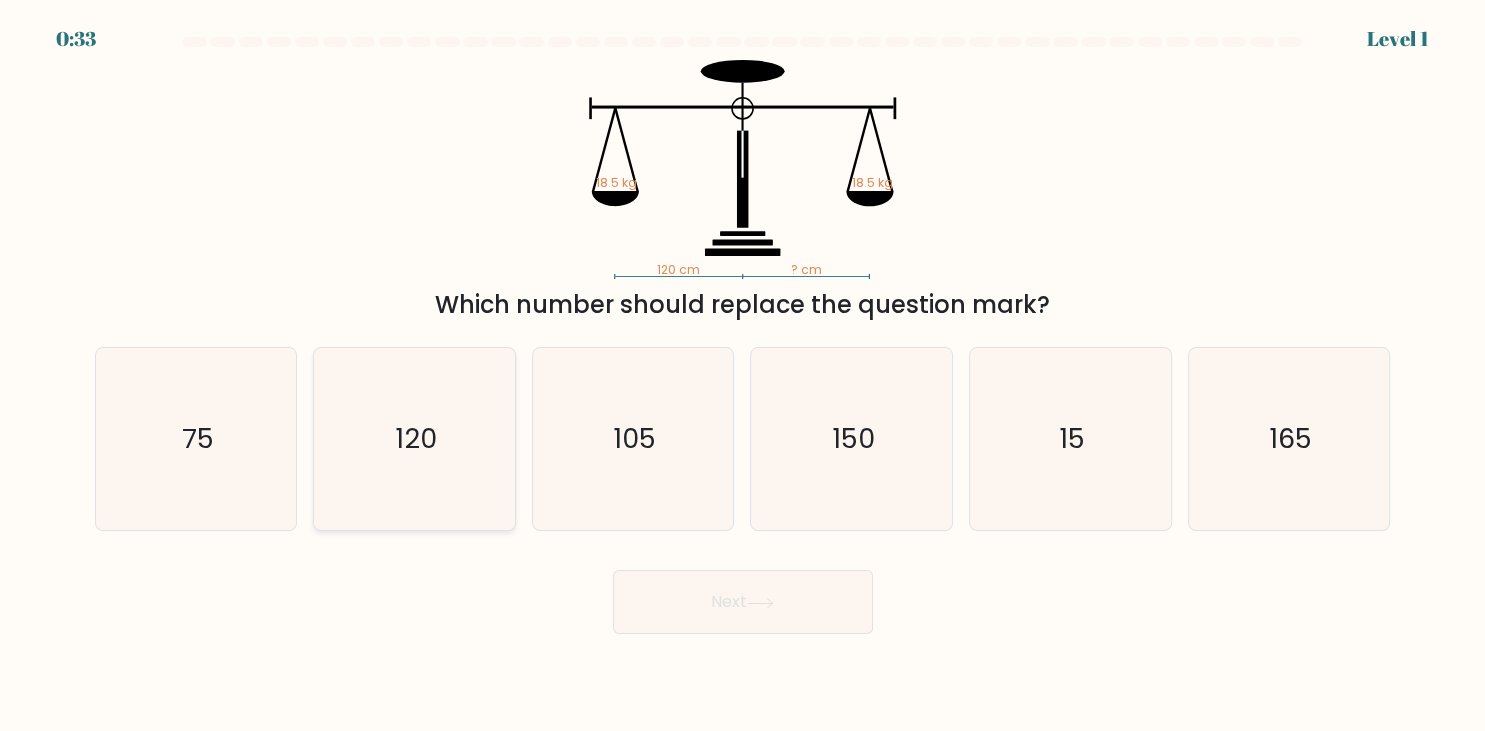 click on "120" 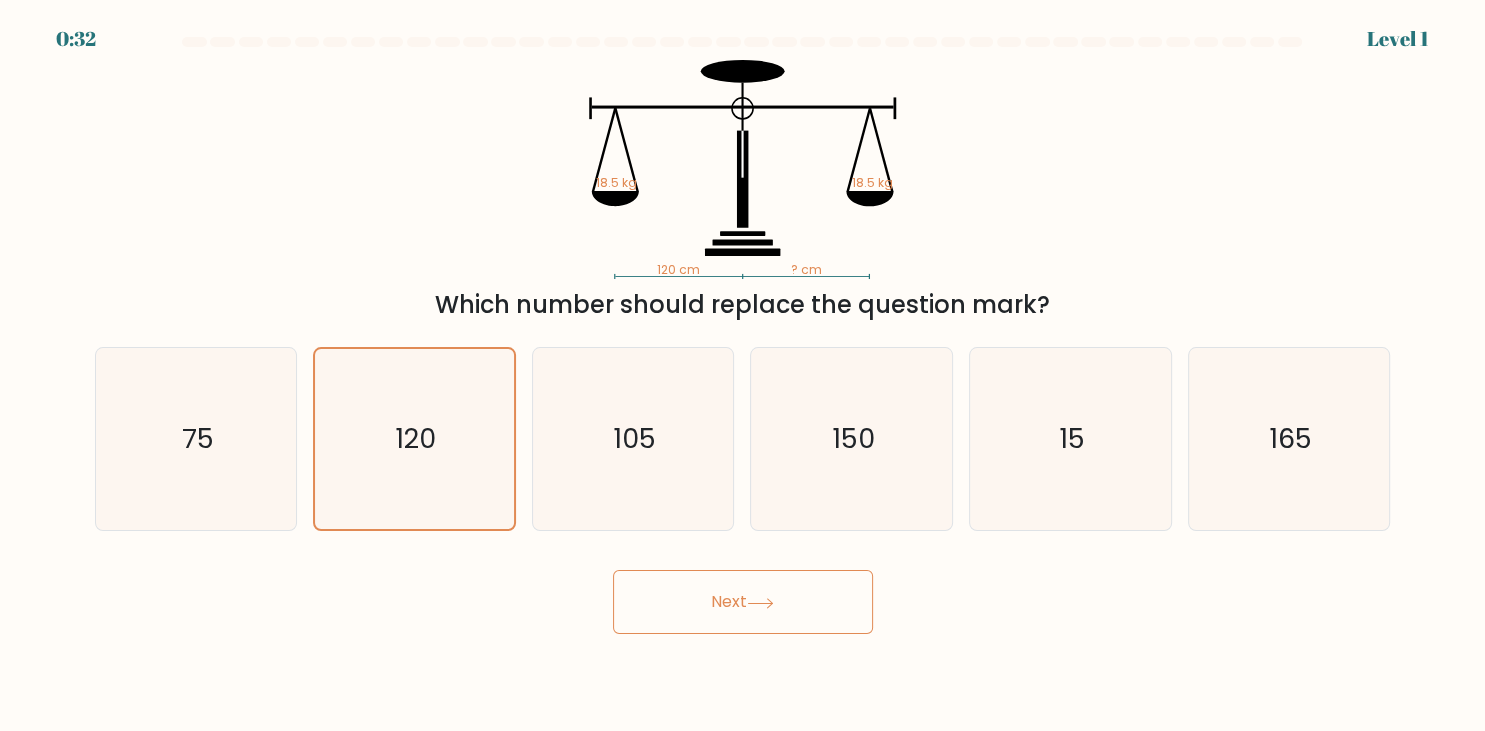 click on "Next" at bounding box center [743, 602] 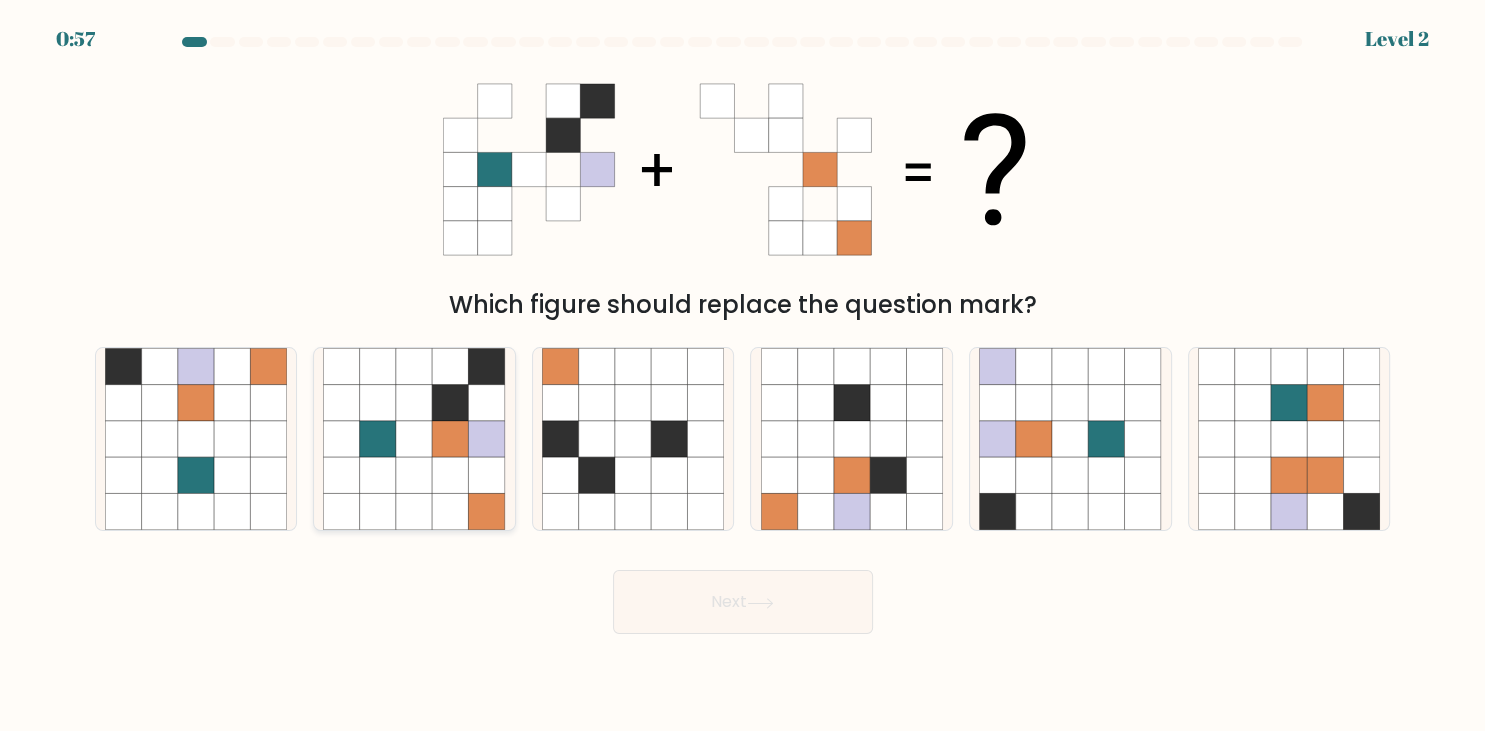 click 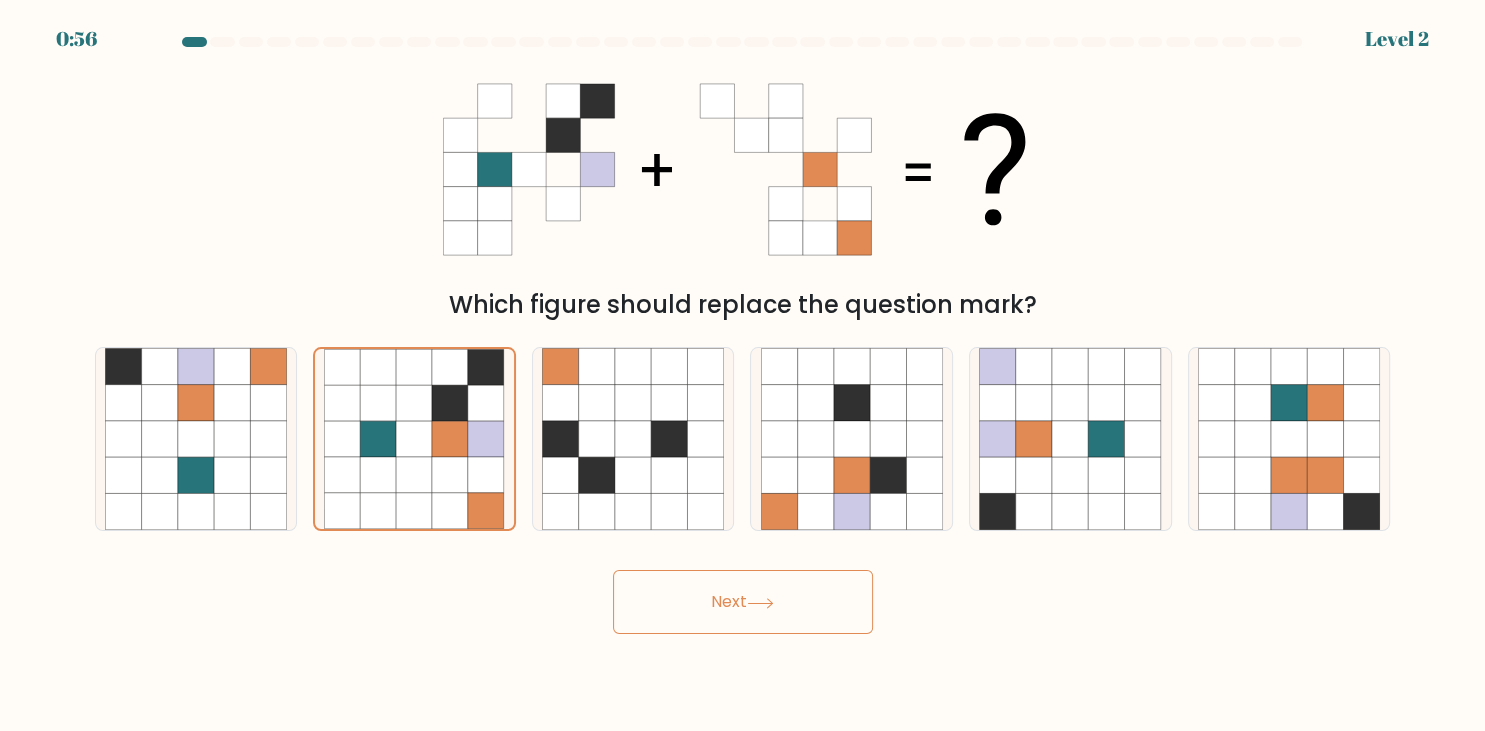 click on "Next" at bounding box center (743, 602) 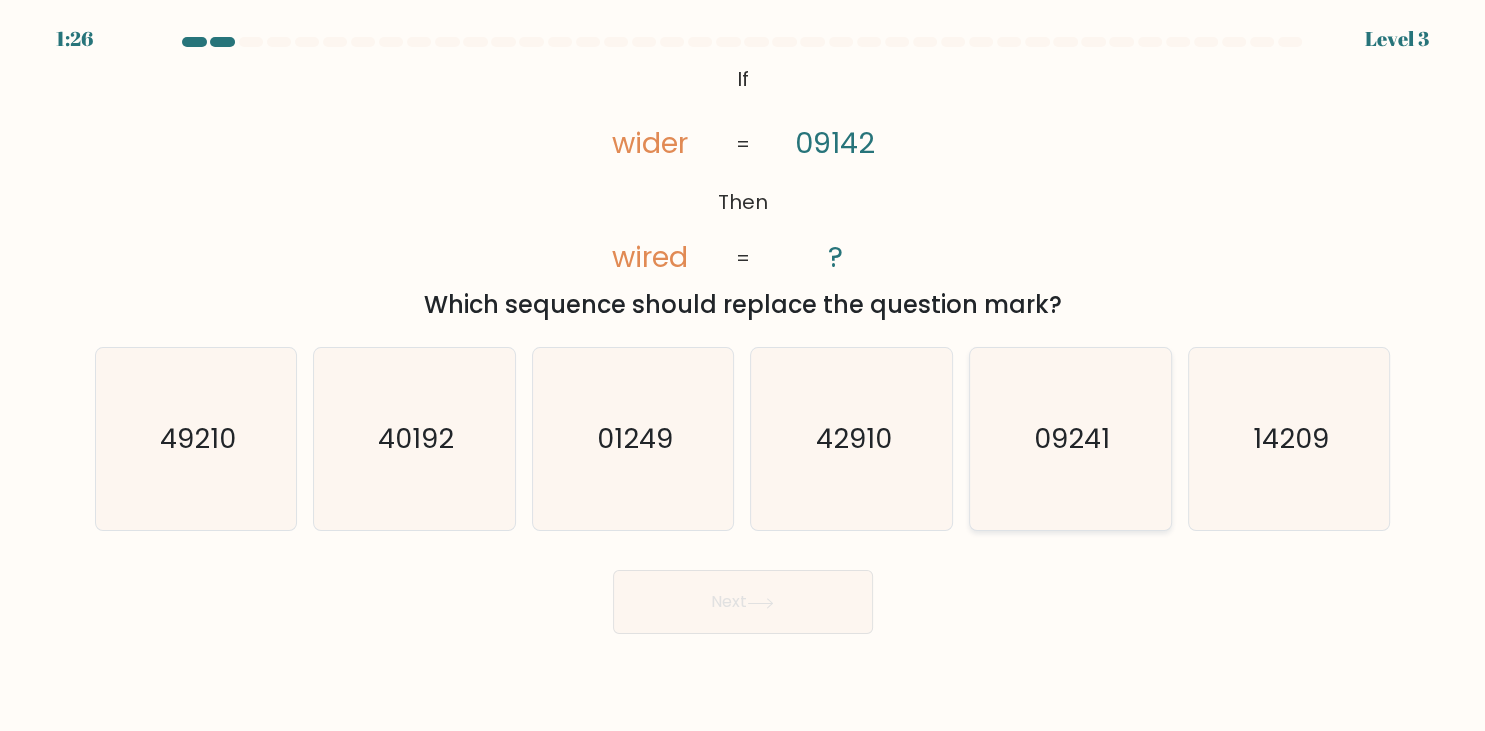 click on "09241" 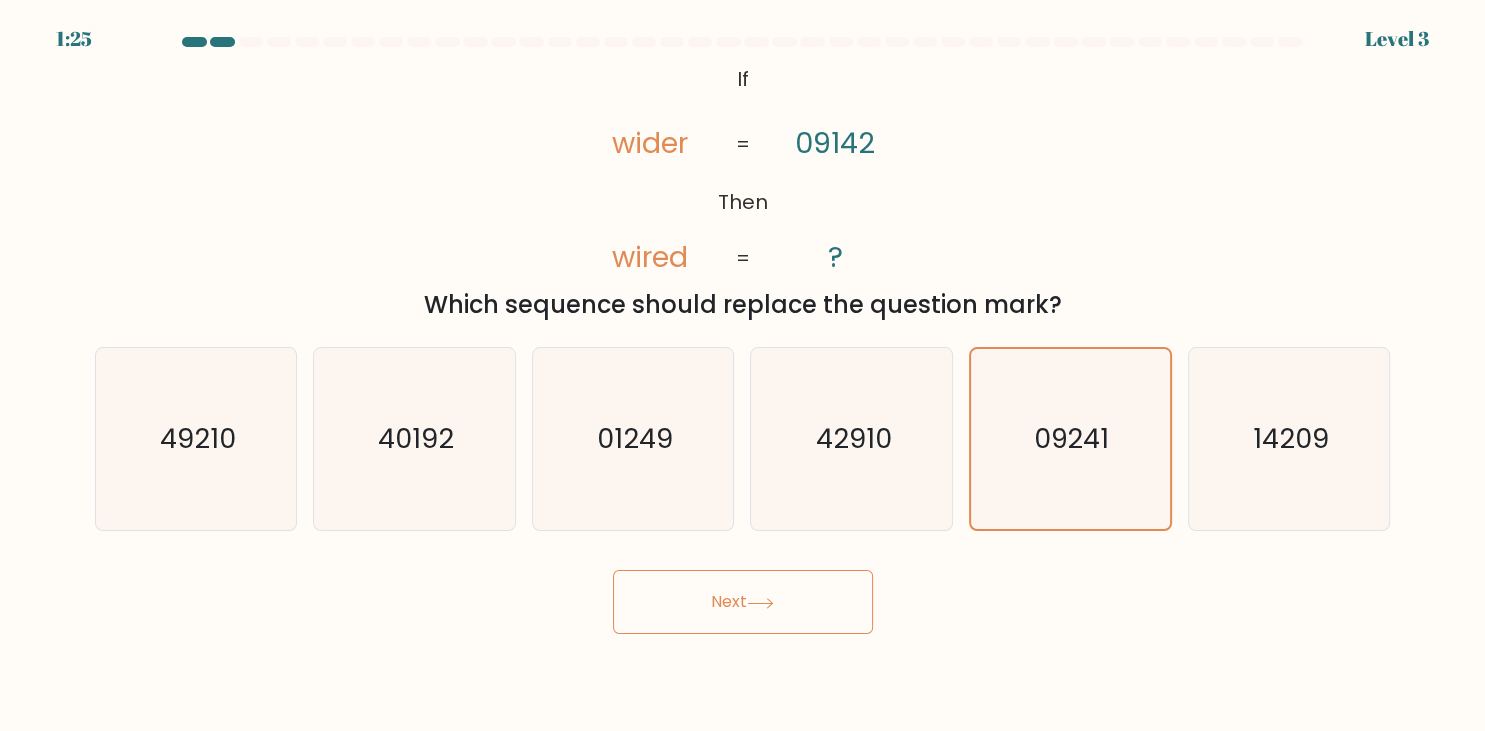 click on "Next" at bounding box center [743, 602] 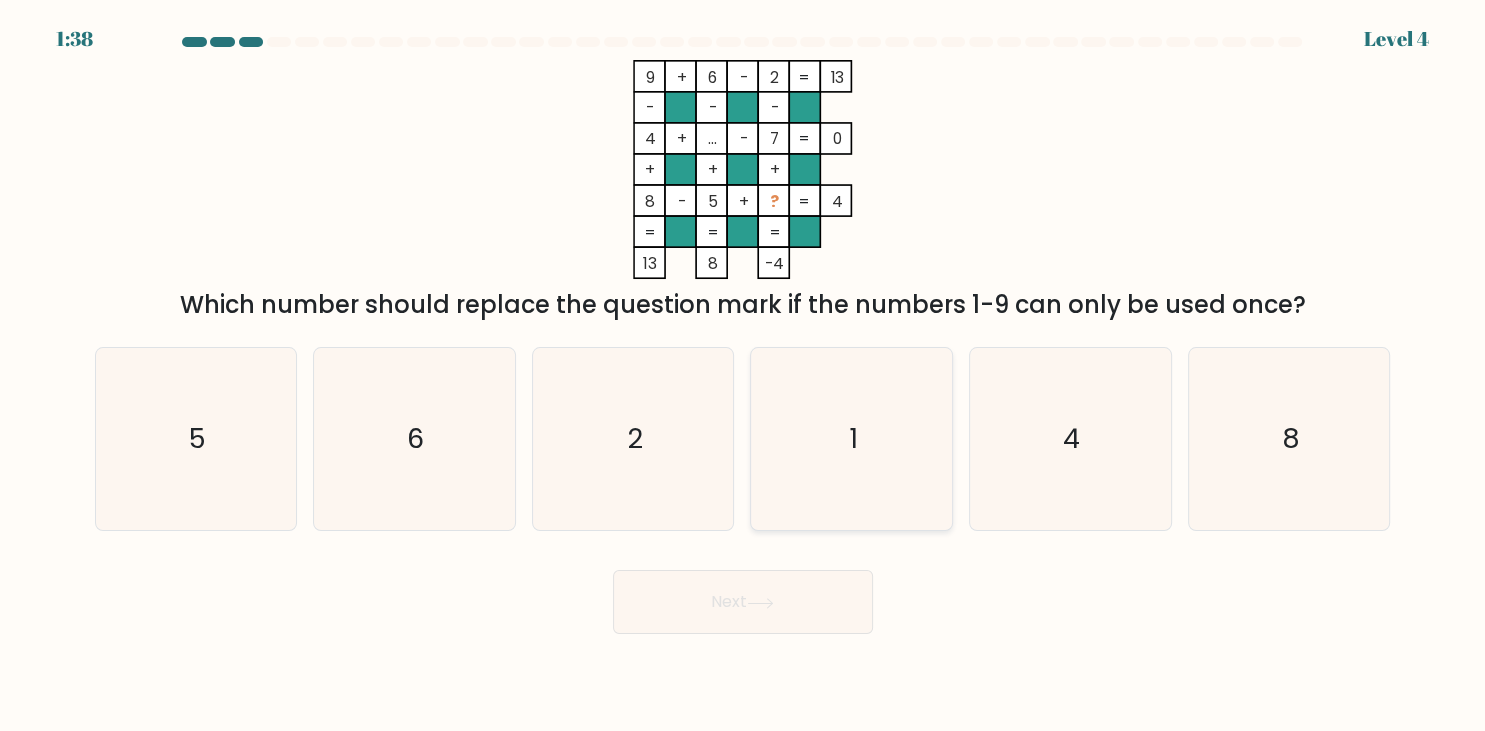 click on "1" 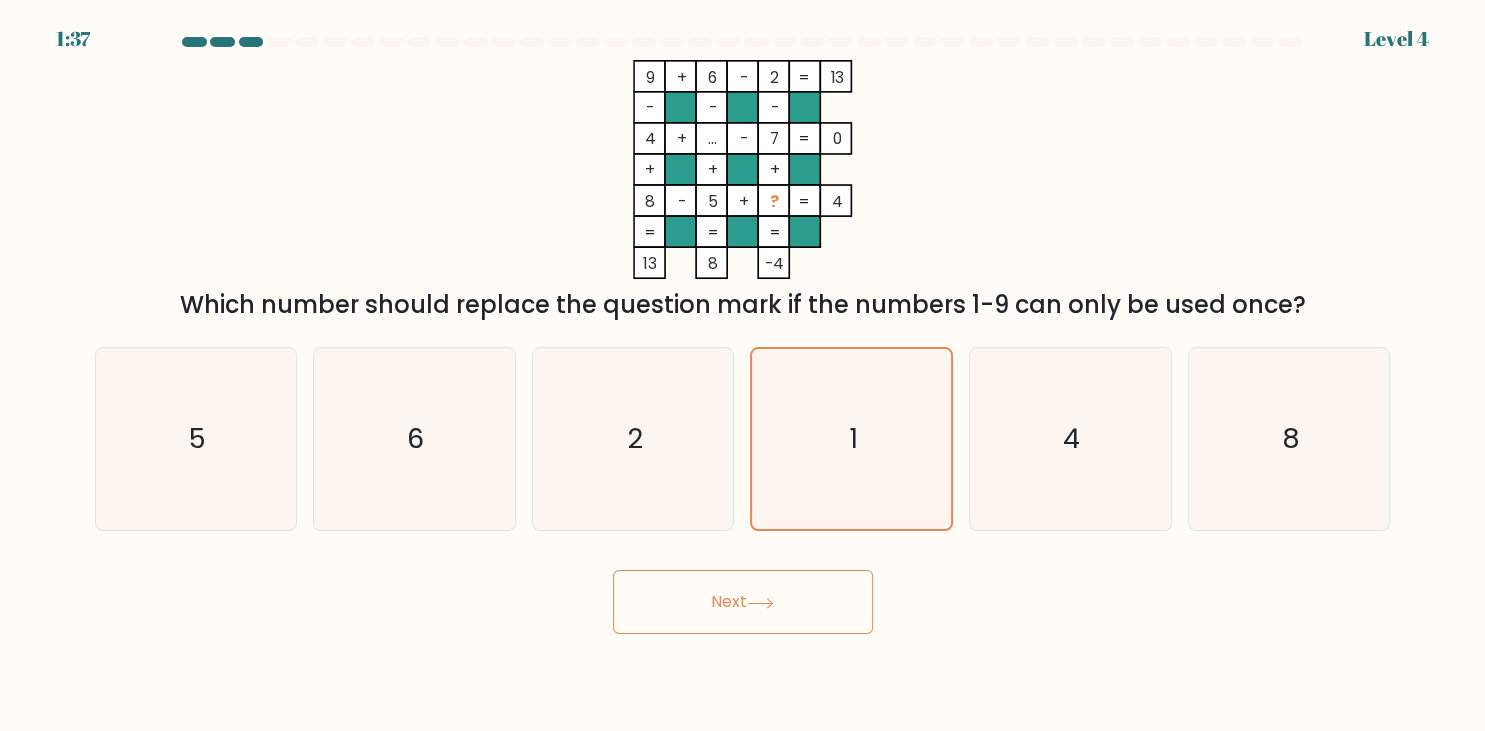 click on "Next" at bounding box center [743, 602] 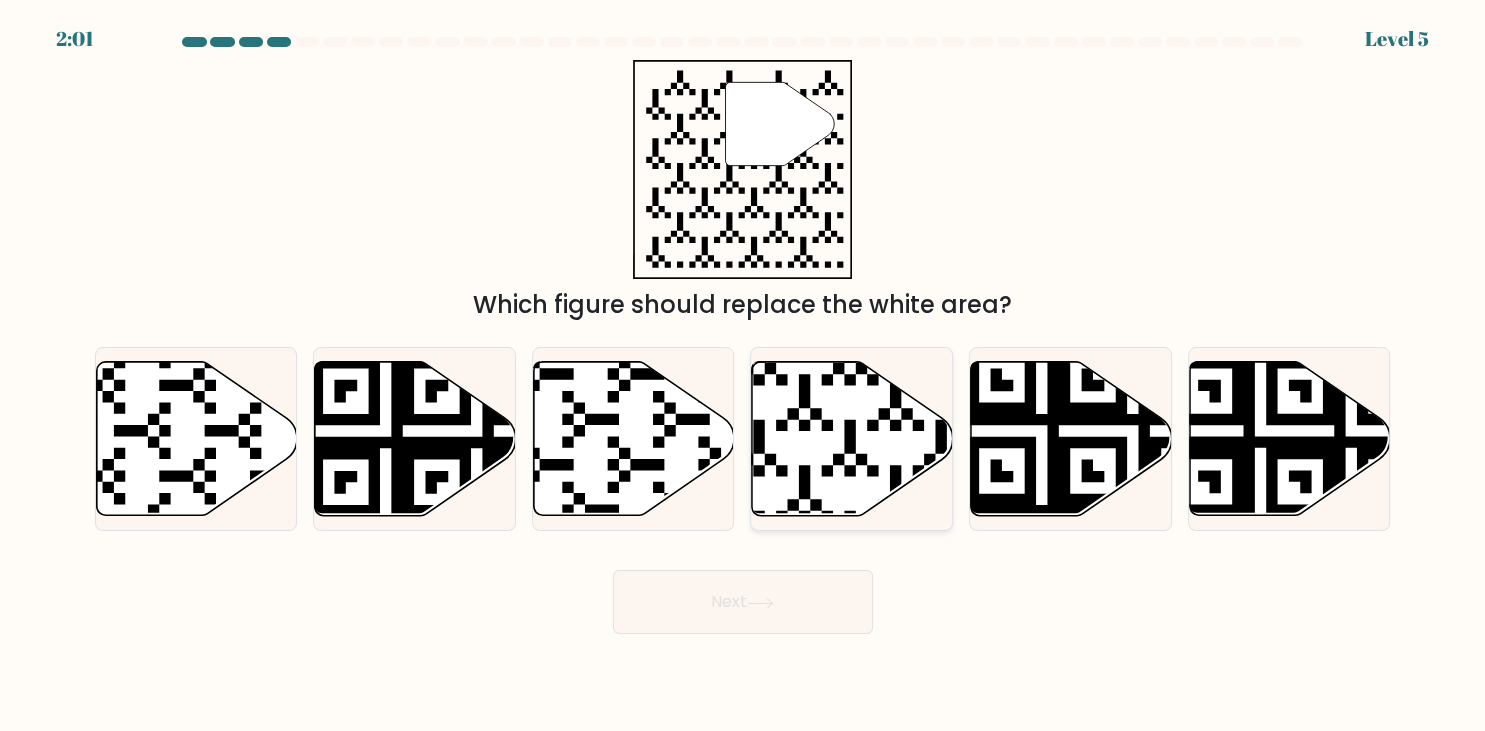 click 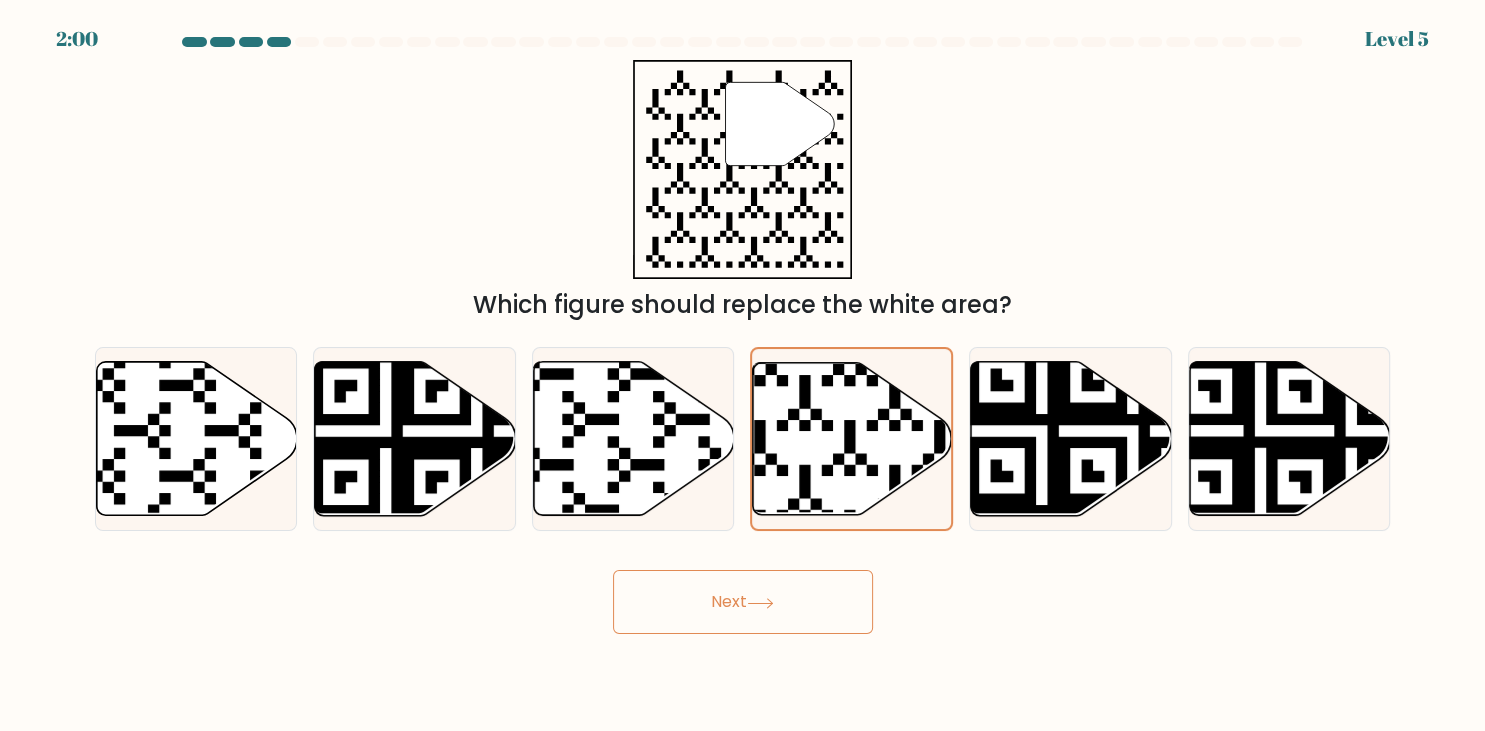 click 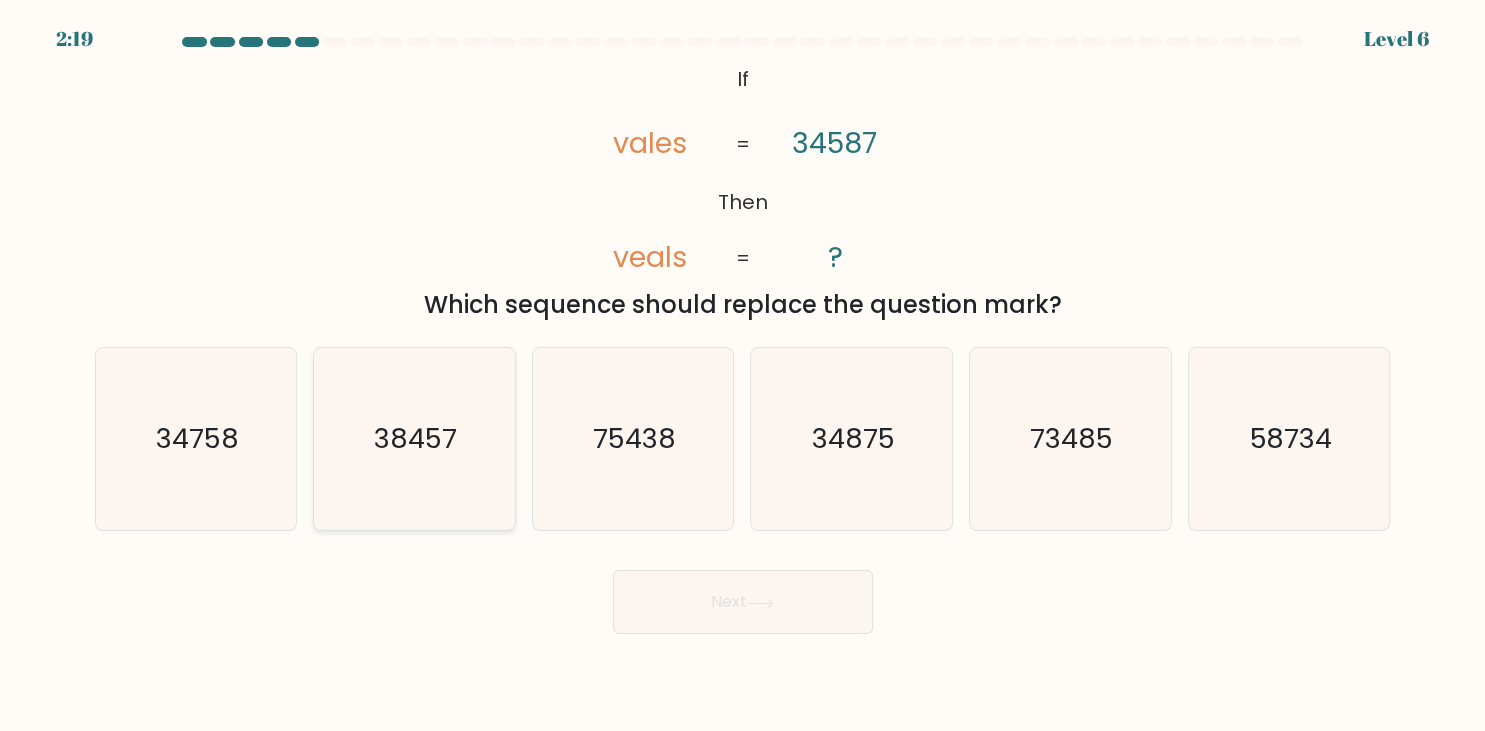 click on "38457" 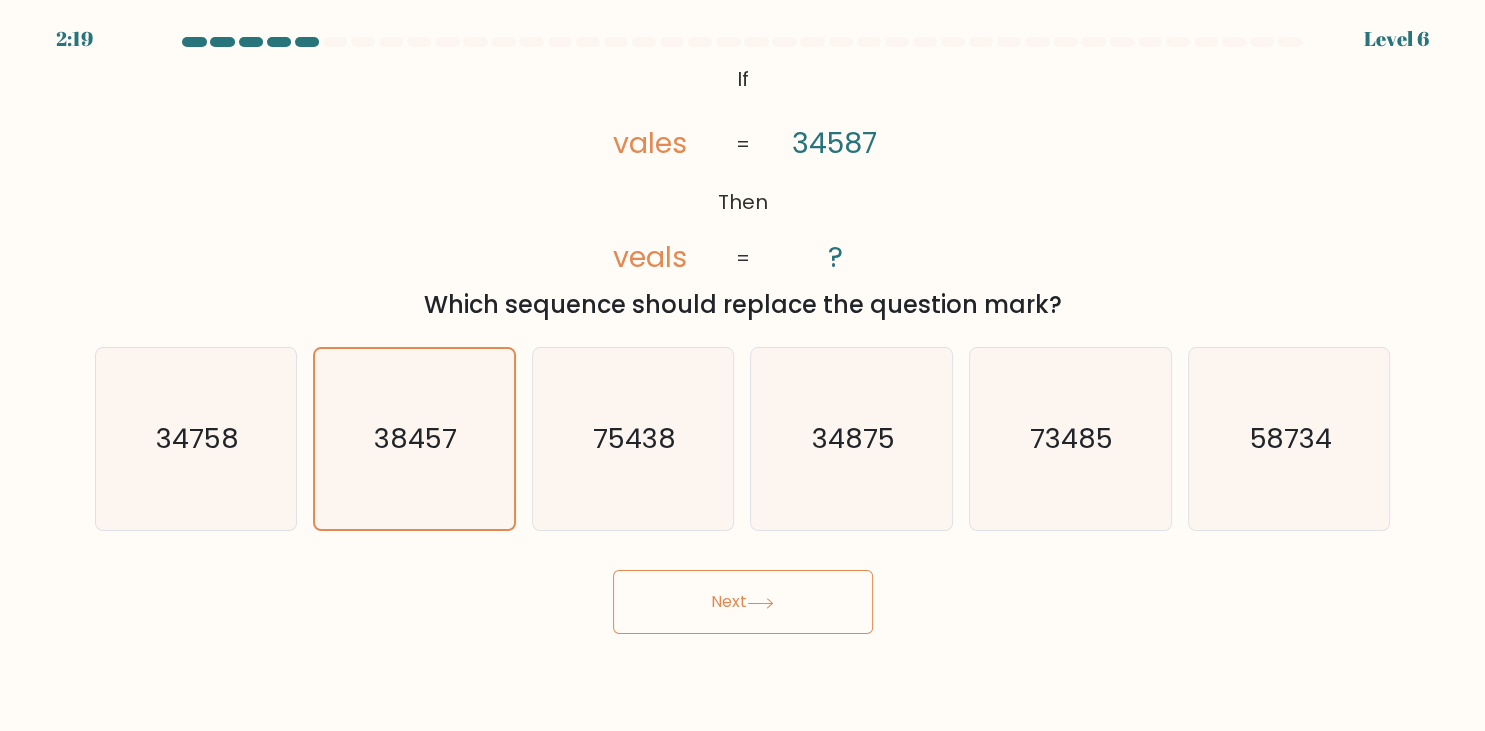 click on "Next" at bounding box center (743, 602) 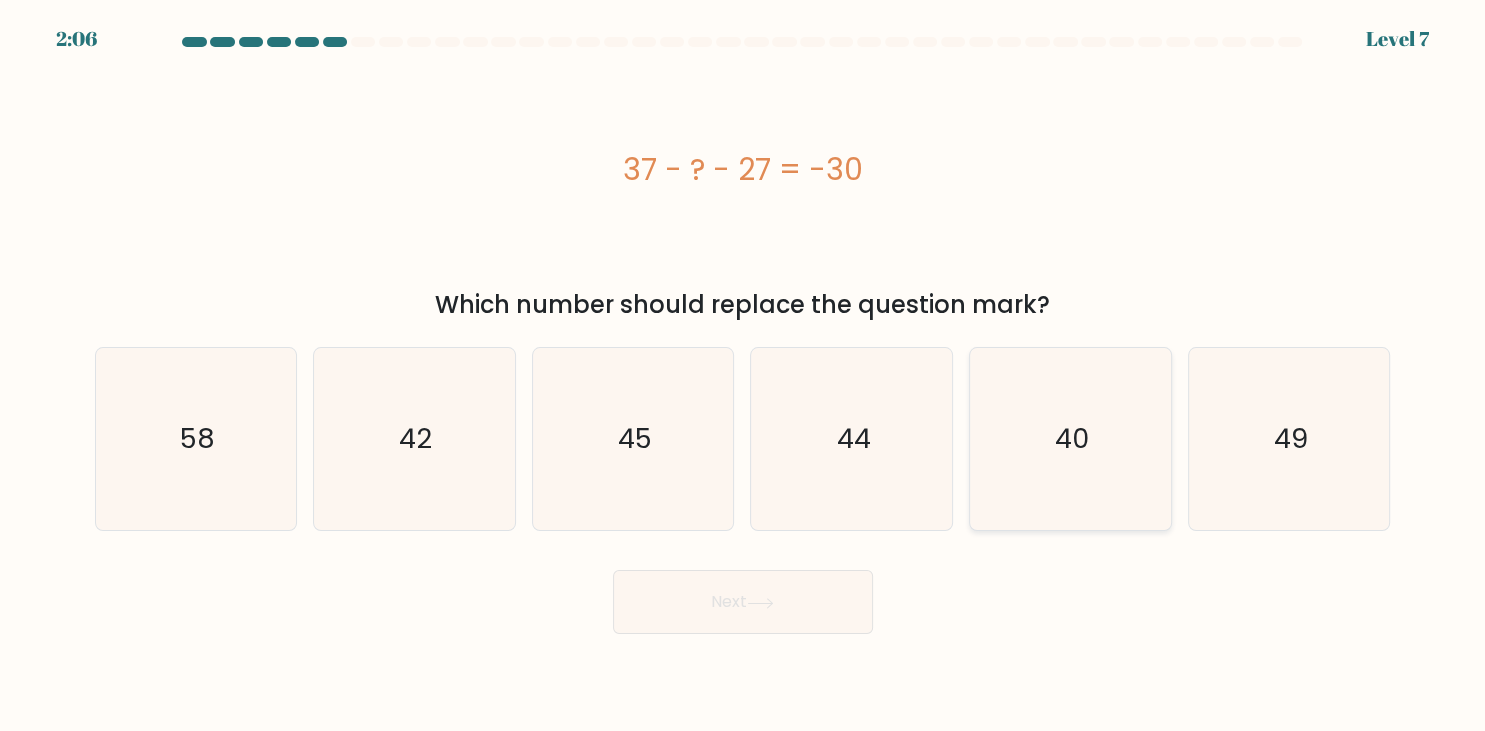 click on "40" 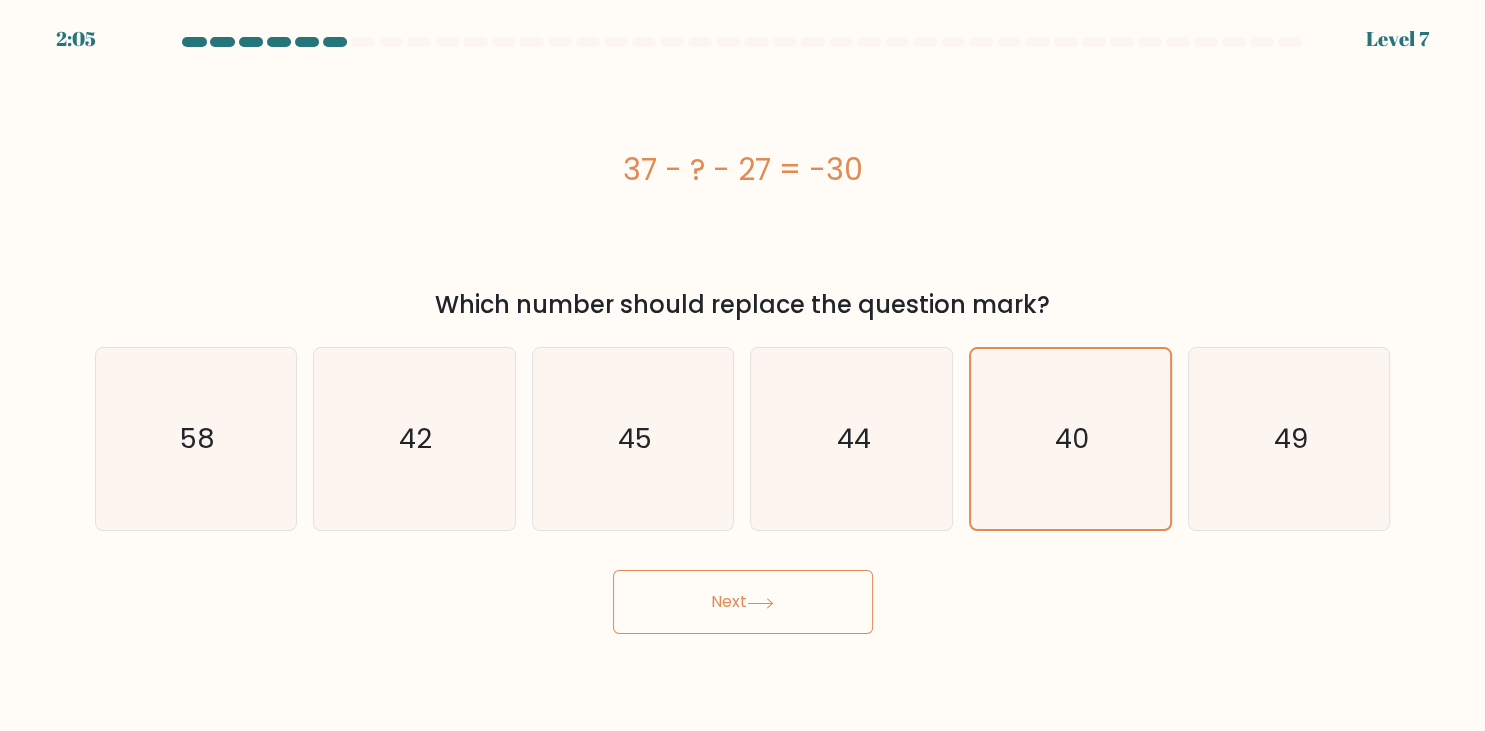 click on "Next" at bounding box center (743, 602) 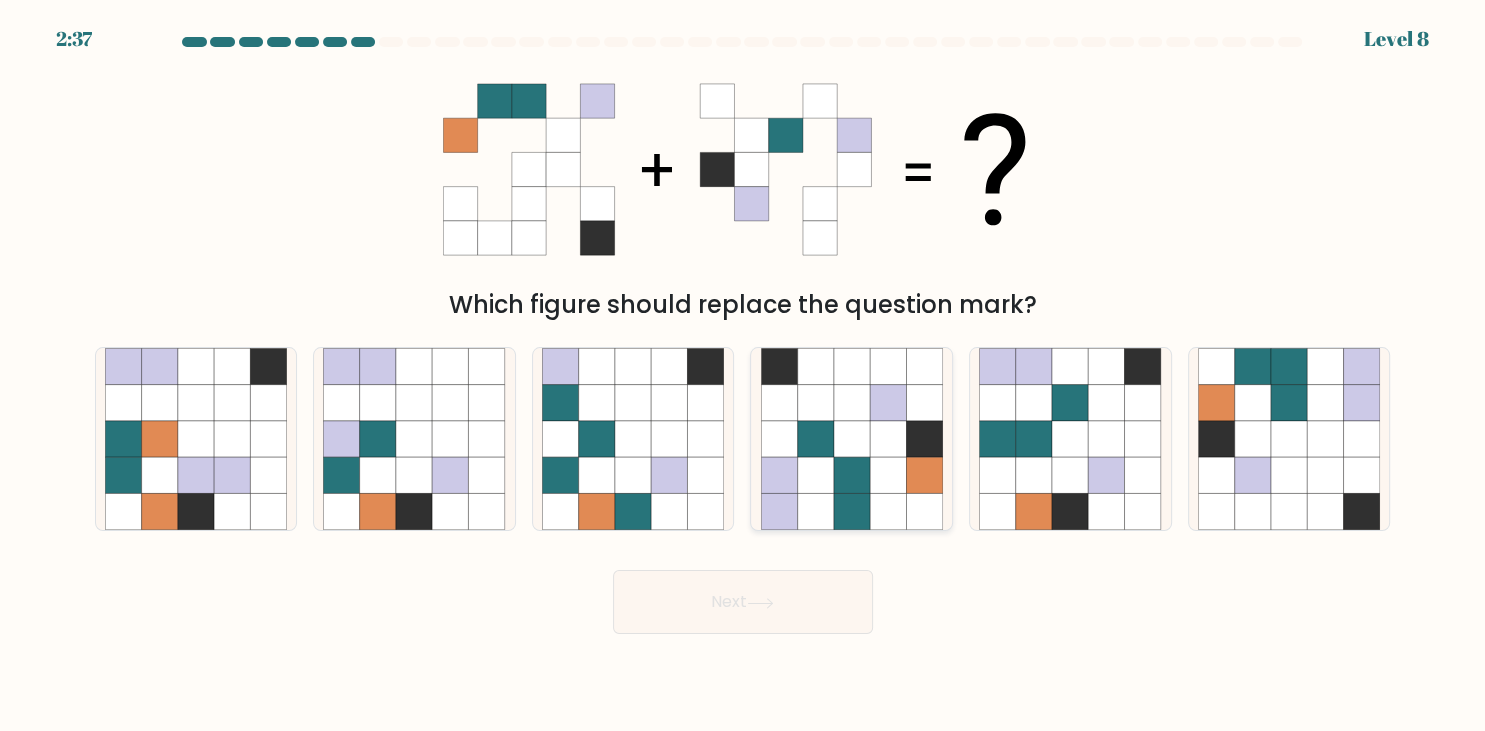 click 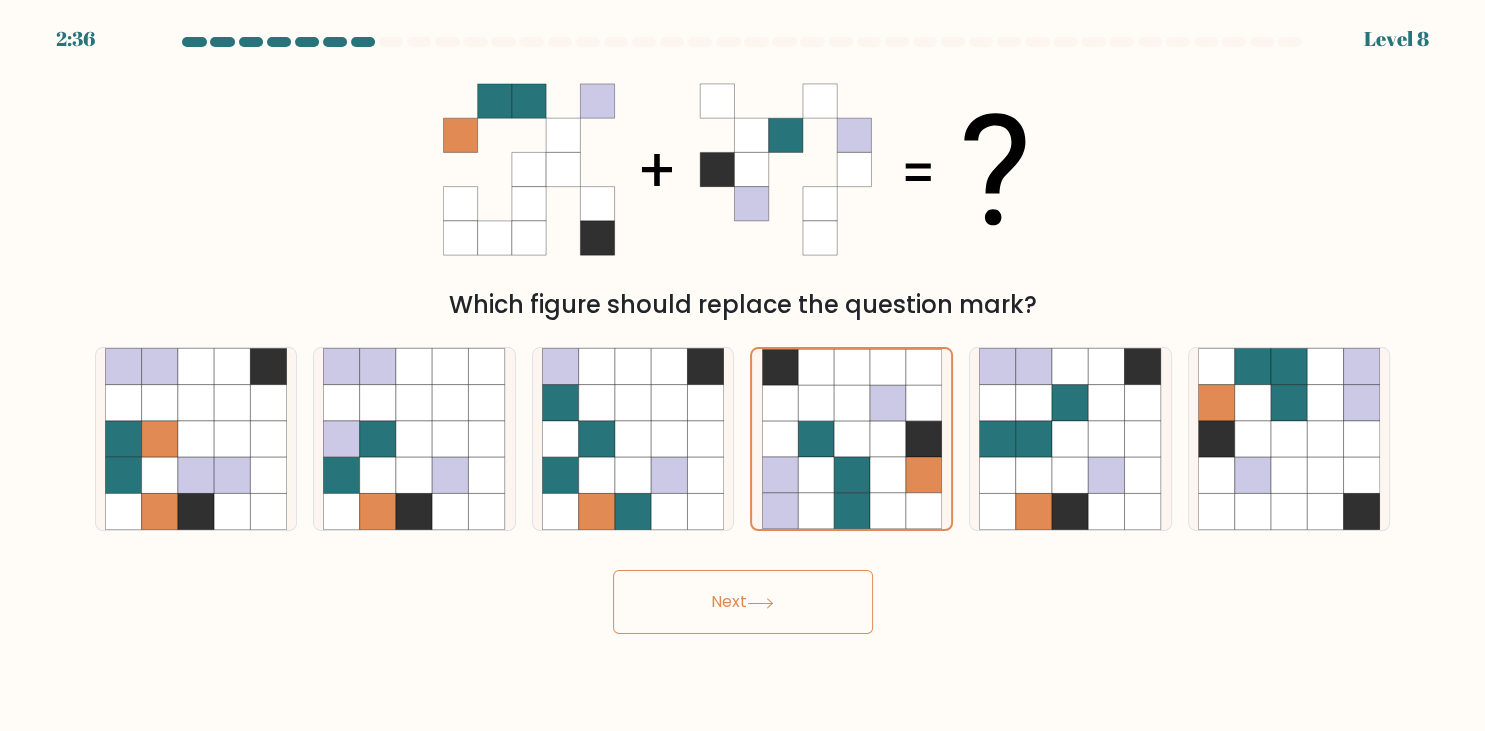 click on "Next" at bounding box center (743, 602) 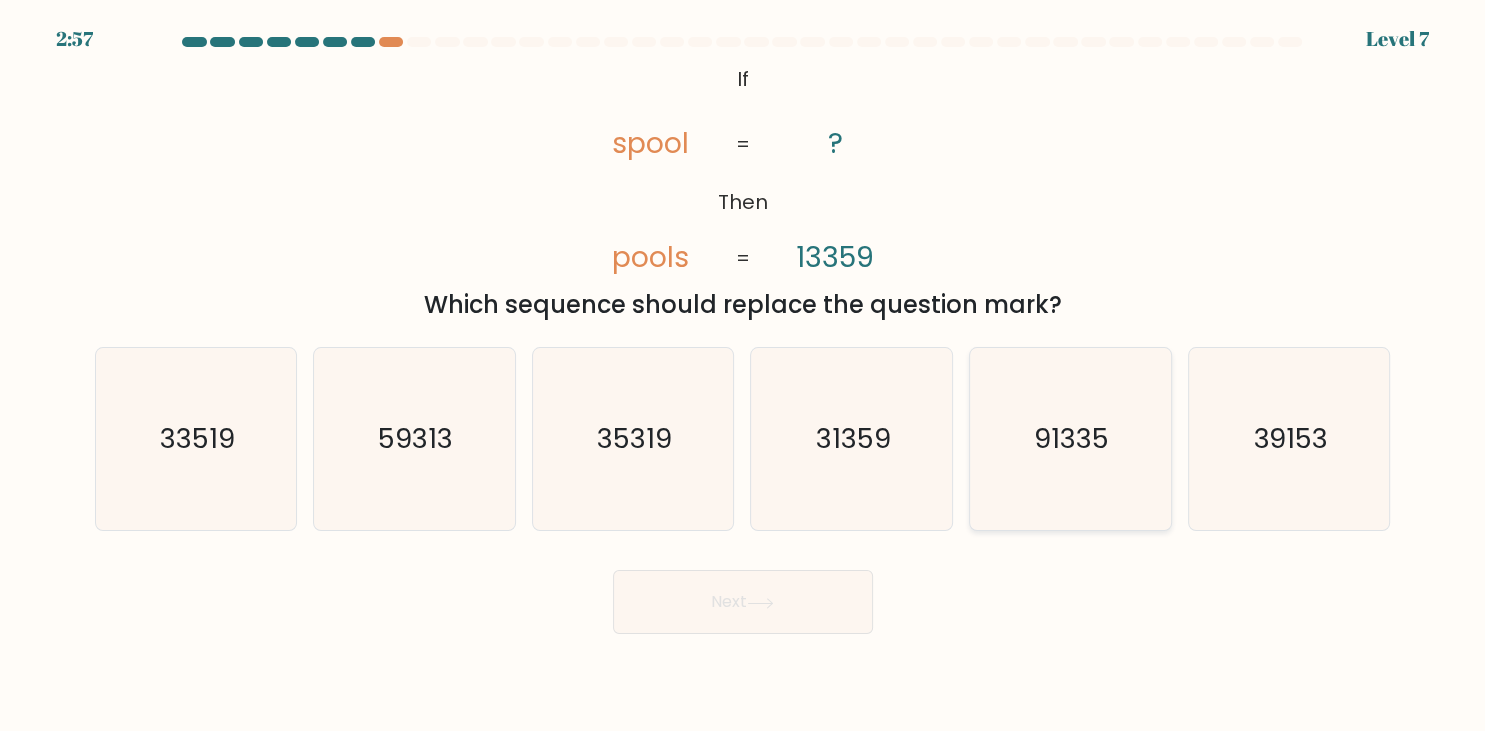 click on "91335" 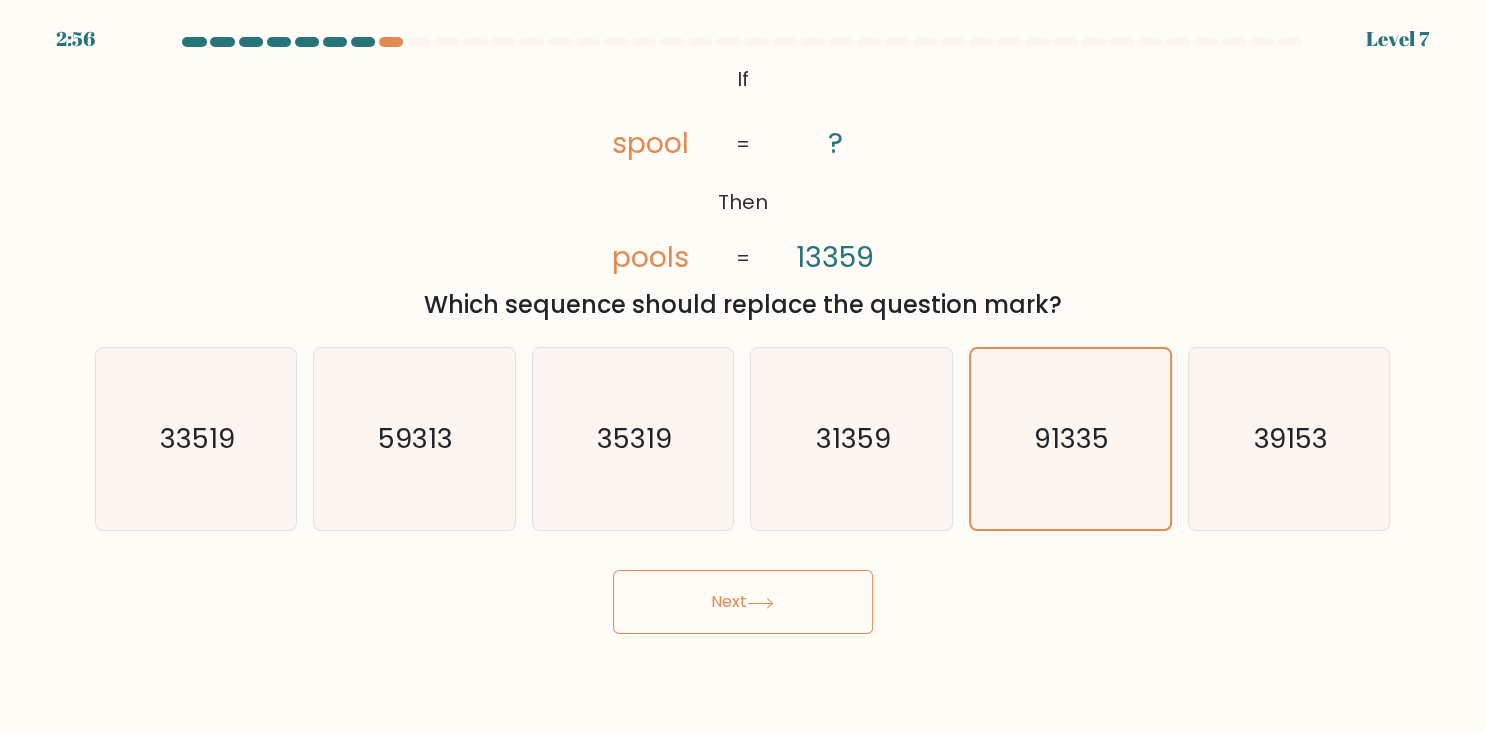 click on "Next" at bounding box center [743, 602] 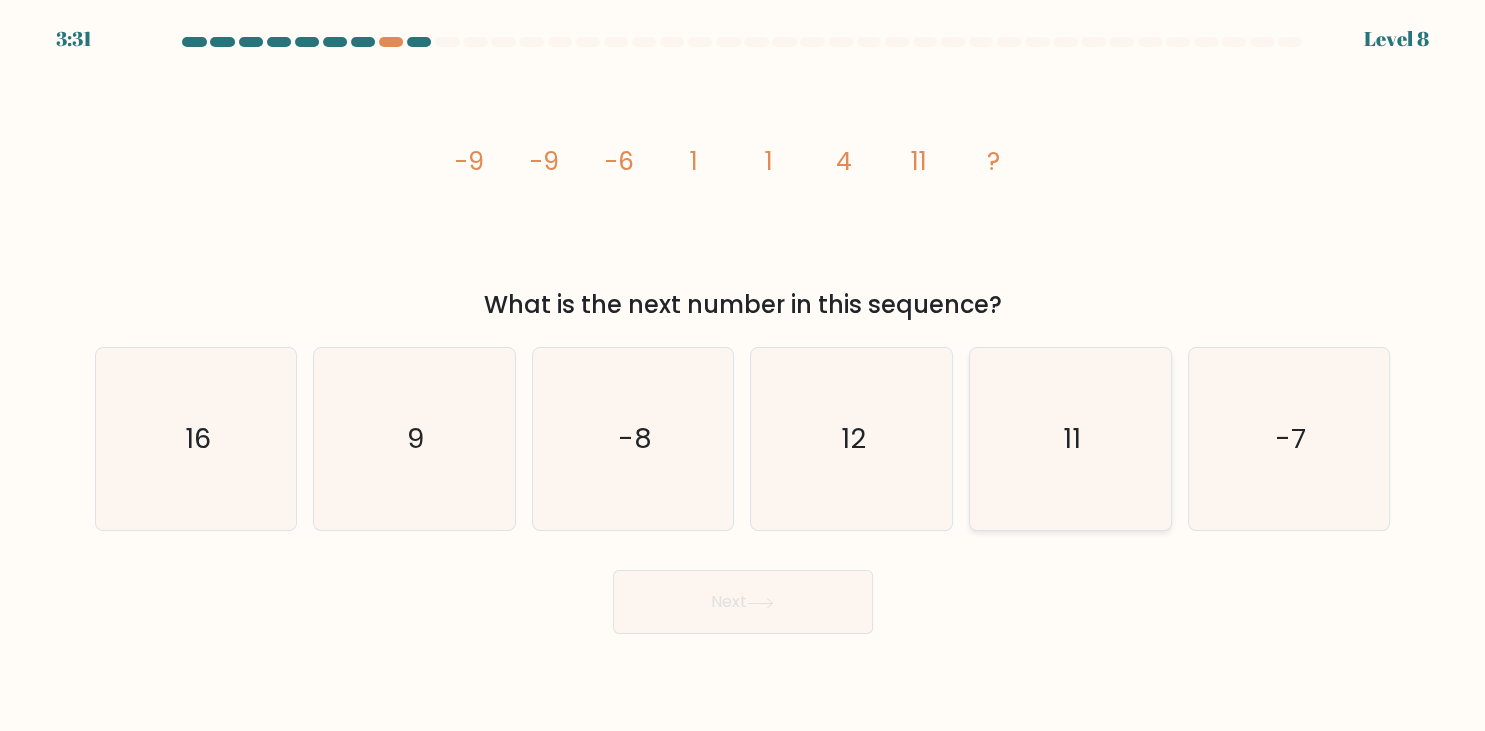 click on "11" 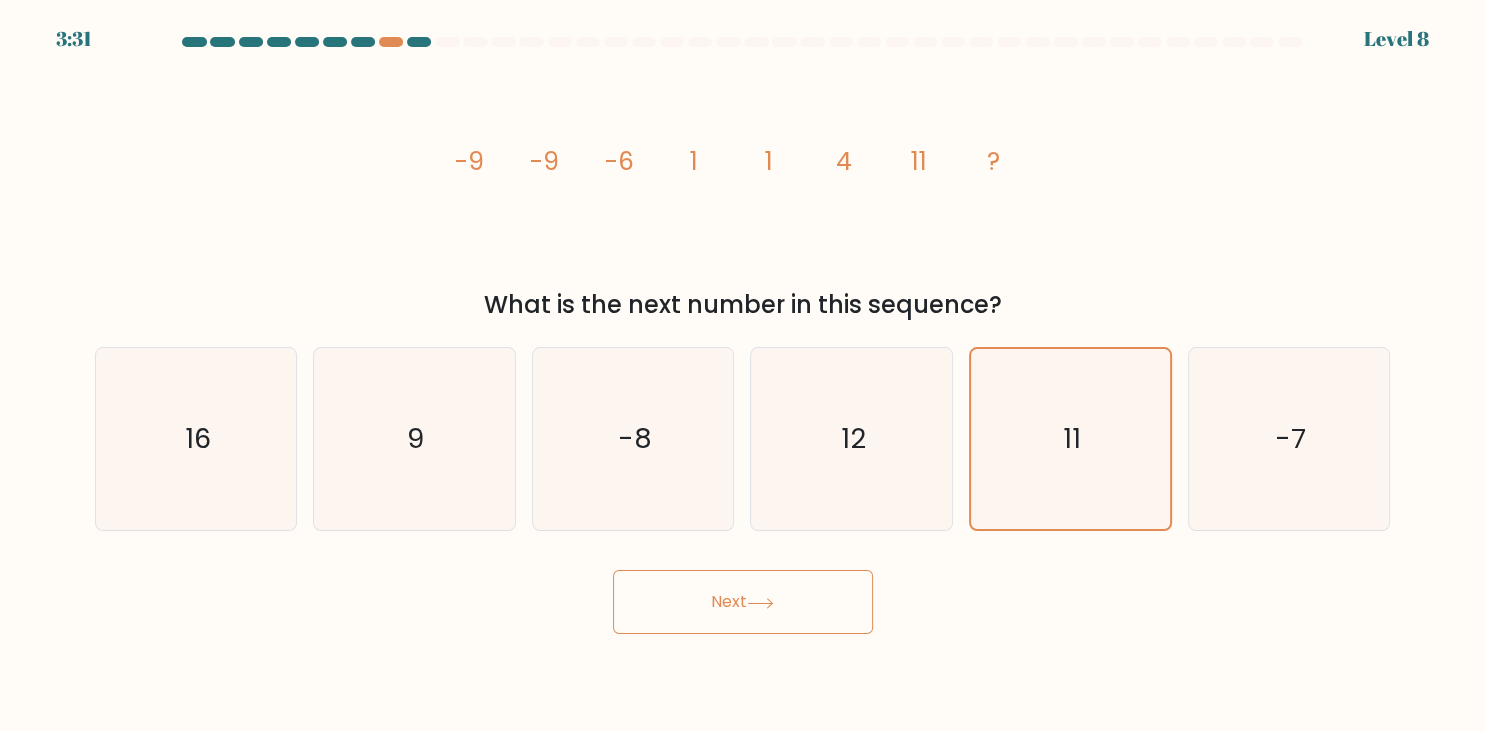 click on "Next" at bounding box center (743, 602) 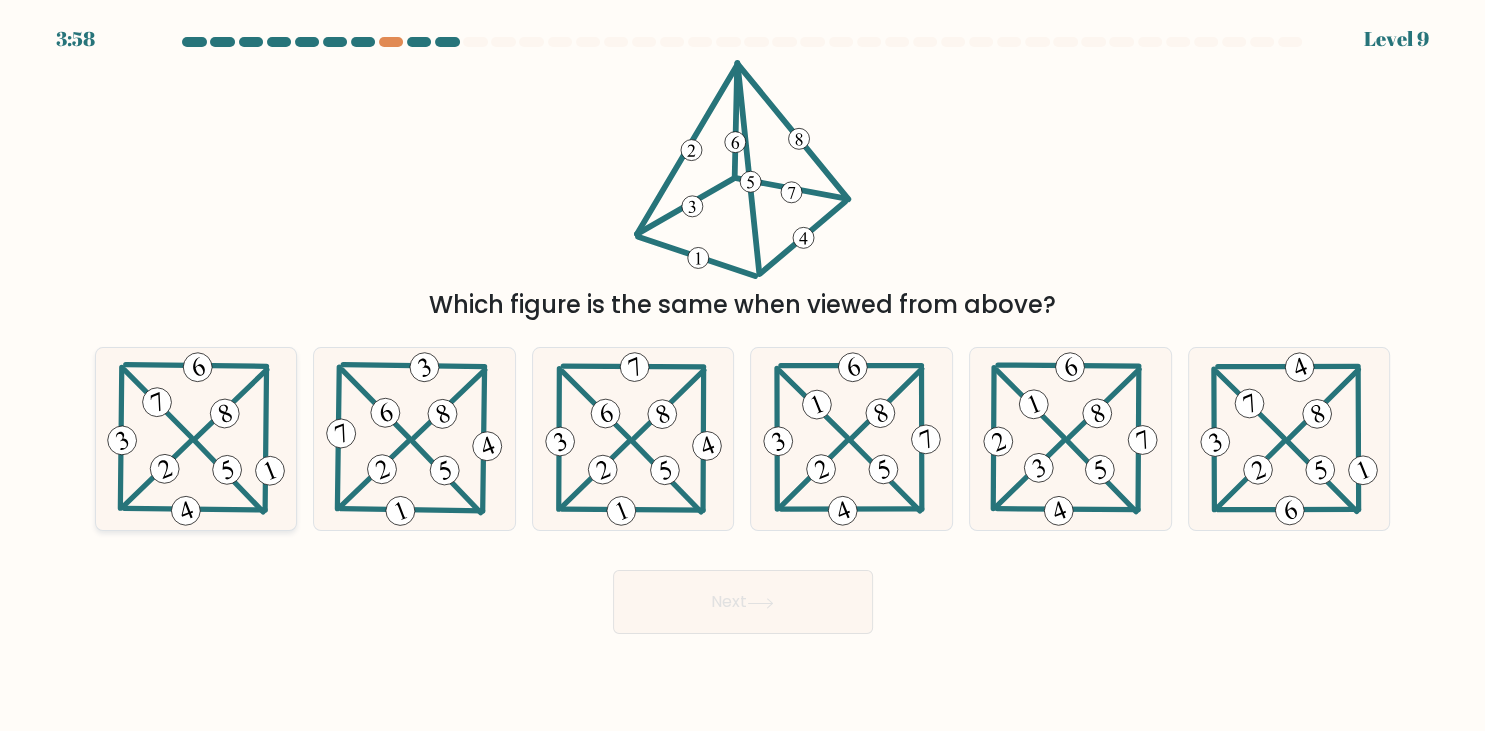 click 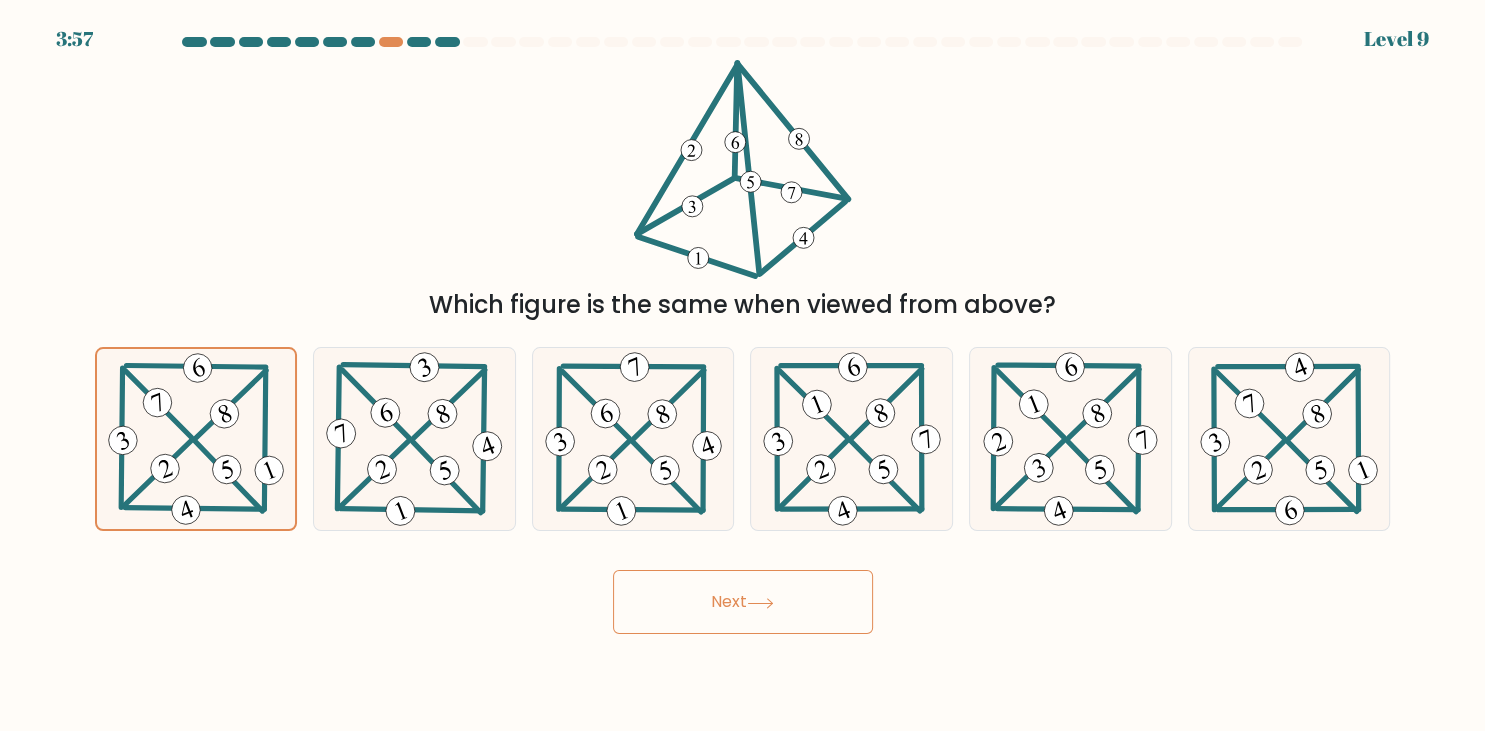 click on "Next" at bounding box center (743, 602) 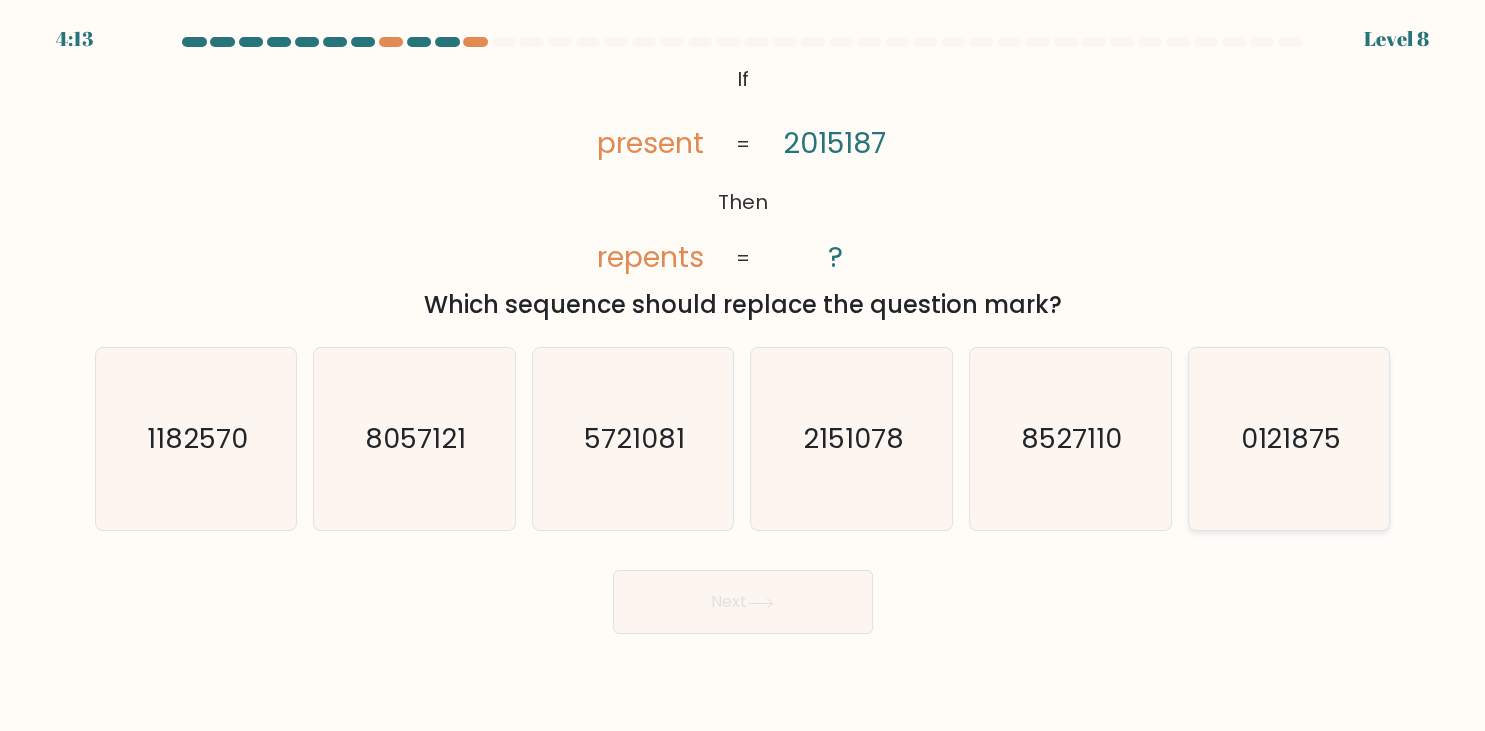 click on "0121875" 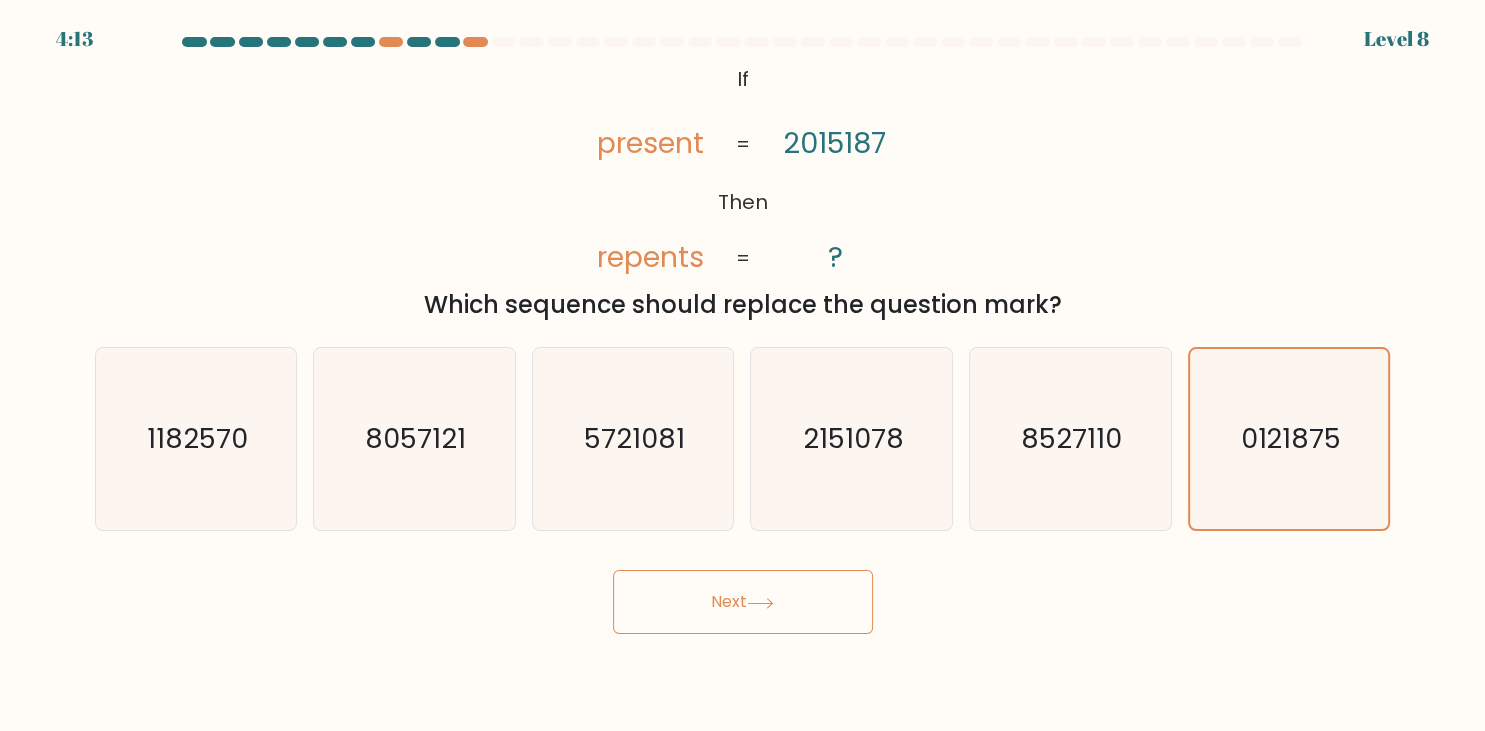 click on "Next" at bounding box center [743, 602] 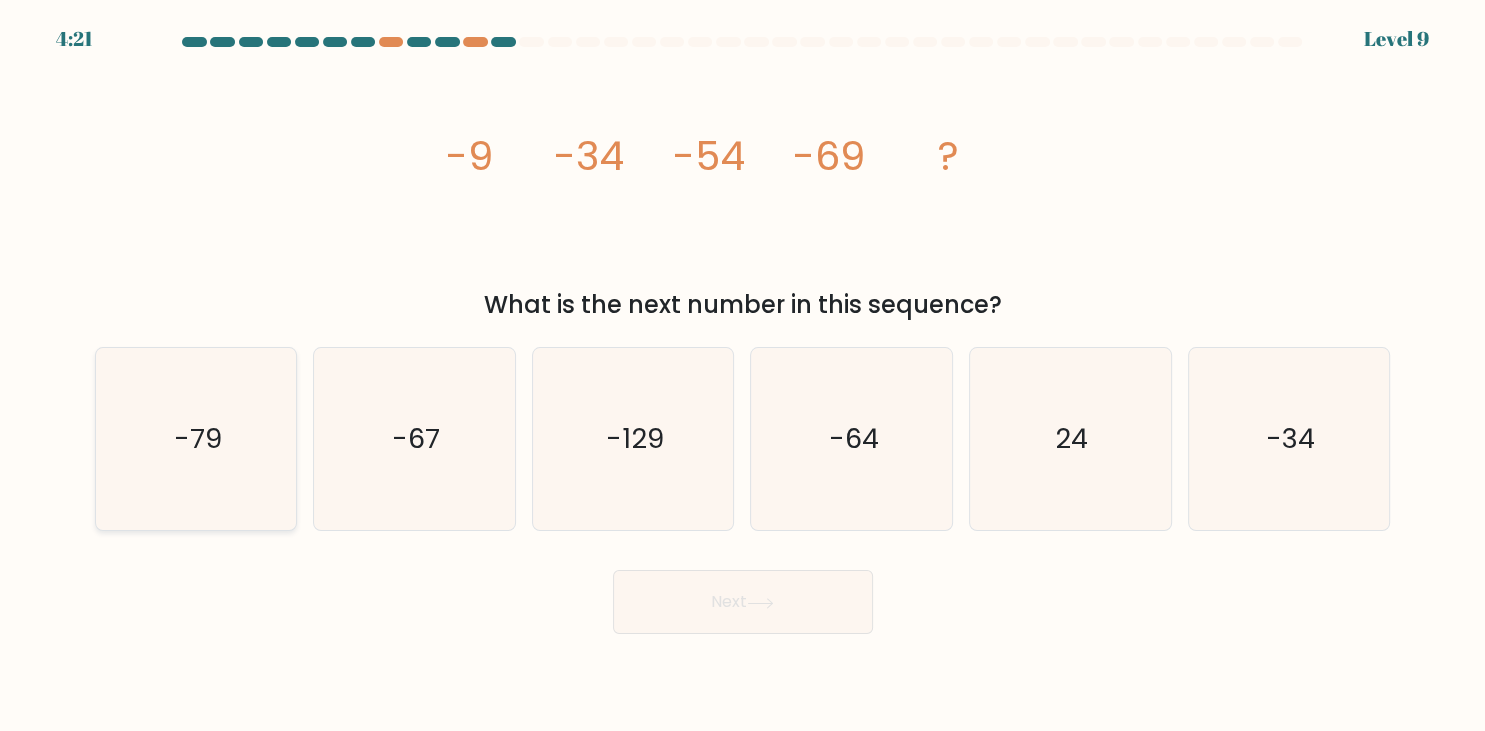 click on "-79" 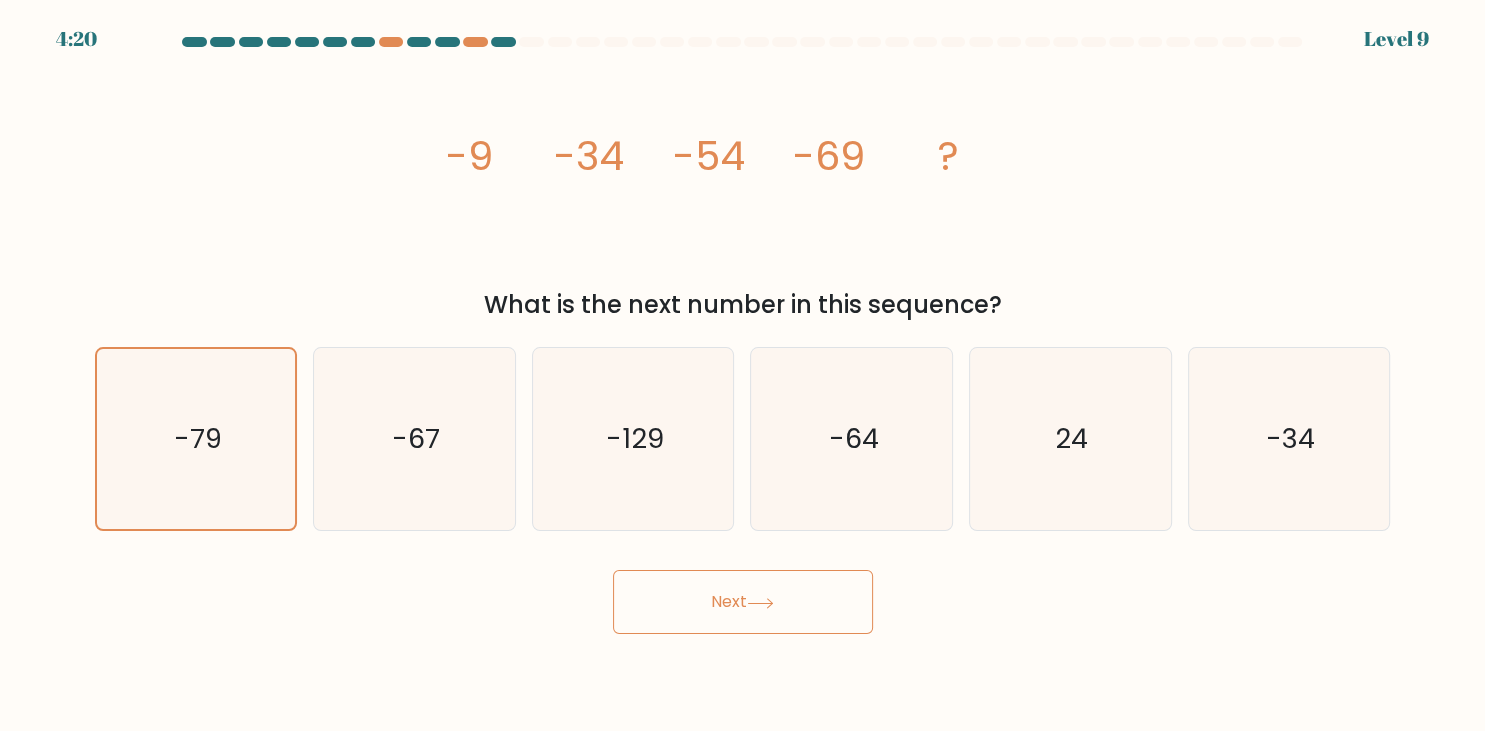 click 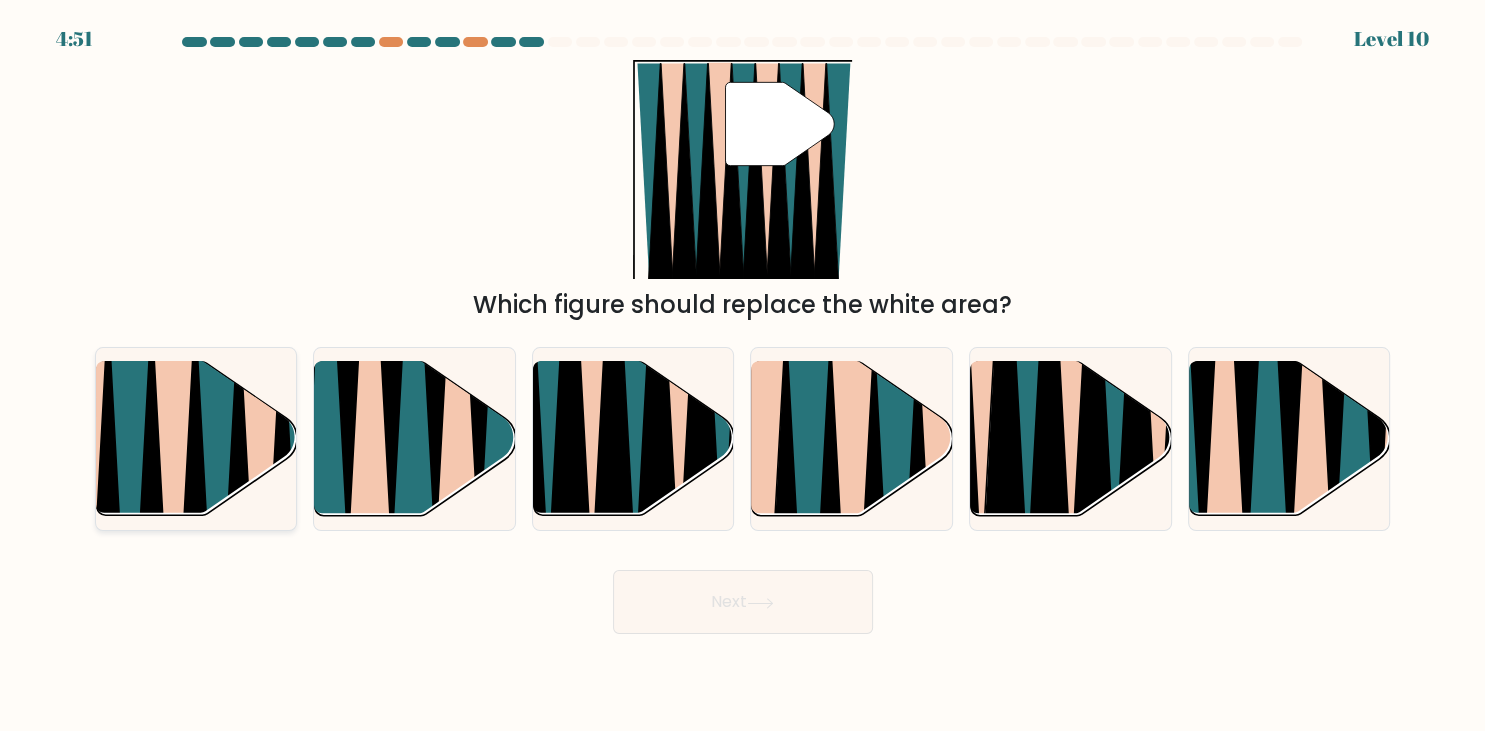 click 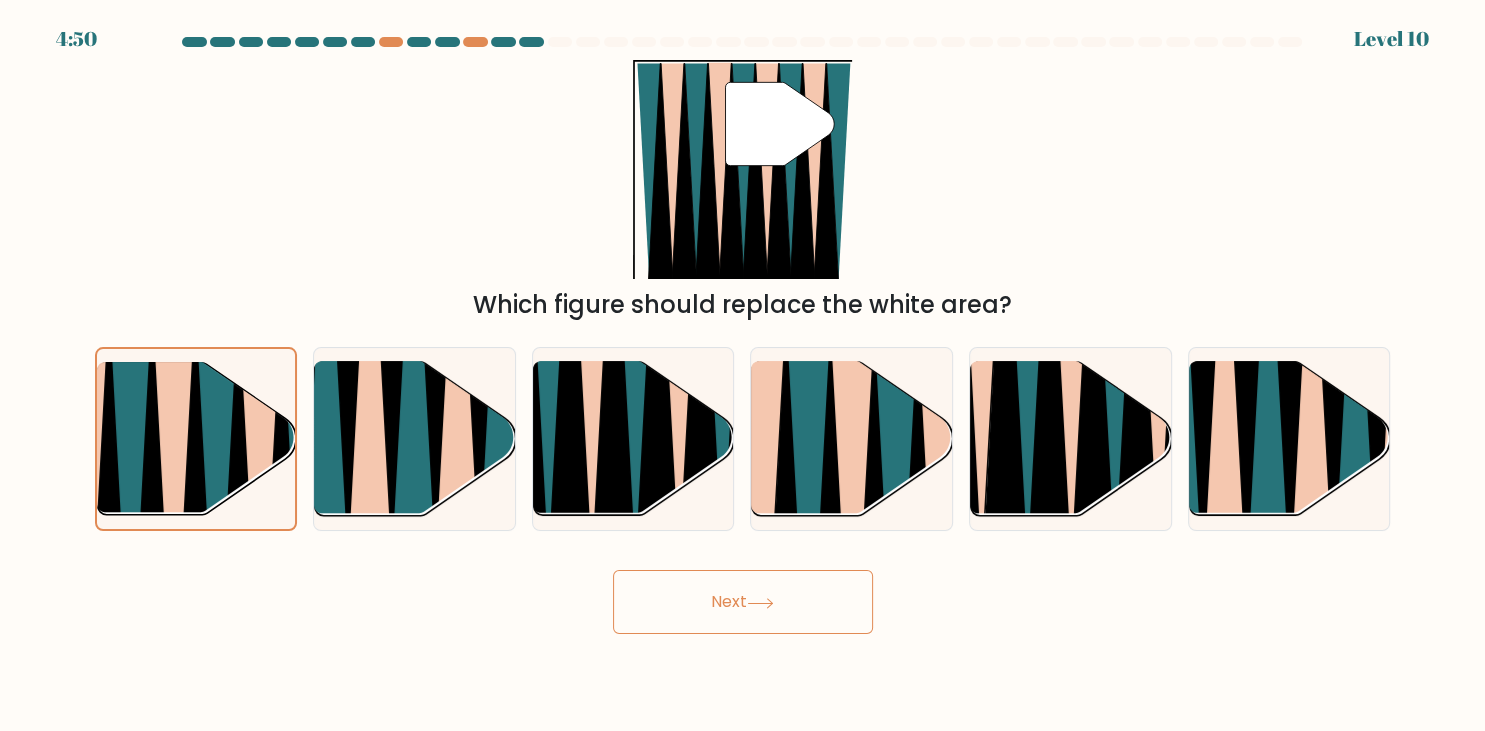 click on "Next" at bounding box center [743, 602] 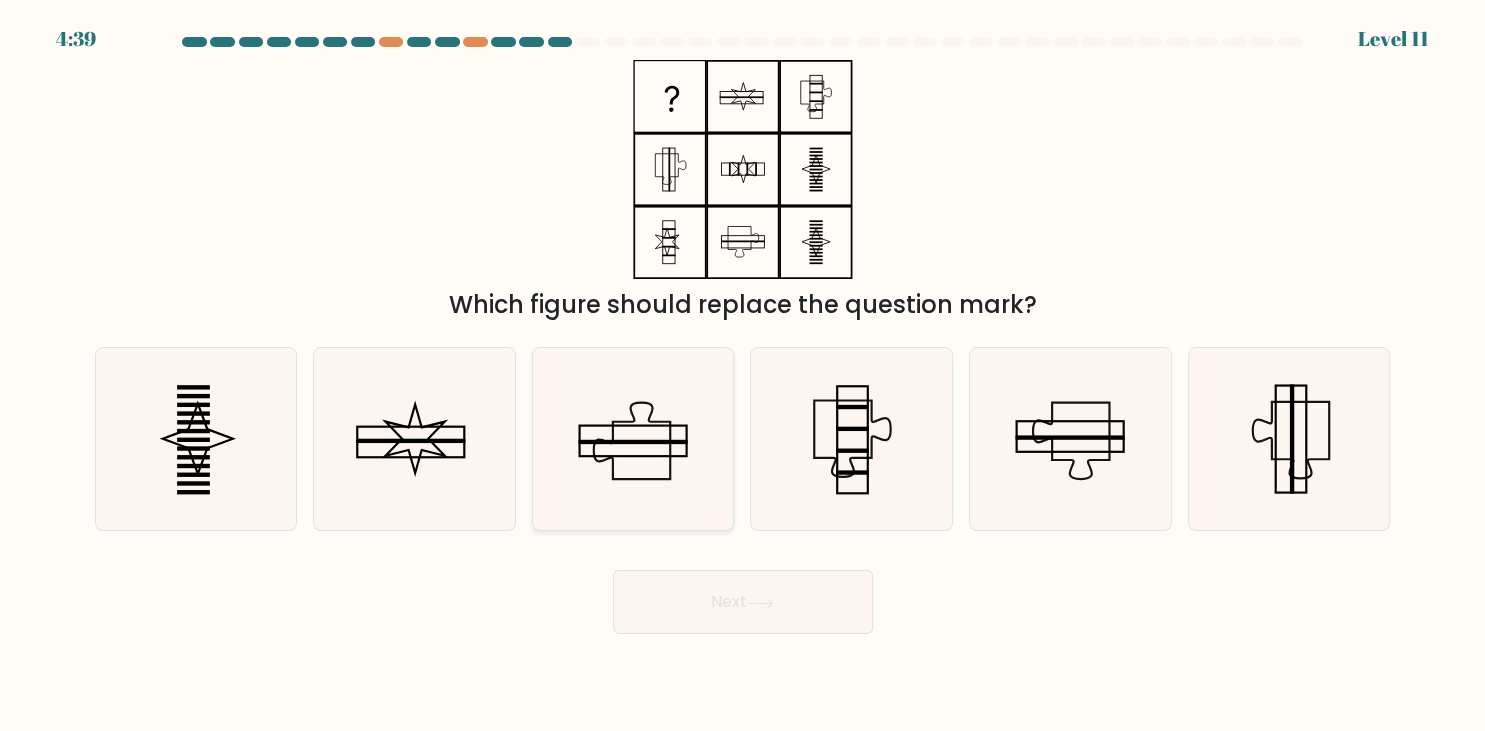 click 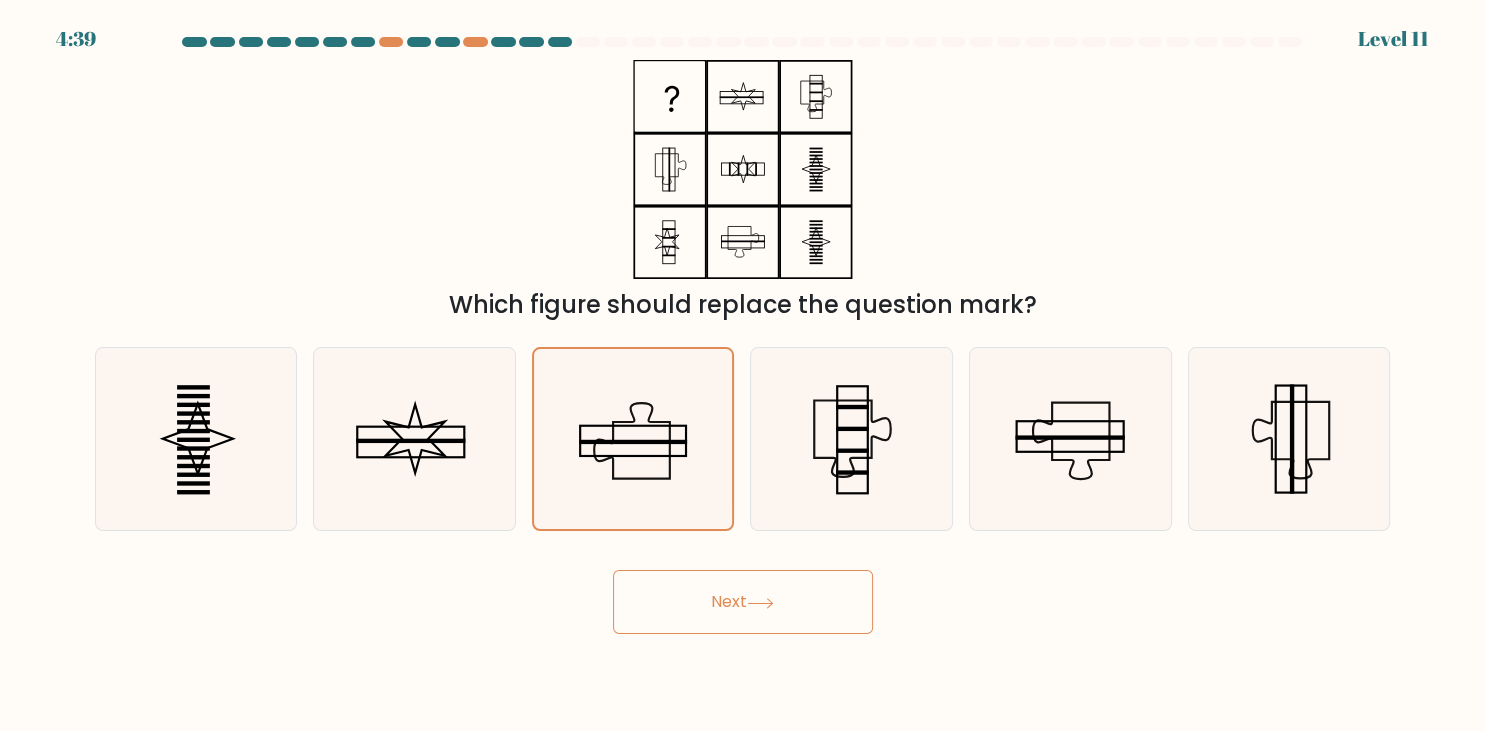 click on "Next" at bounding box center (743, 602) 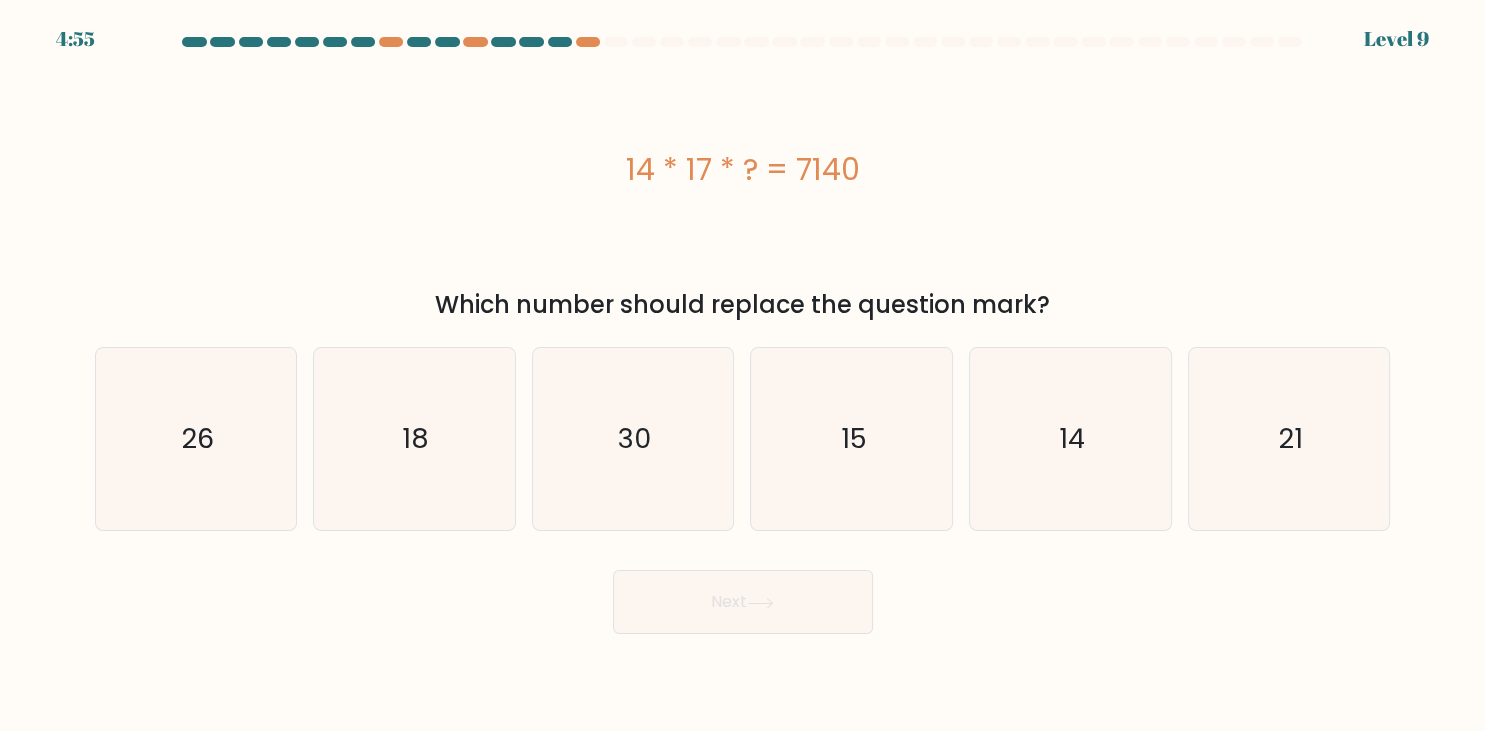 click on "Next" at bounding box center [743, 602] 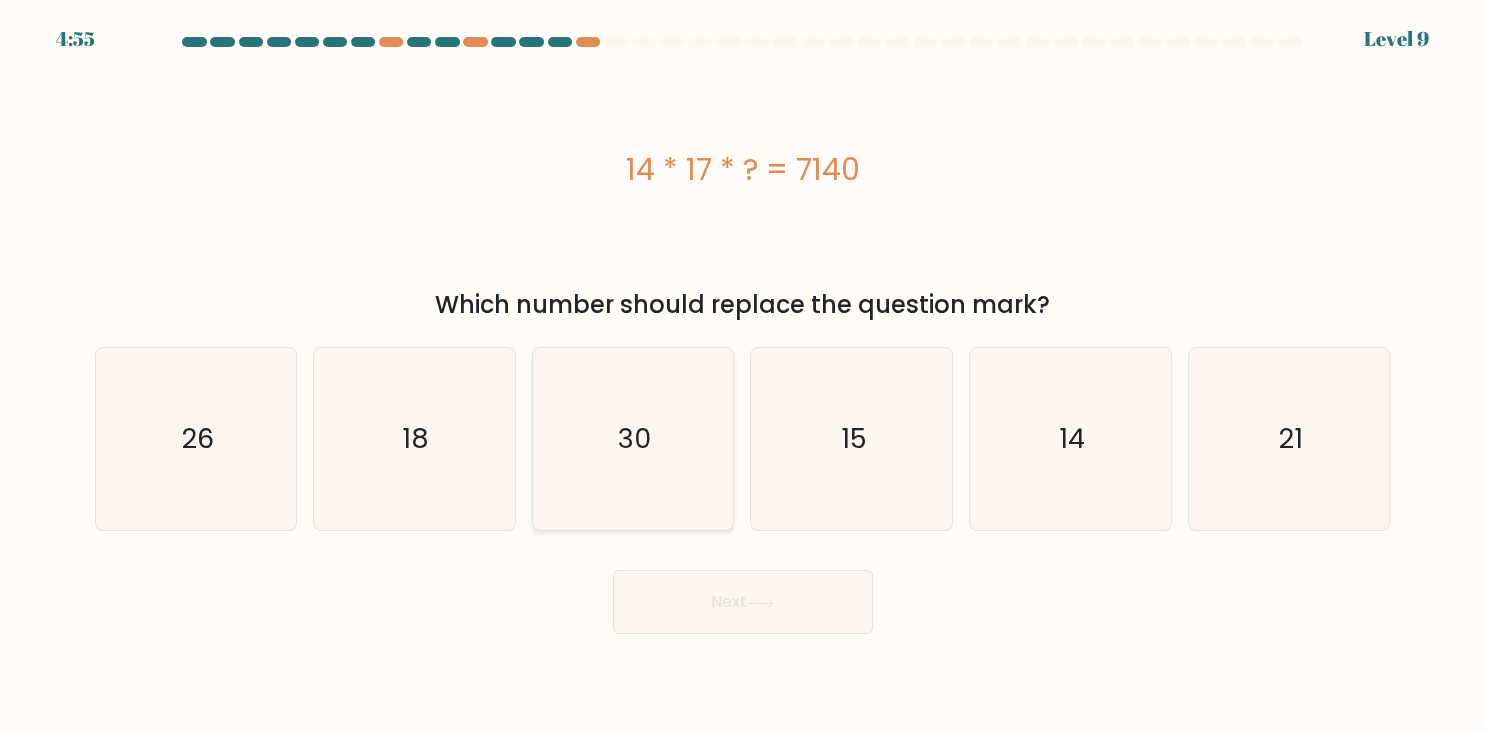 click on "c.
30" at bounding box center (743, 371) 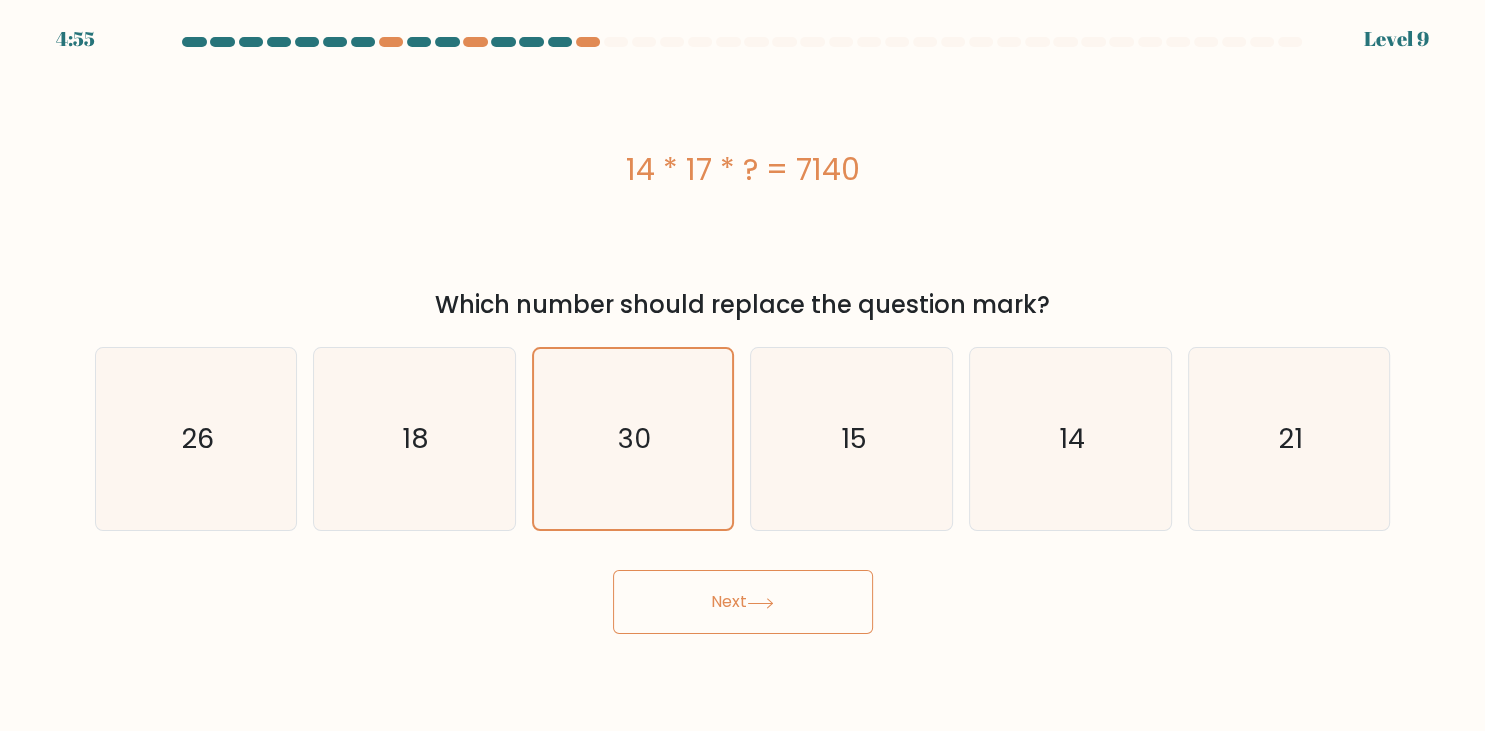 click on "Next" at bounding box center (743, 602) 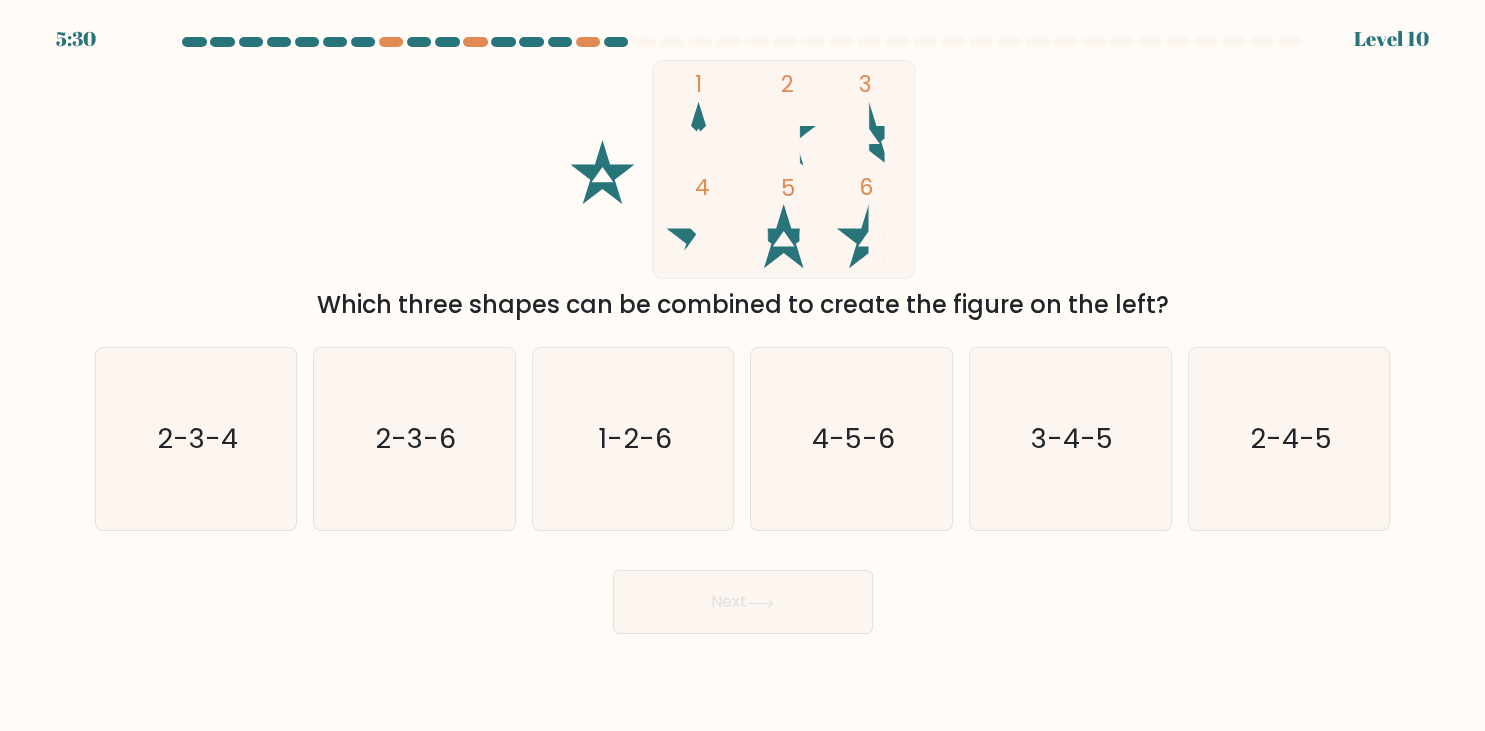 type 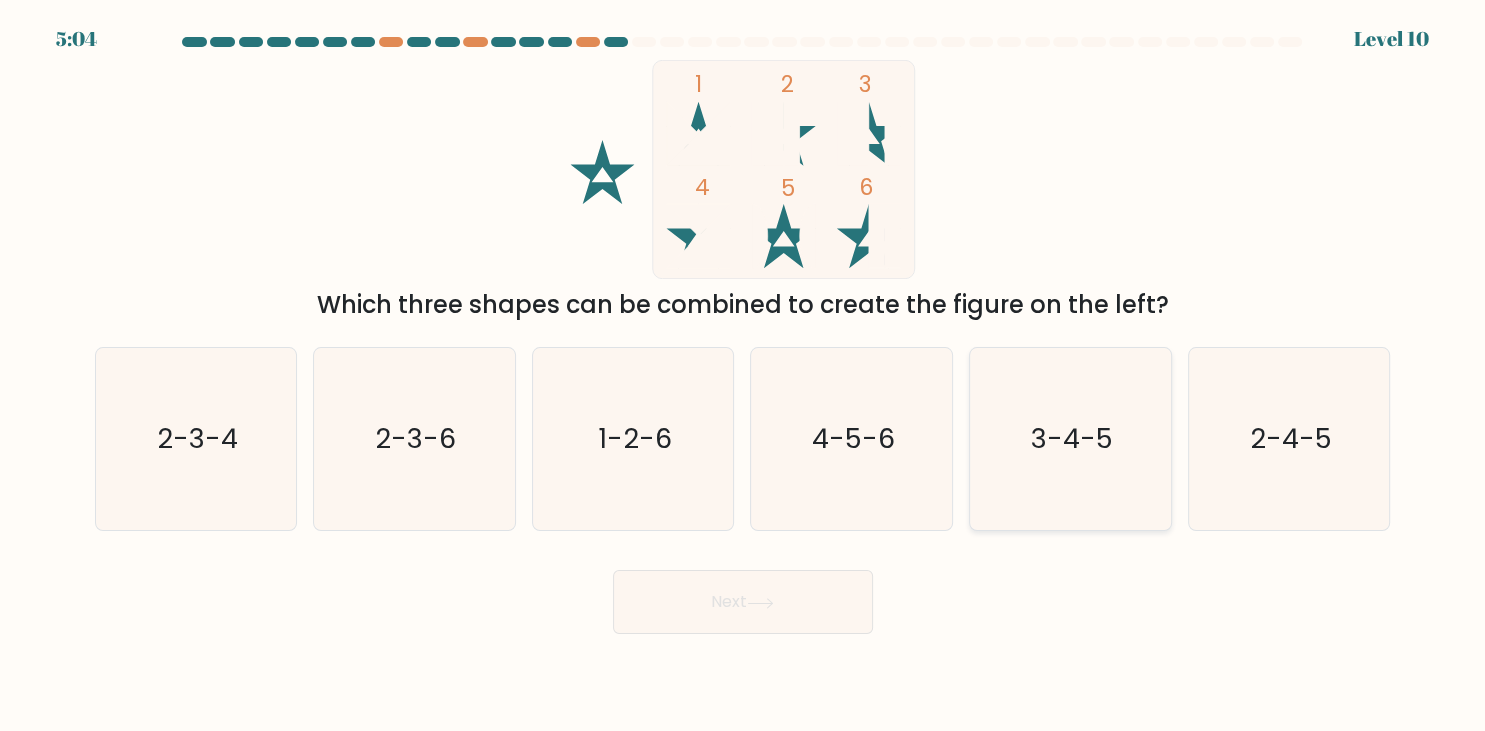 click on "3-4-5" 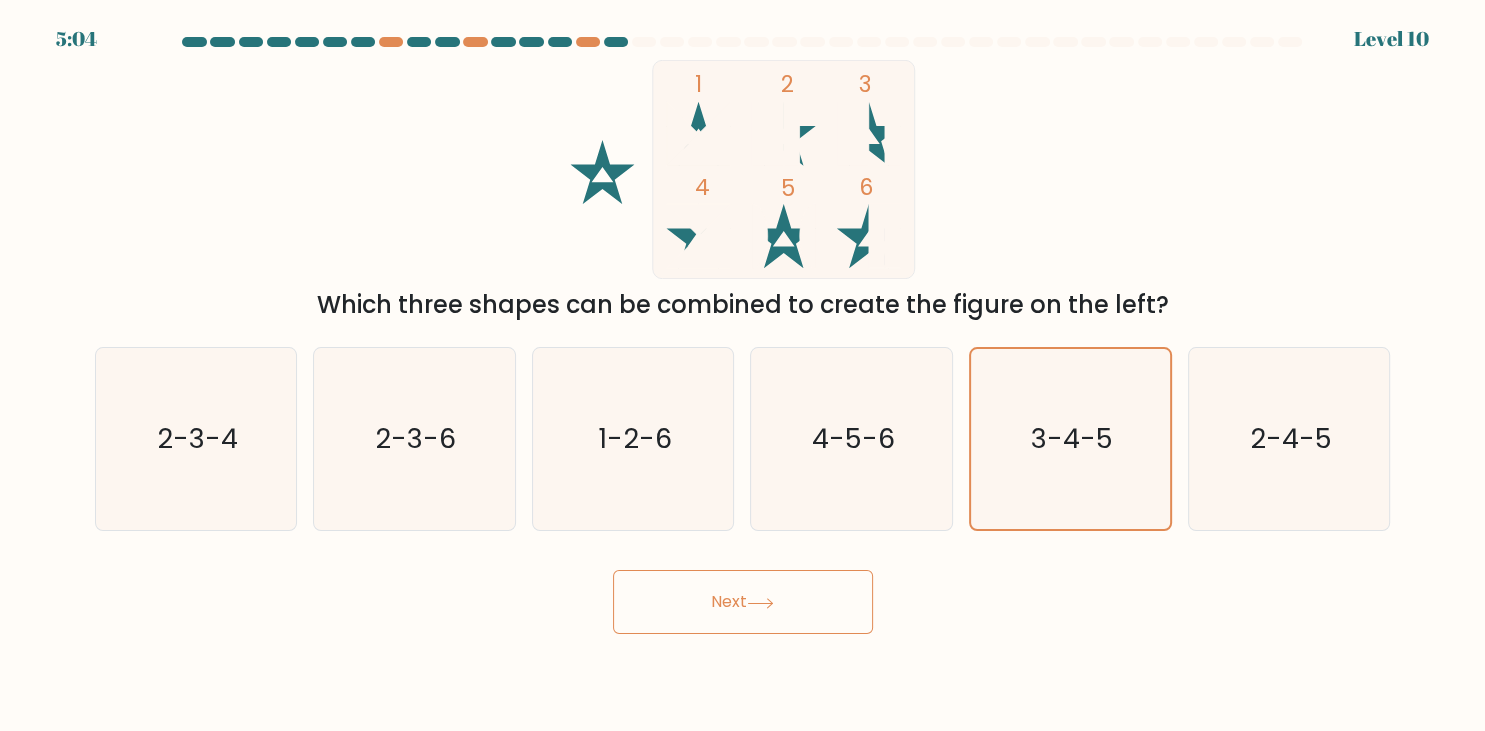 click on "Next" at bounding box center [743, 602] 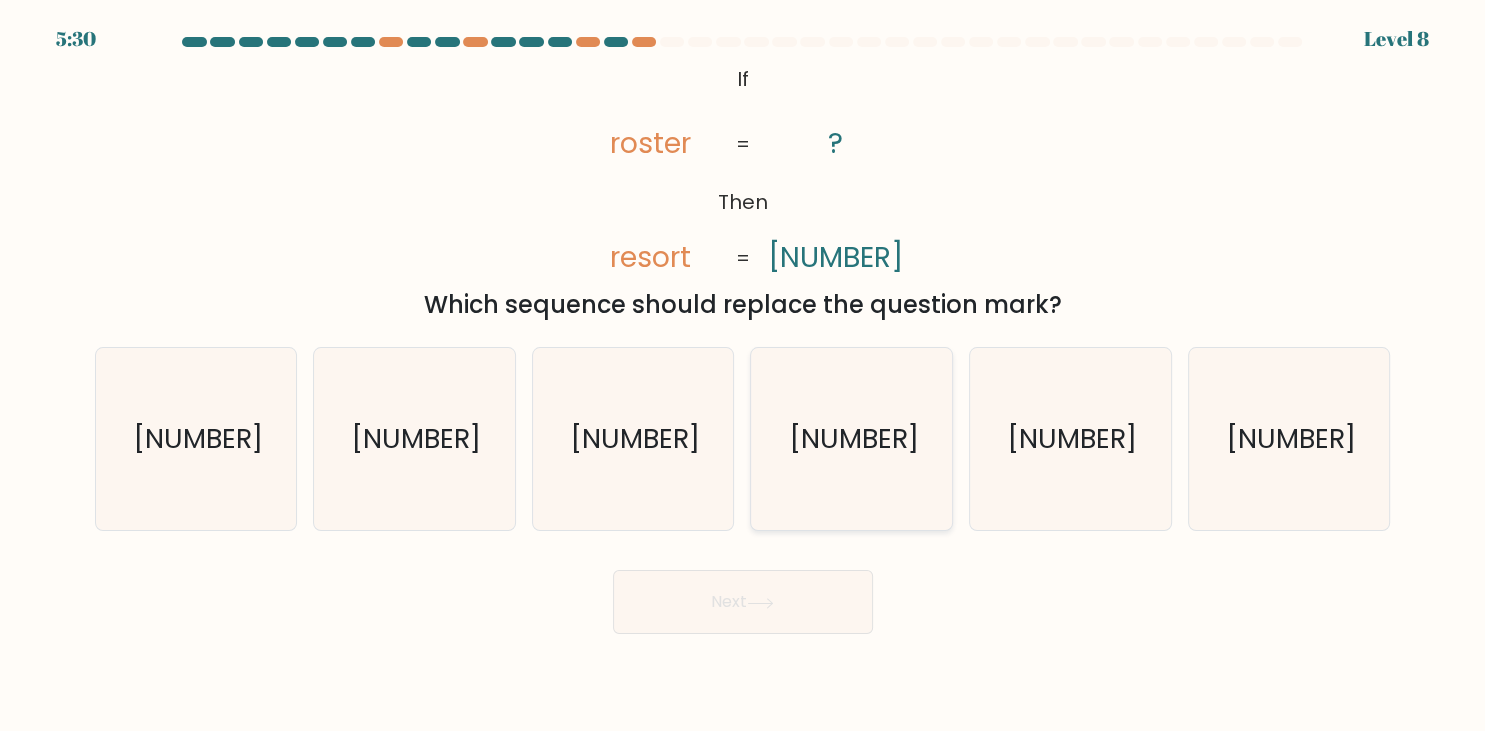 click on "849738" 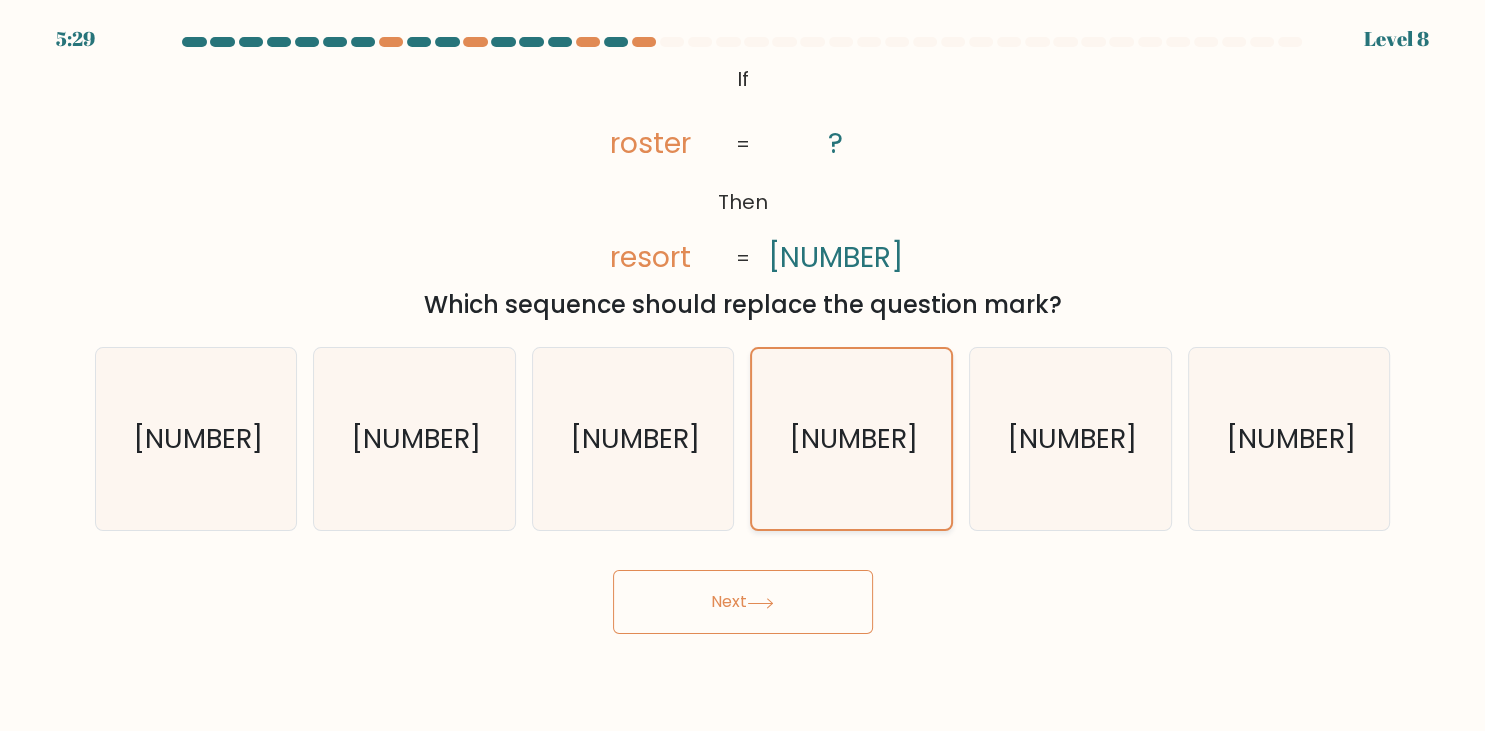 click on "Next" at bounding box center [743, 602] 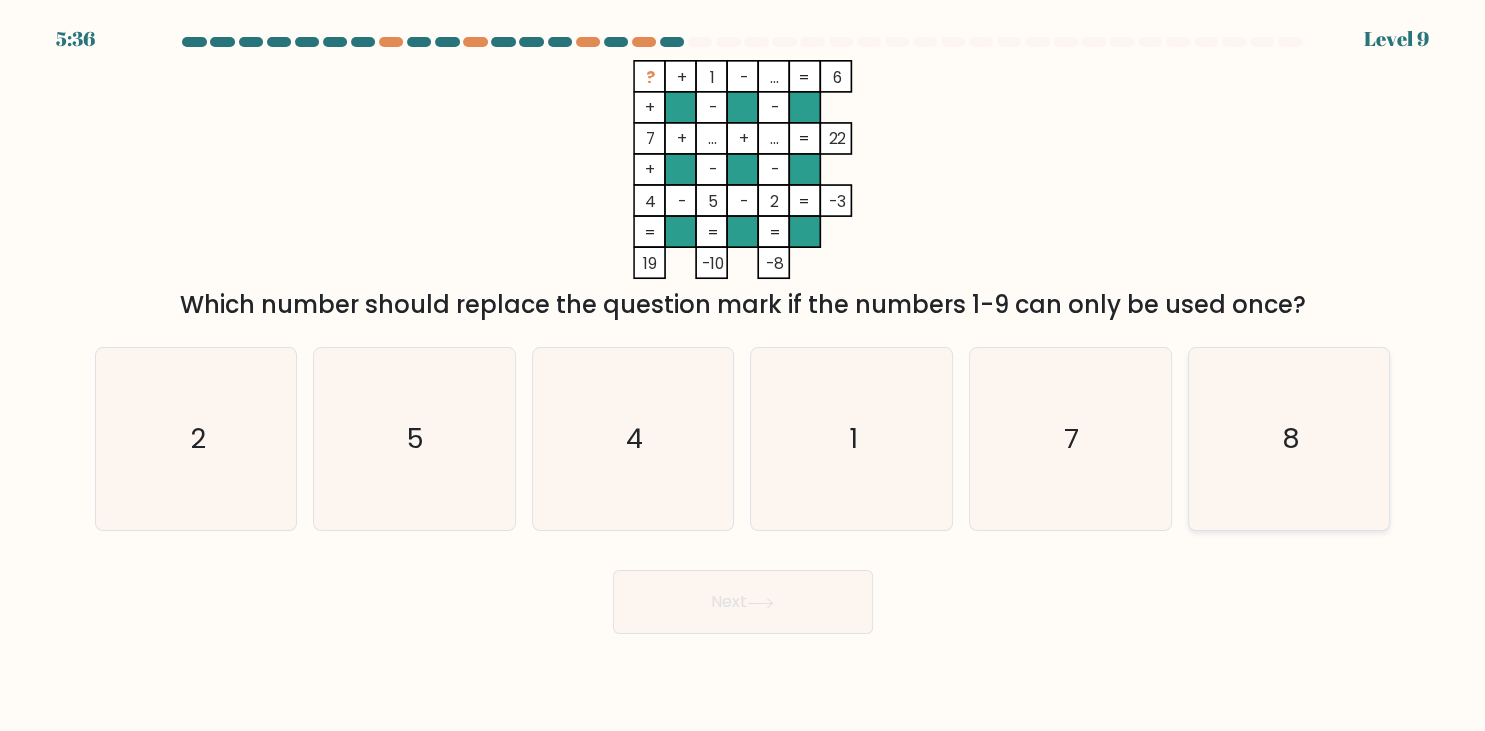 click on "8" 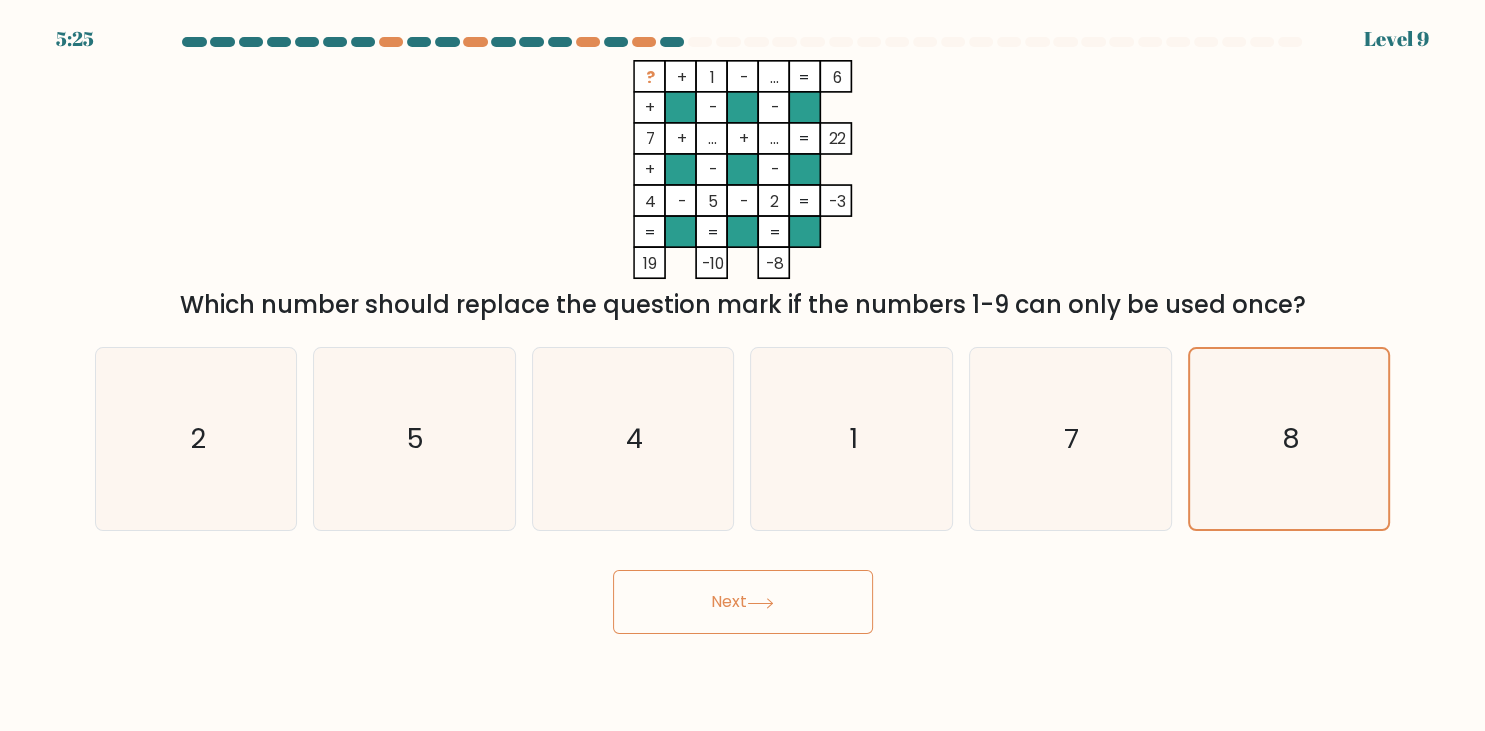 click on "Next" at bounding box center [743, 602] 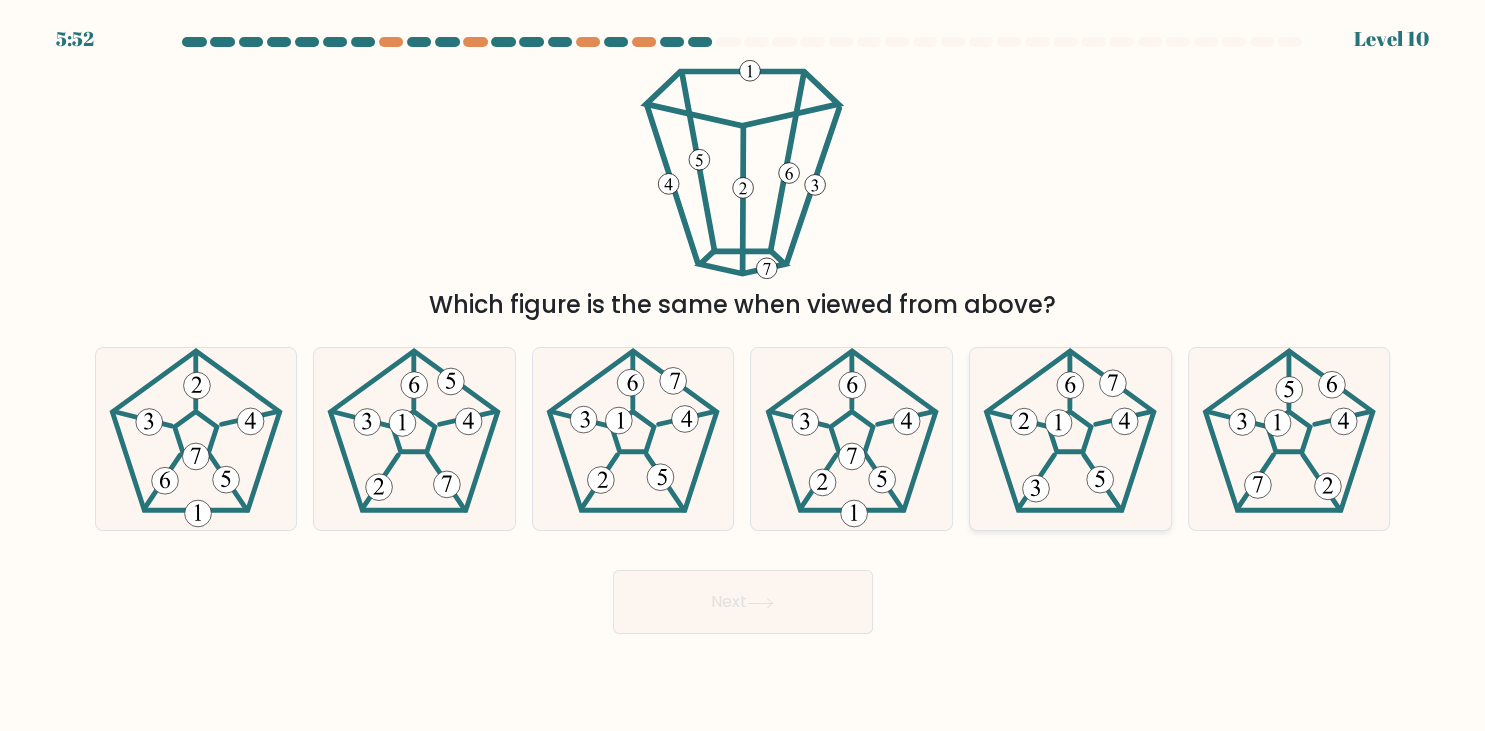 click 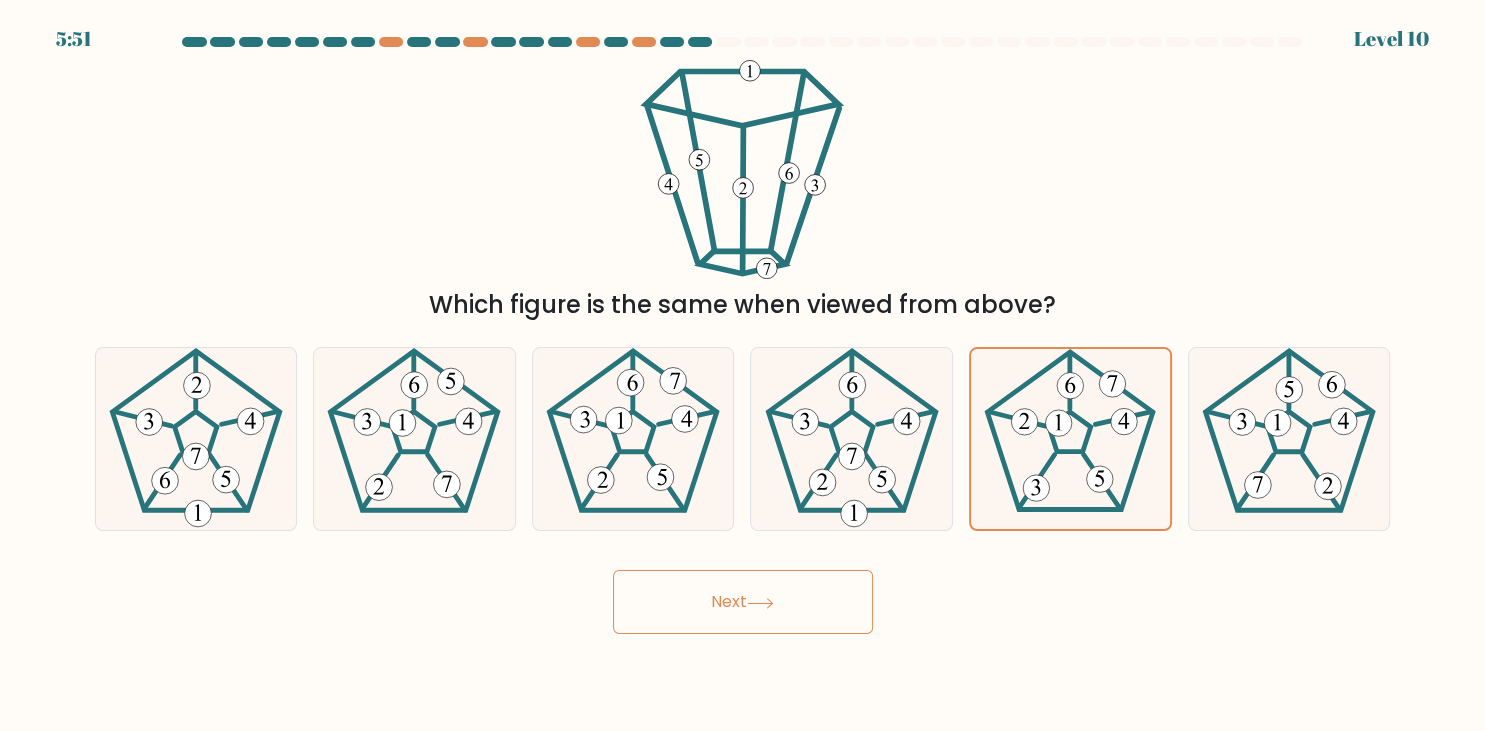 click on "Next" at bounding box center [743, 602] 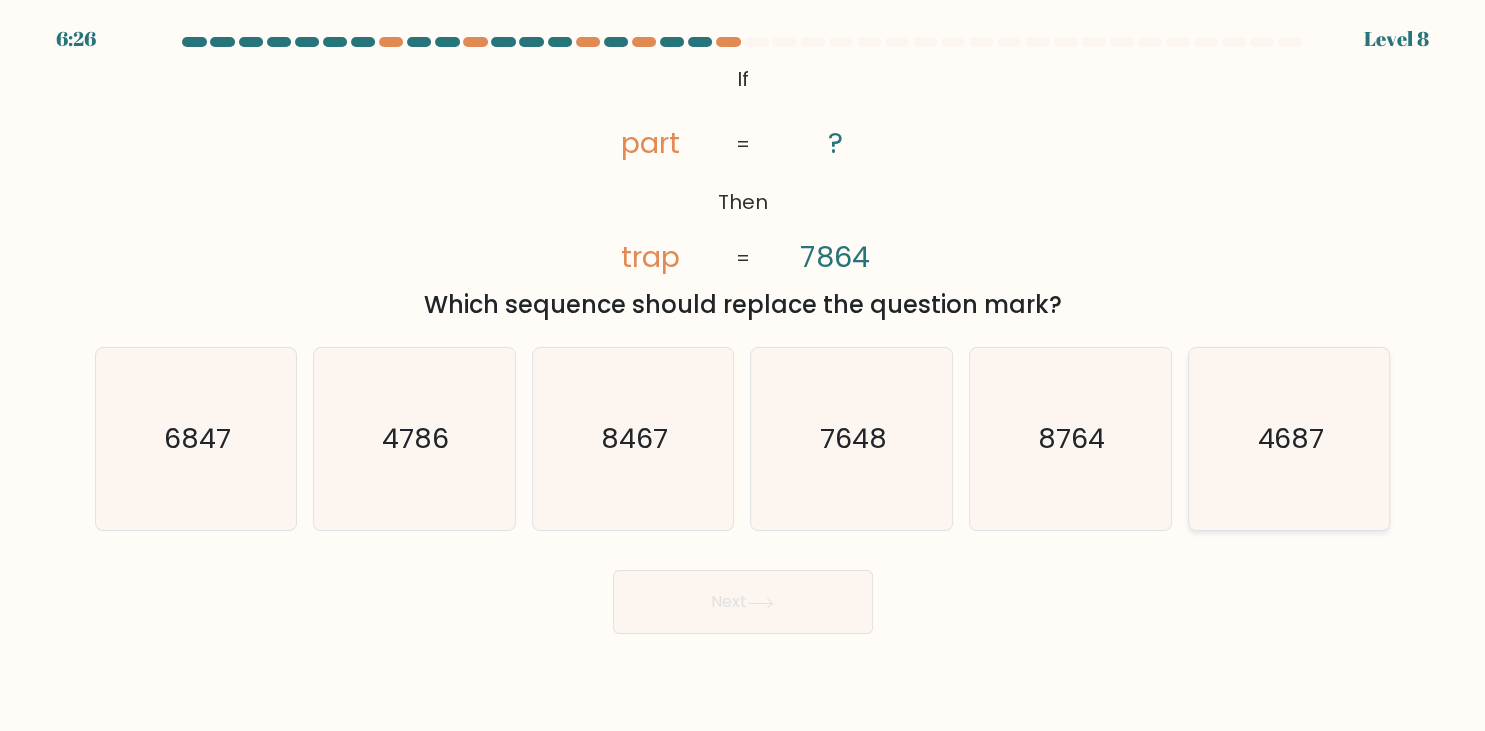 click on "4687" 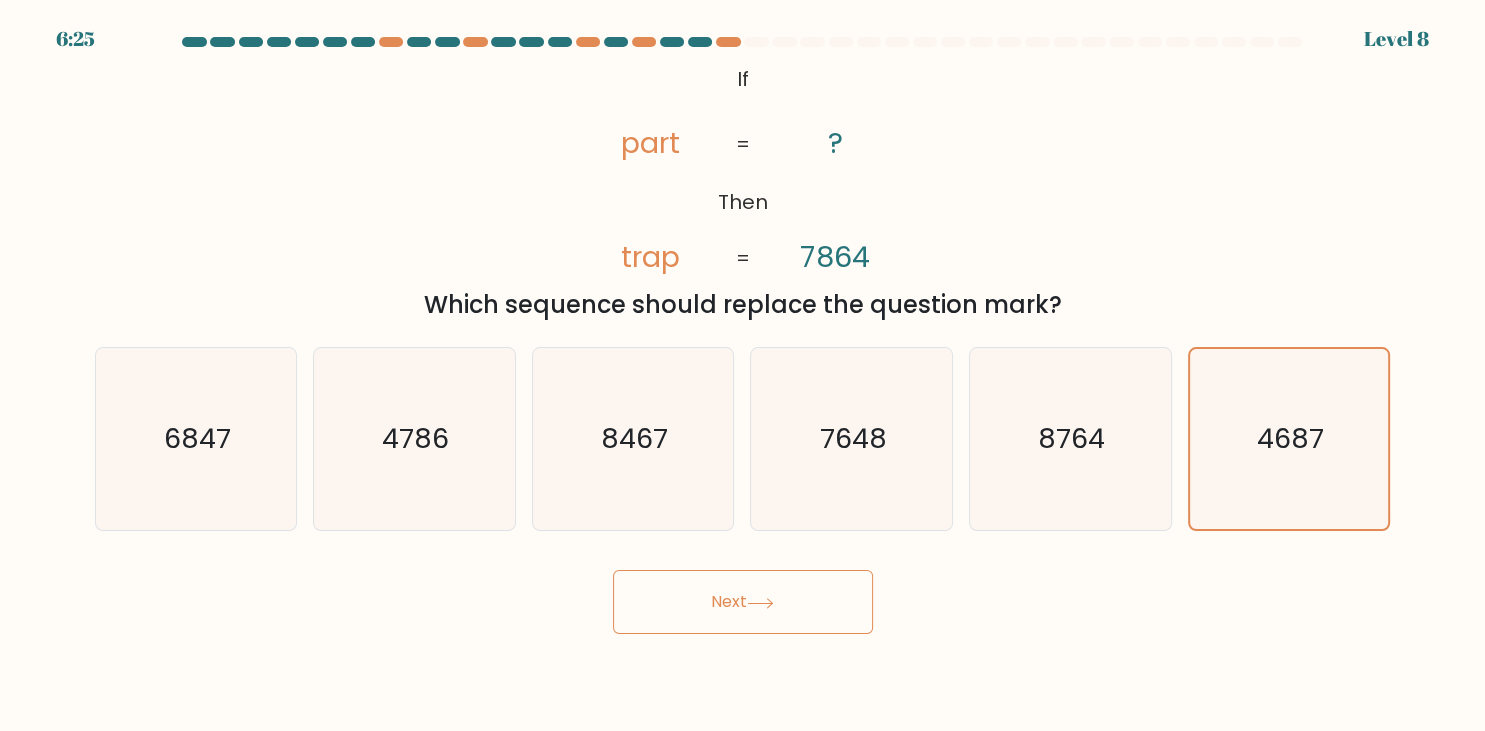 click on "Next" at bounding box center [743, 602] 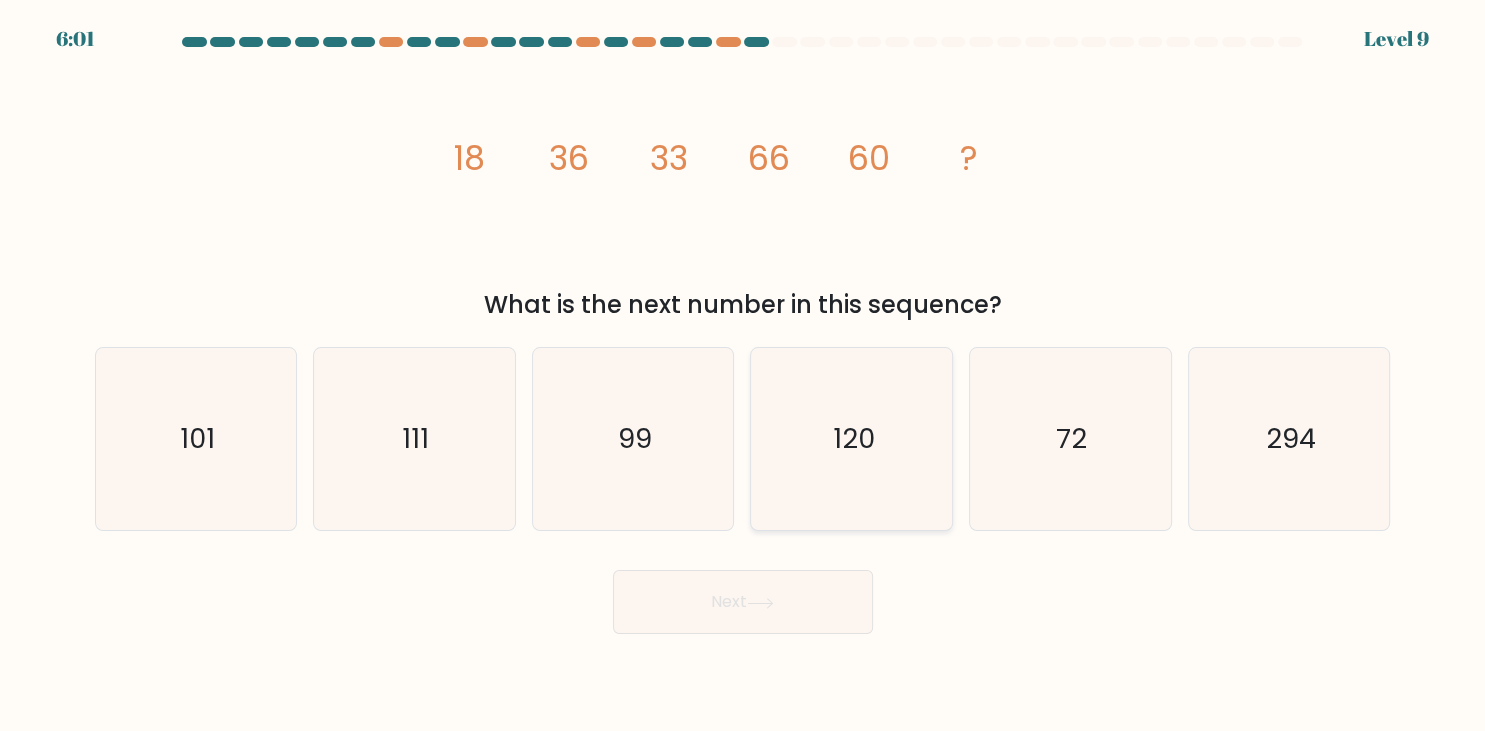 click on "120" 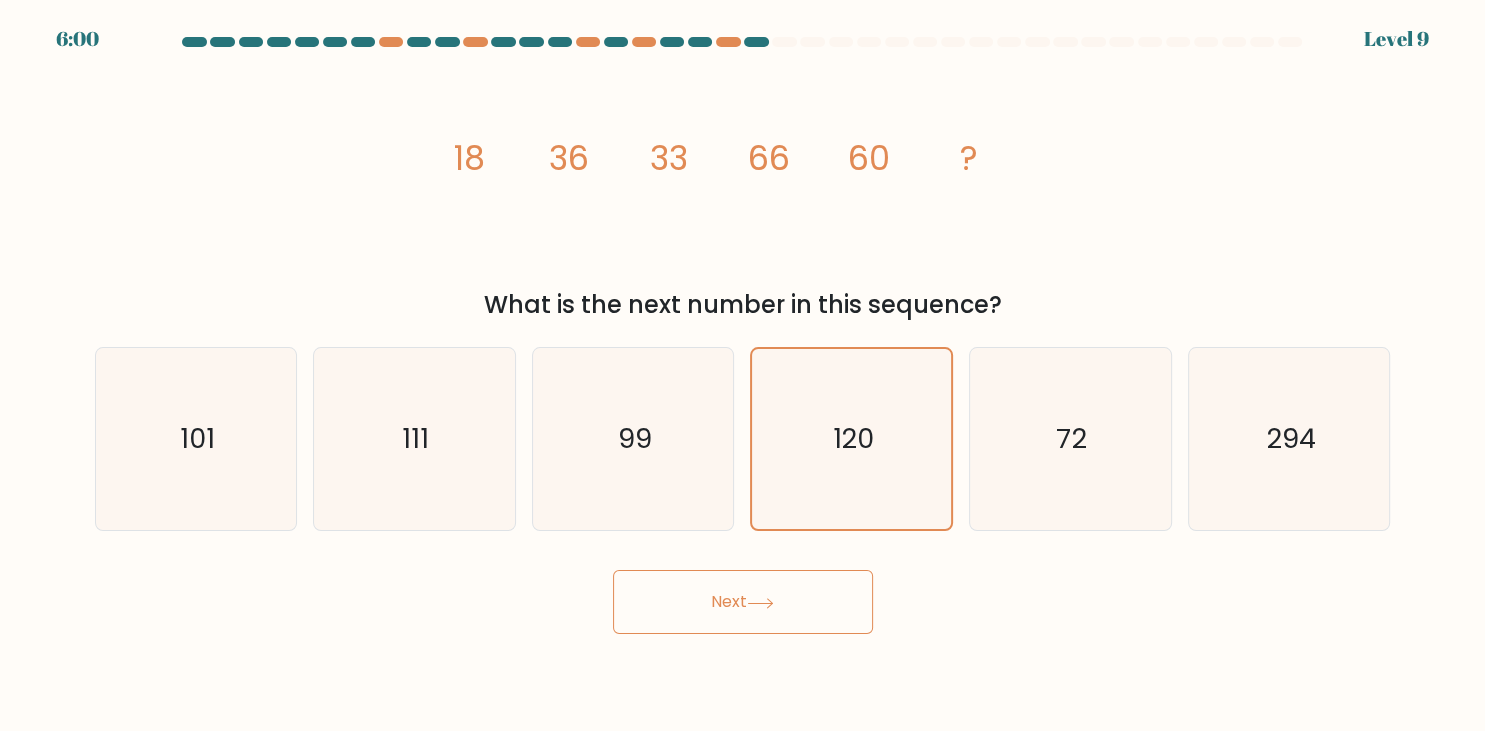 click on "Next" at bounding box center (743, 602) 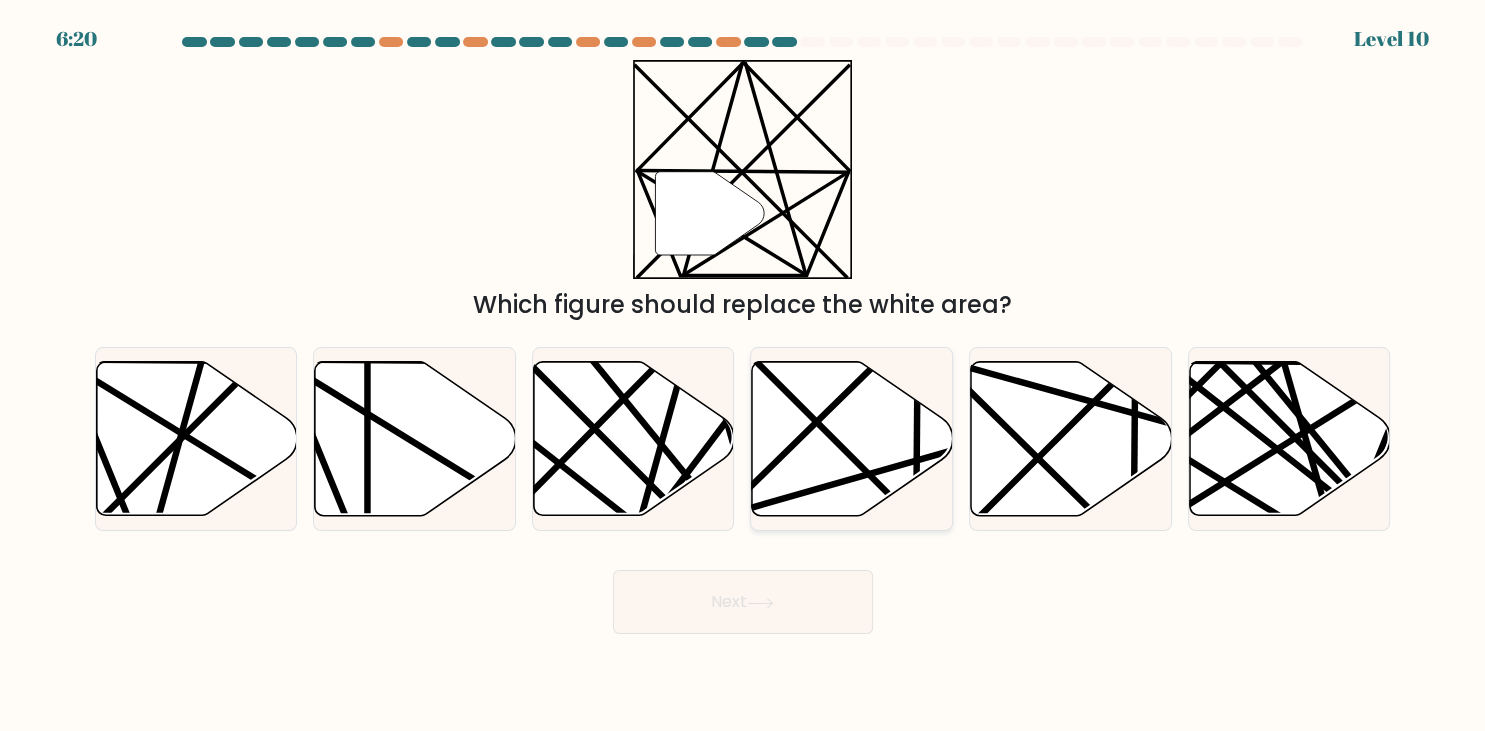click 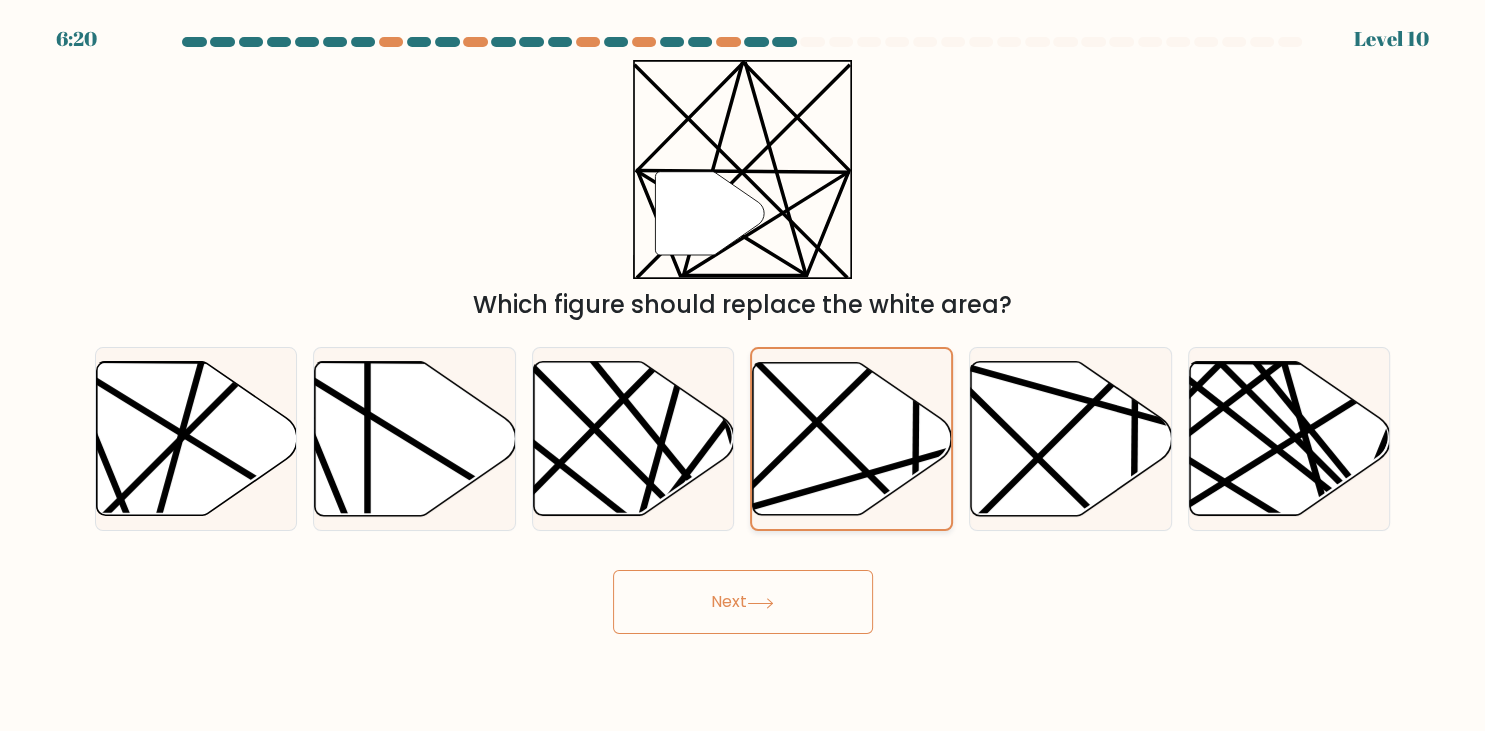 click on "Next" at bounding box center [743, 602] 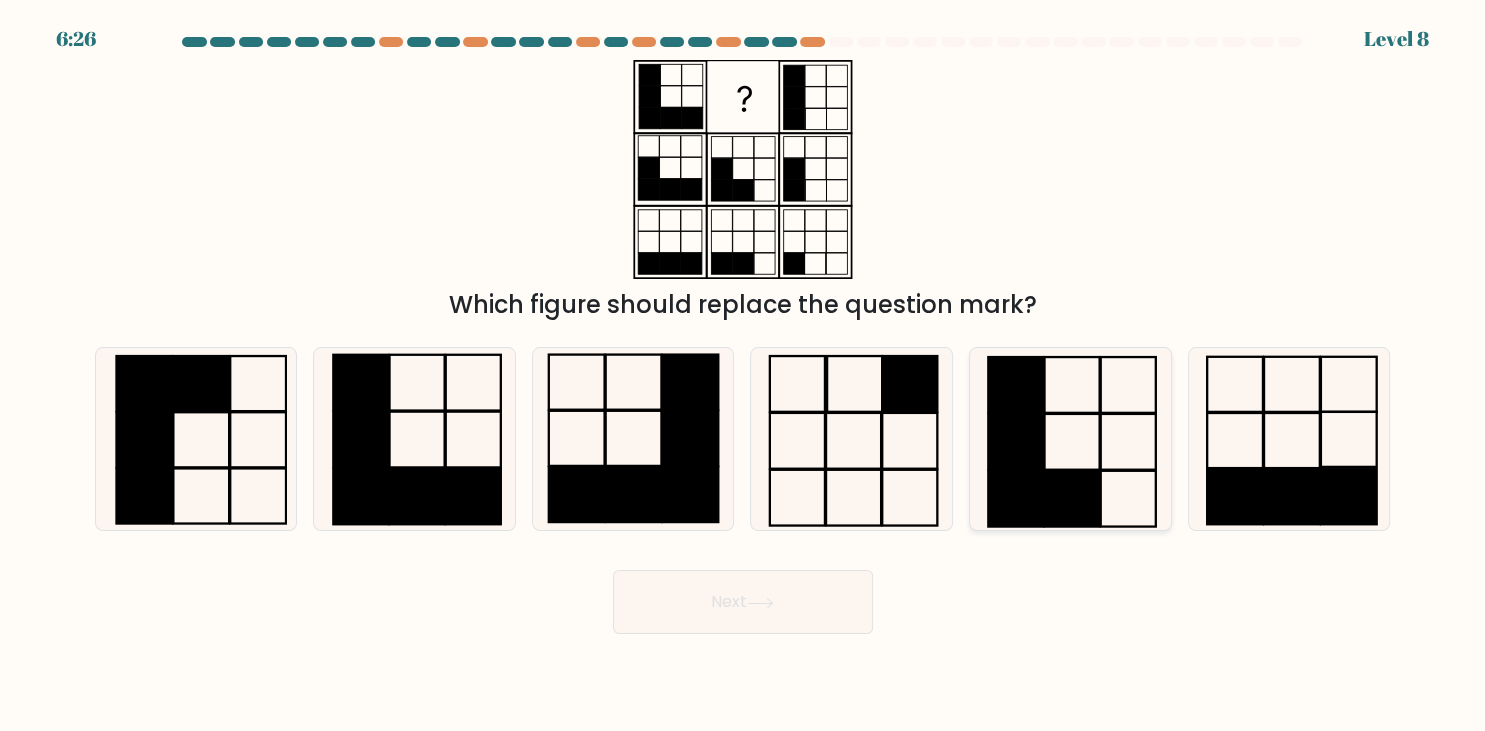 click 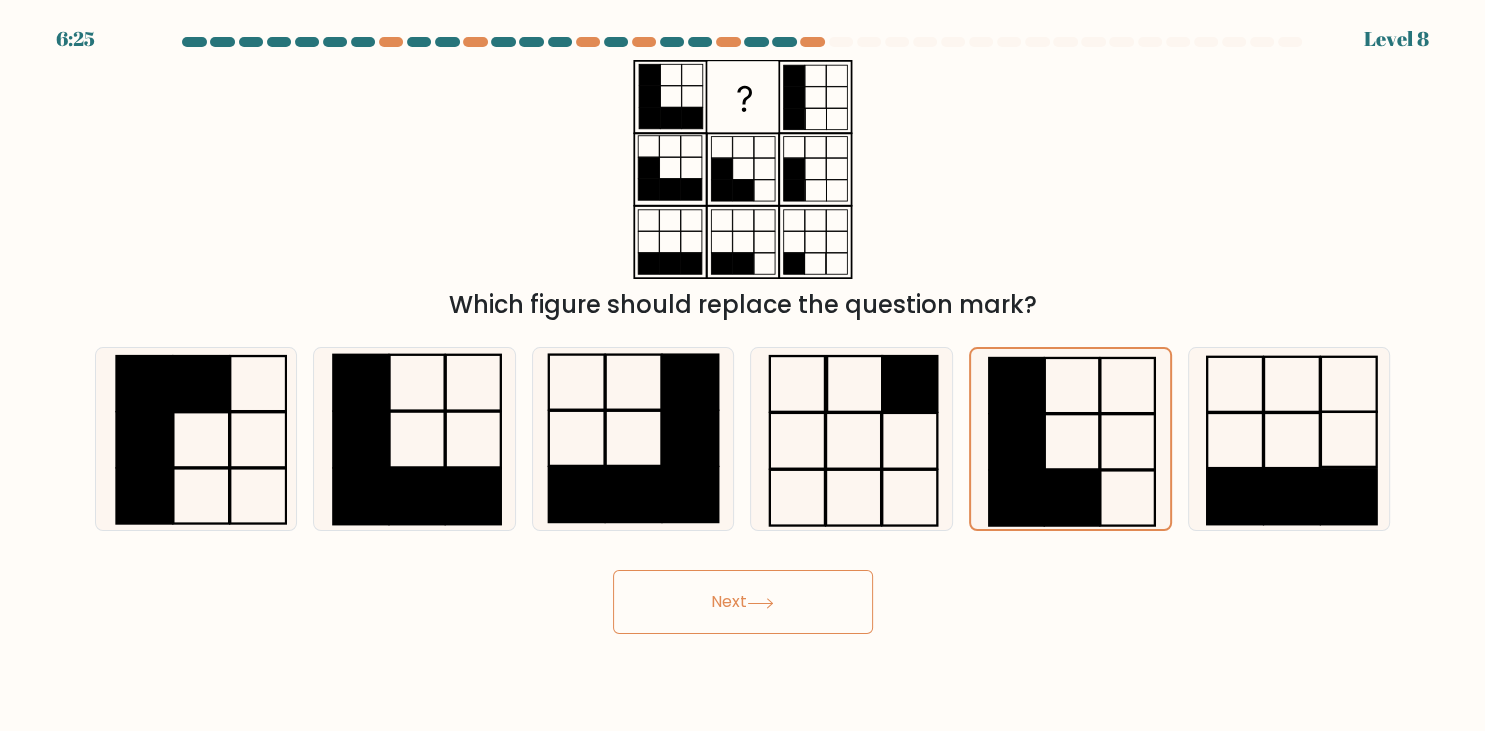 click 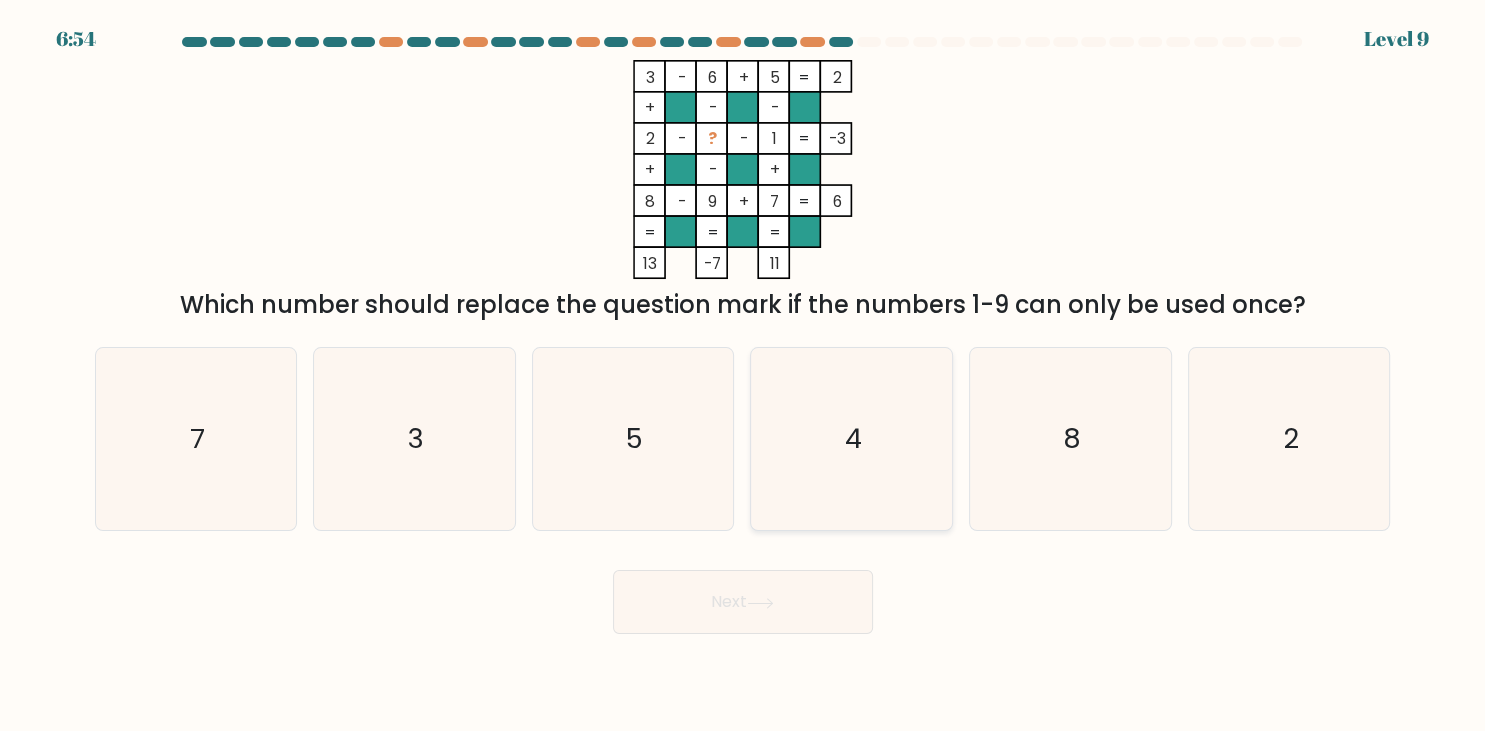 click on "4" 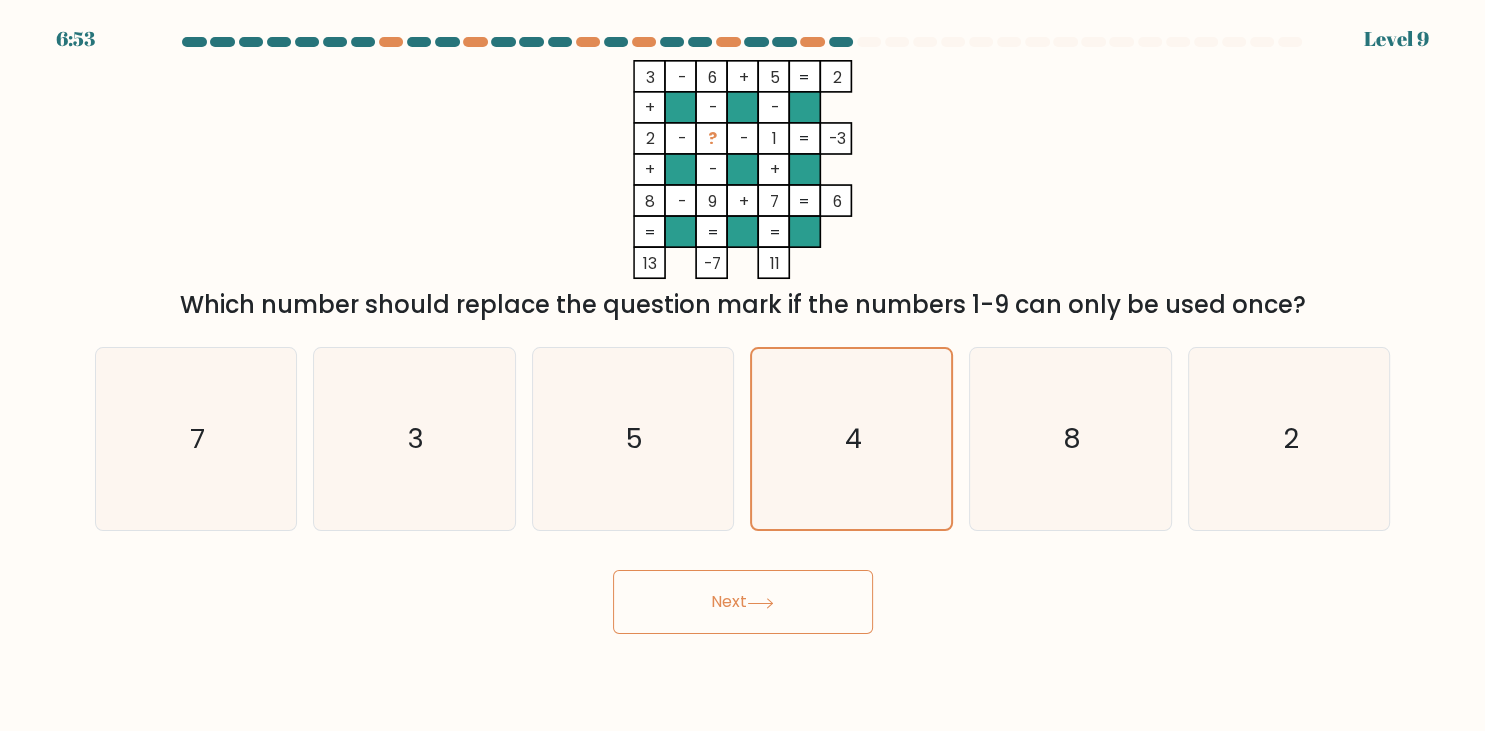 click on "Next" at bounding box center (743, 602) 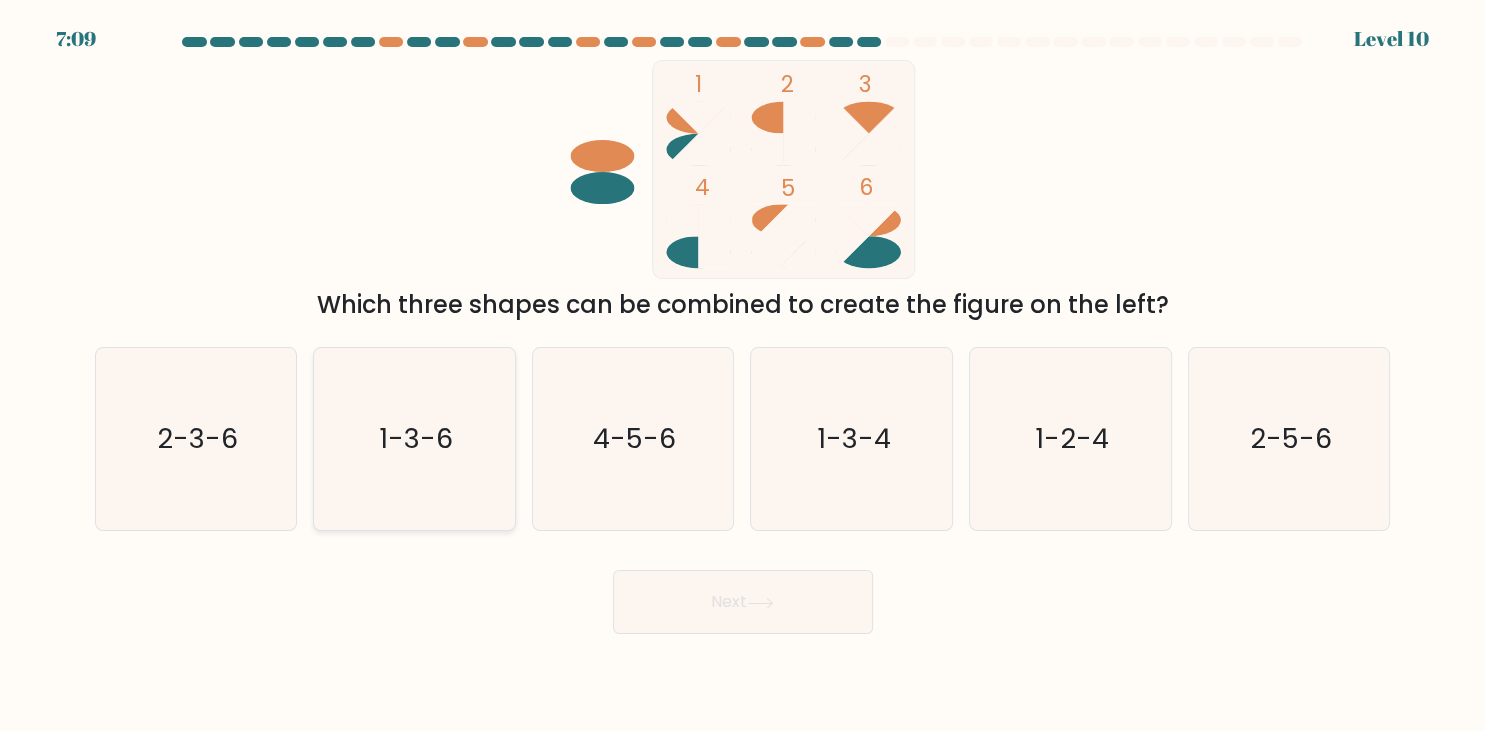 click on "1-3-6" 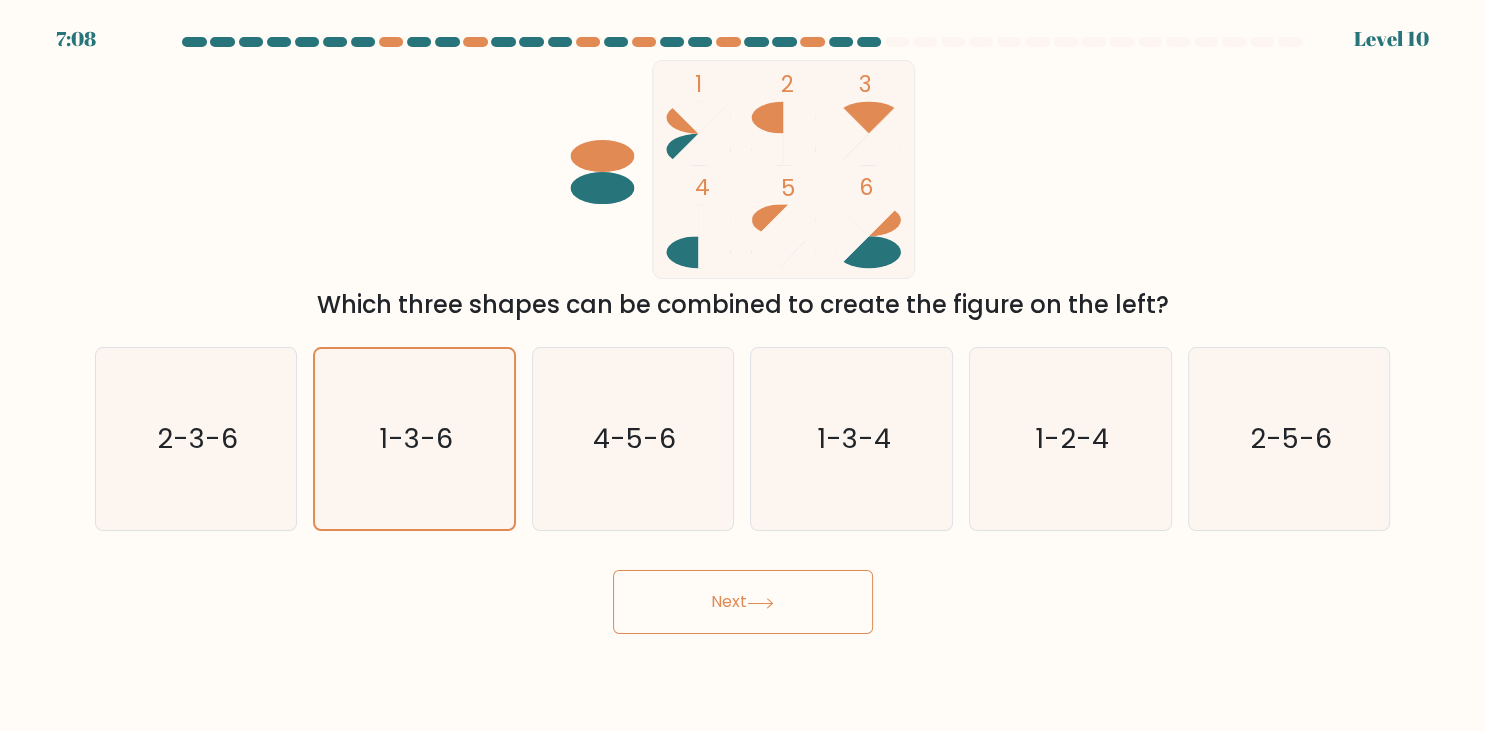 click on "Next" at bounding box center [743, 602] 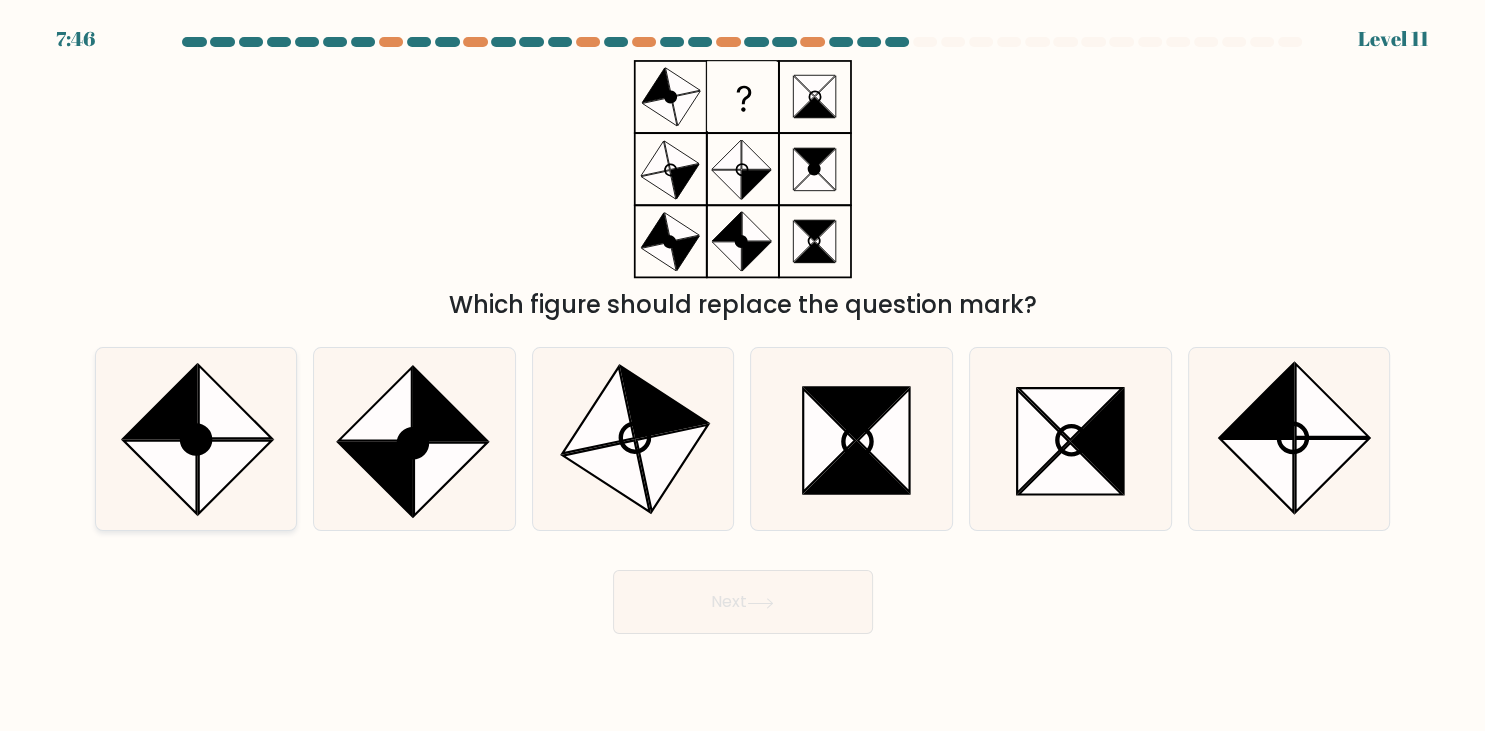 click 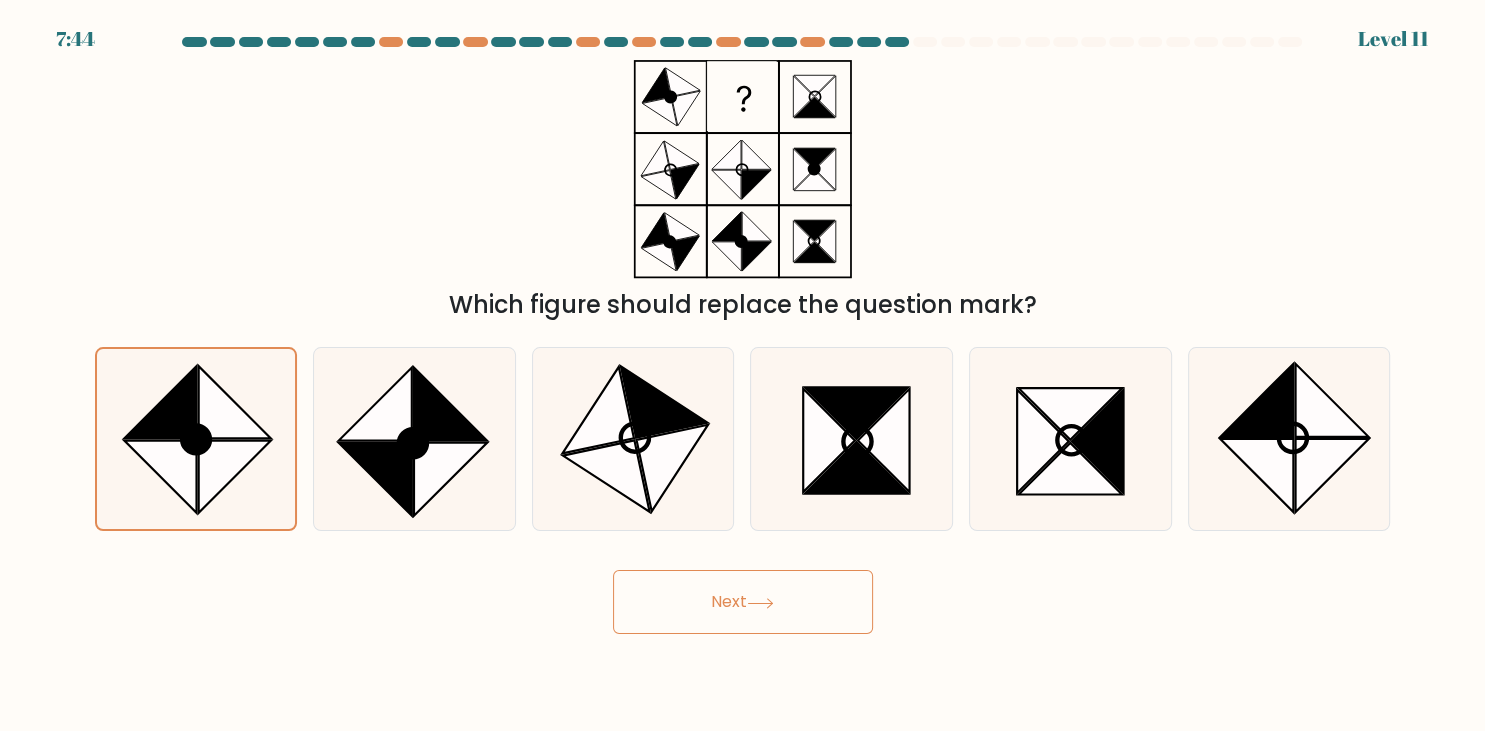 click on "Next" at bounding box center (743, 602) 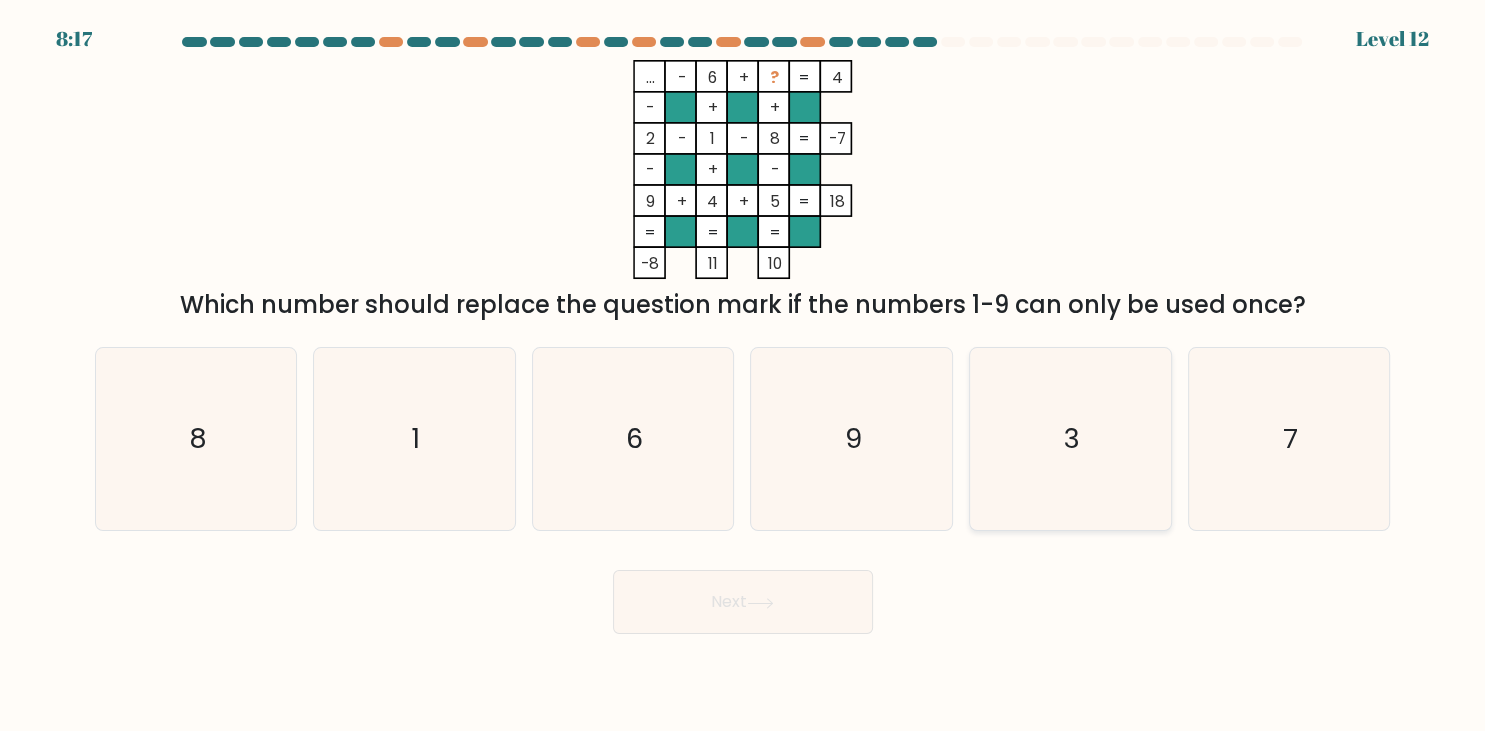 click on "3" 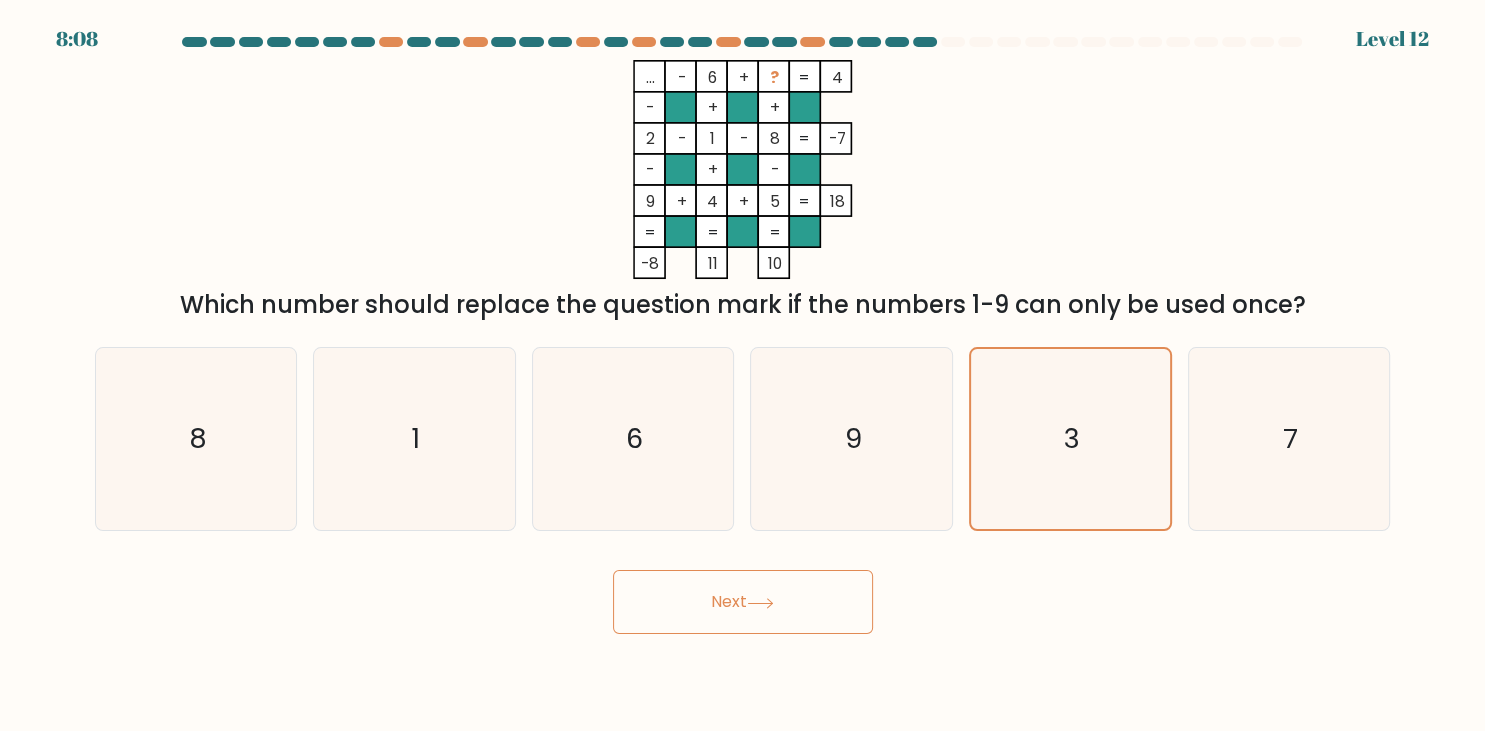 click on "8:08
Level 12" at bounding box center (742, 365) 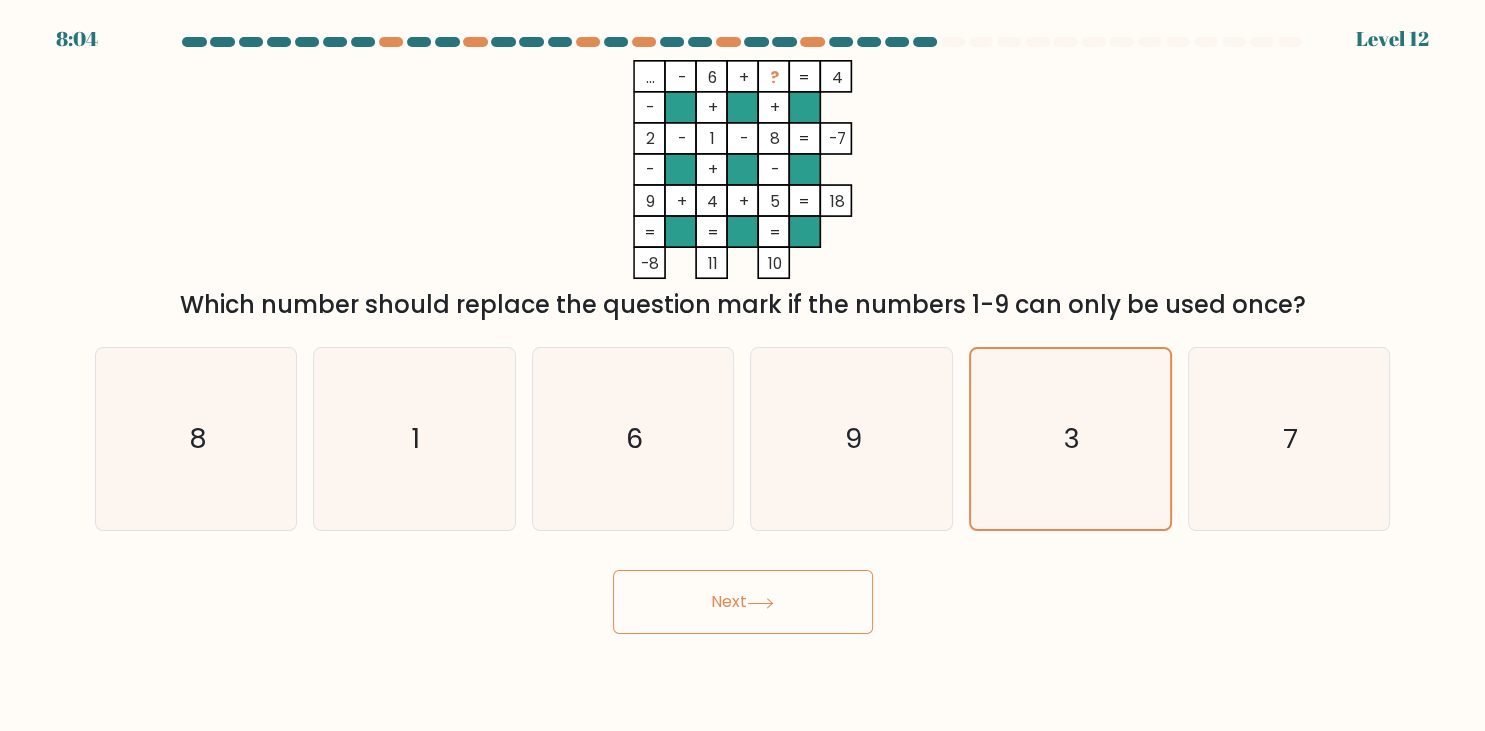 click on "Next" at bounding box center (743, 602) 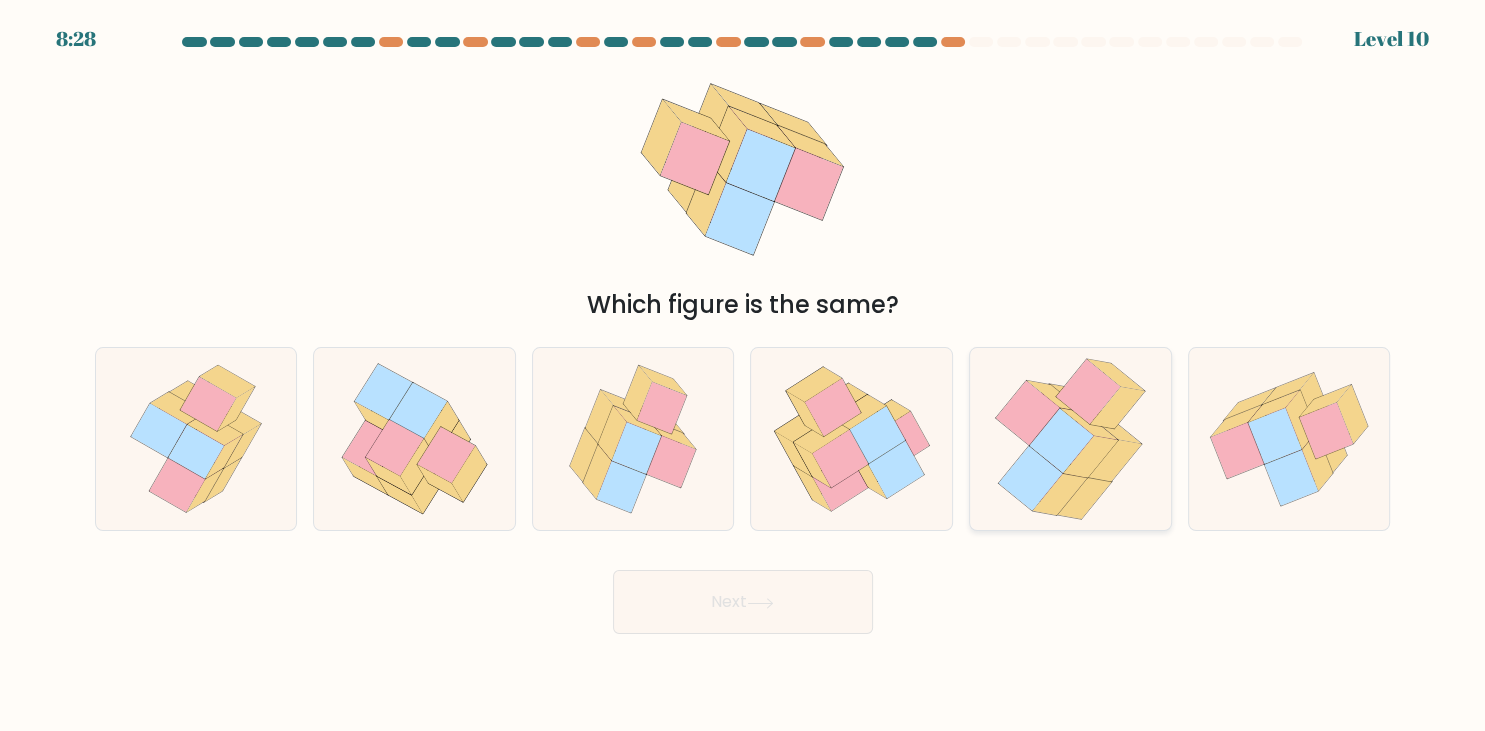 click 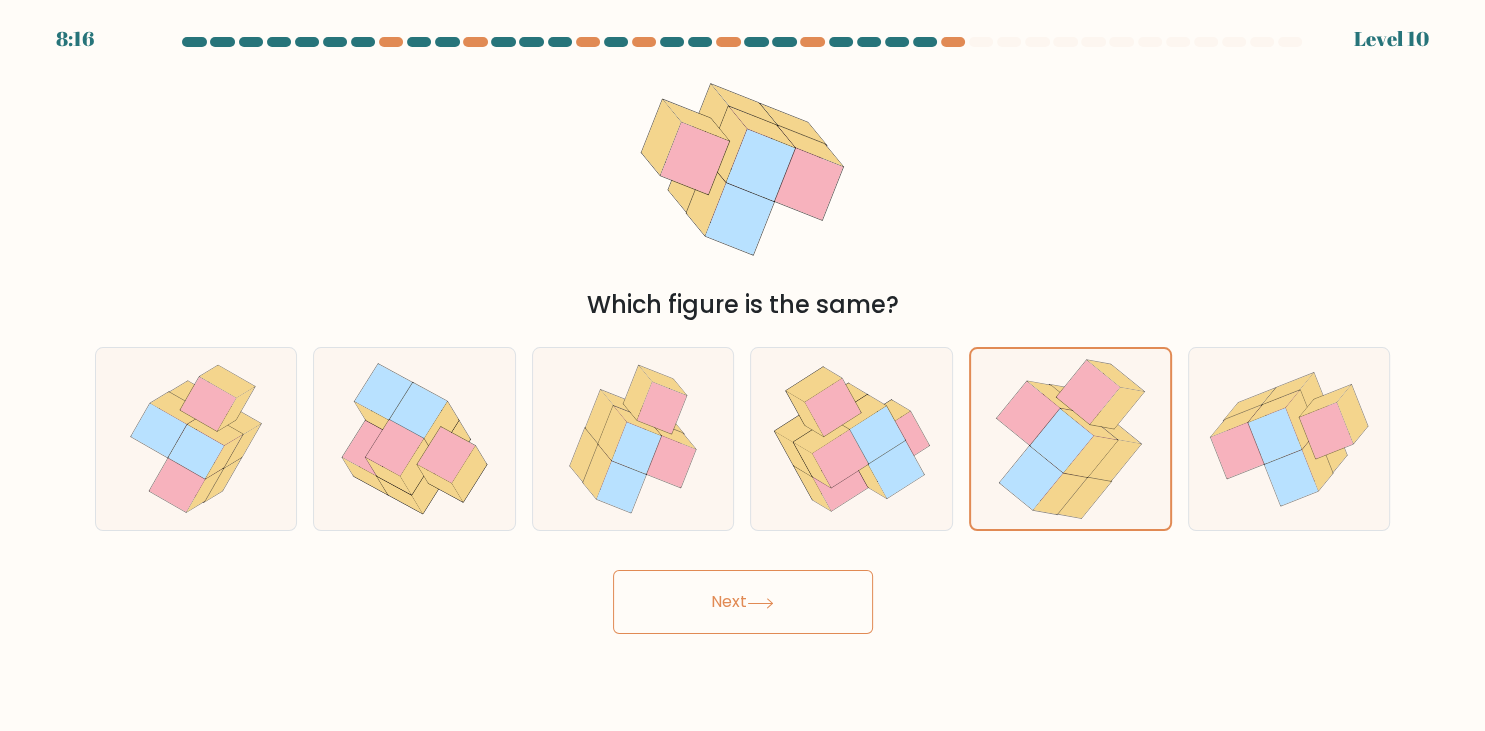 click on "Next" at bounding box center (743, 602) 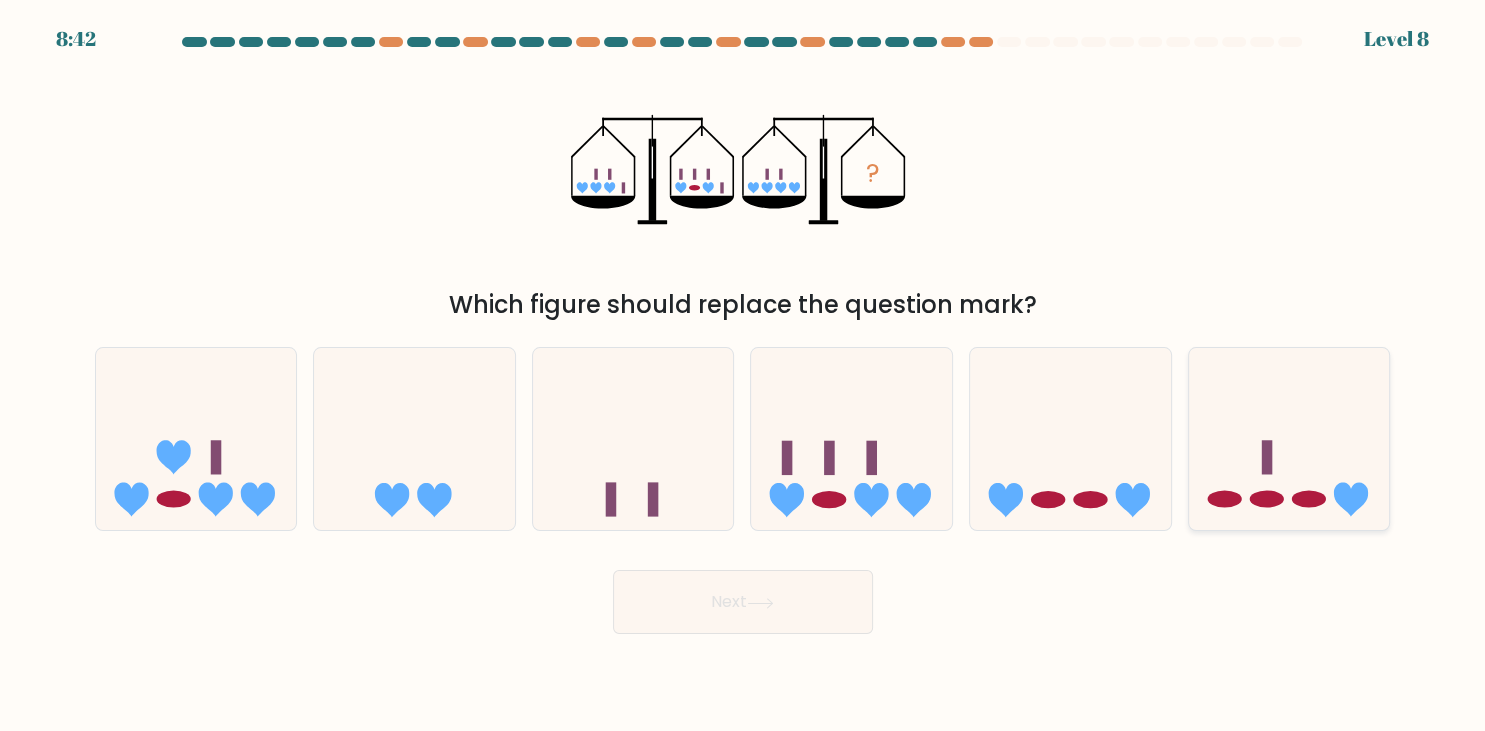 click 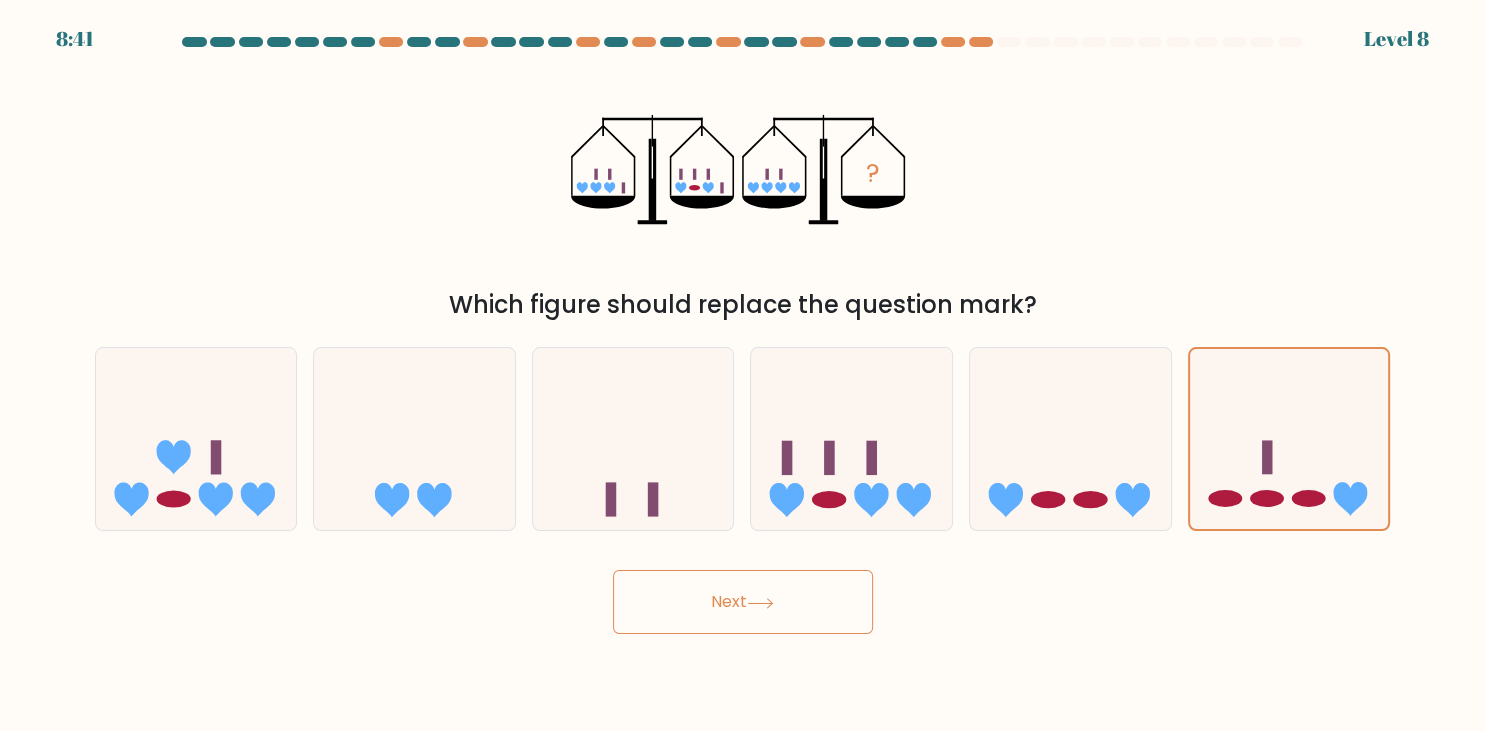 click on "Next" at bounding box center (743, 602) 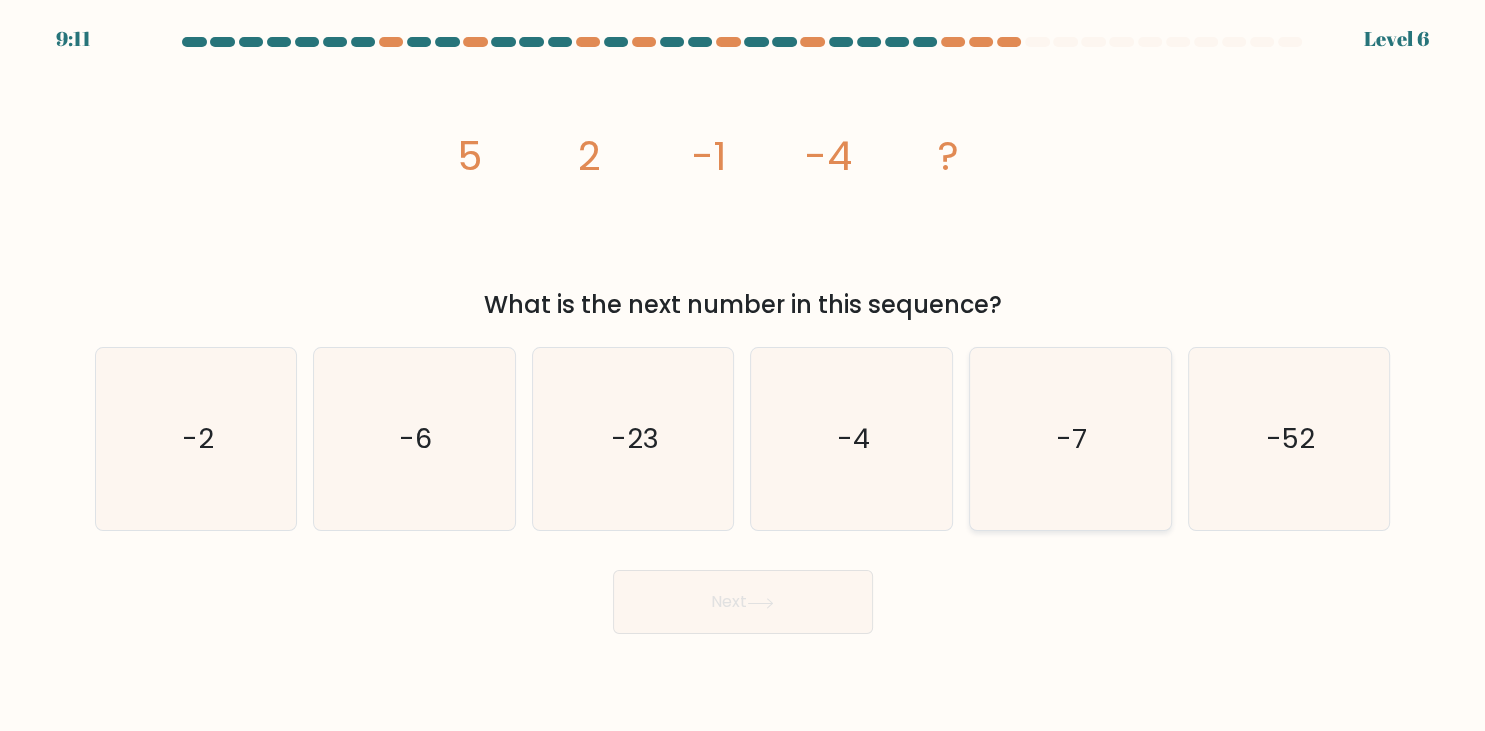 click on "-7" 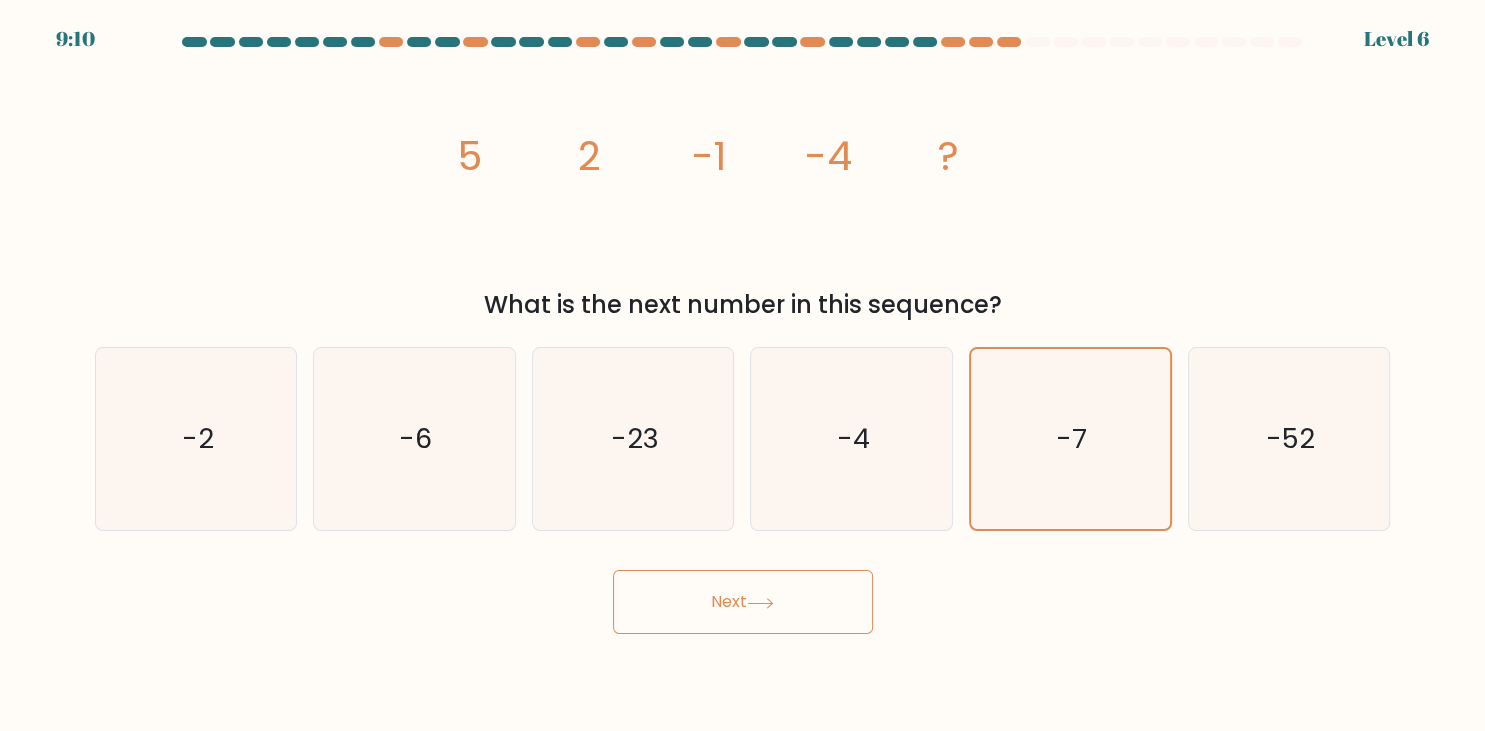 click on "Next" at bounding box center [743, 602] 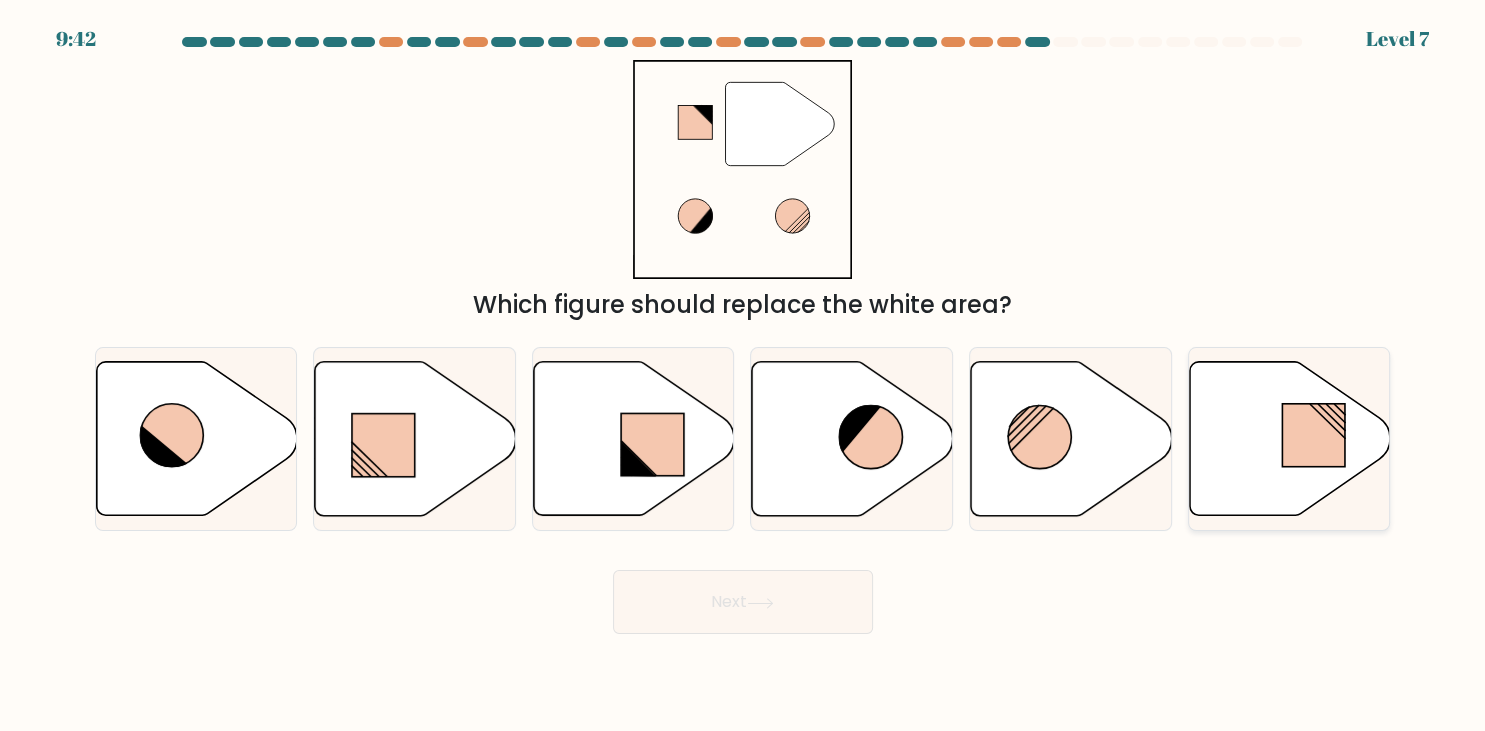 click 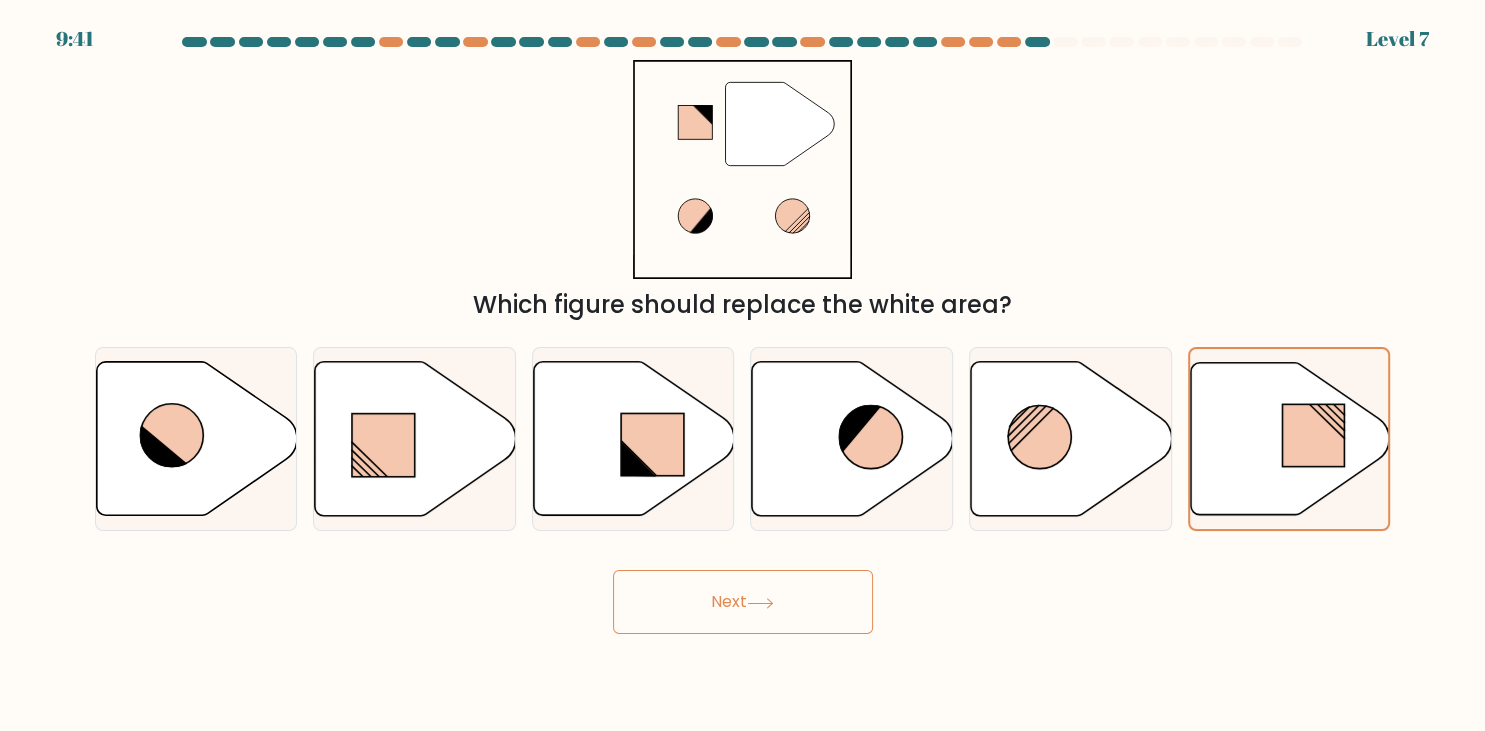 click on "Next" at bounding box center [743, 602] 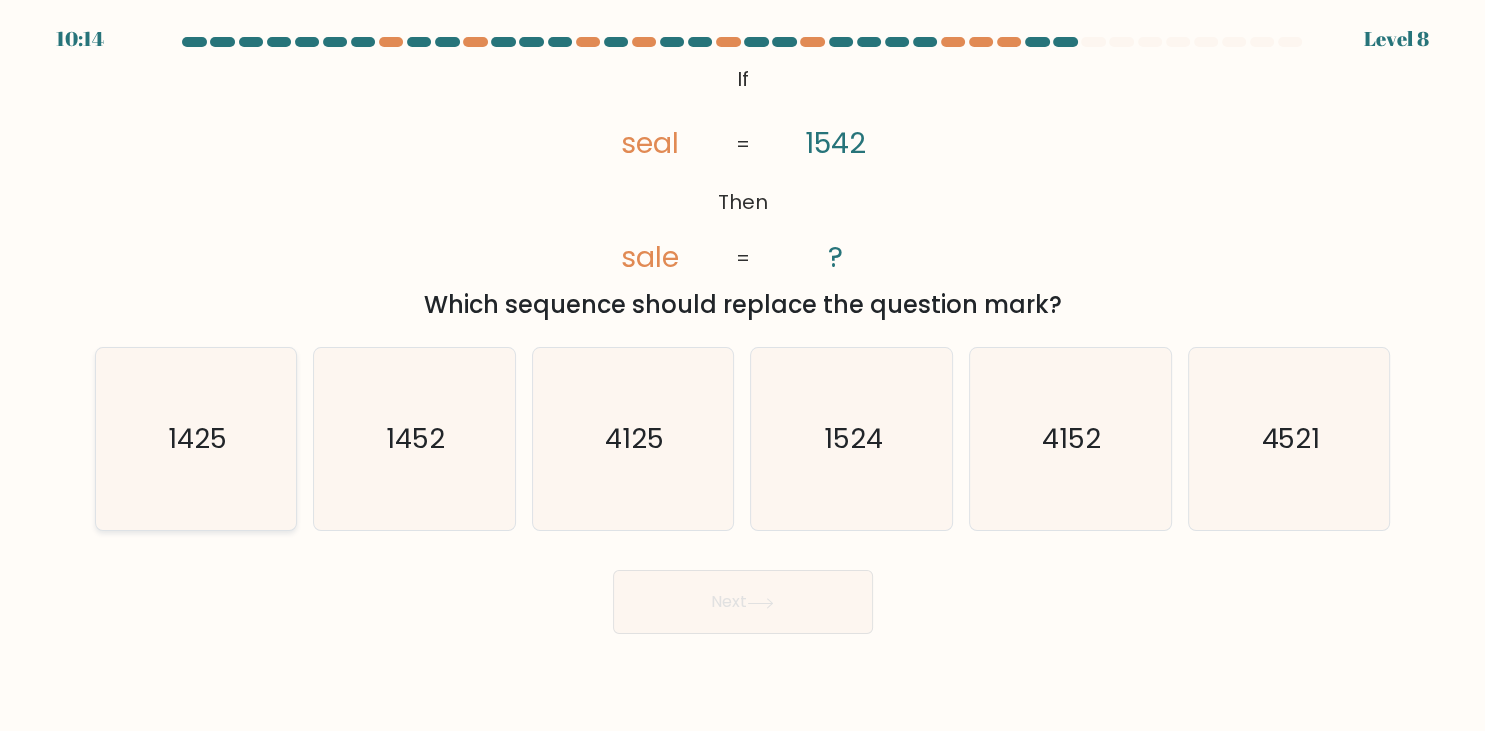 click on "1425" 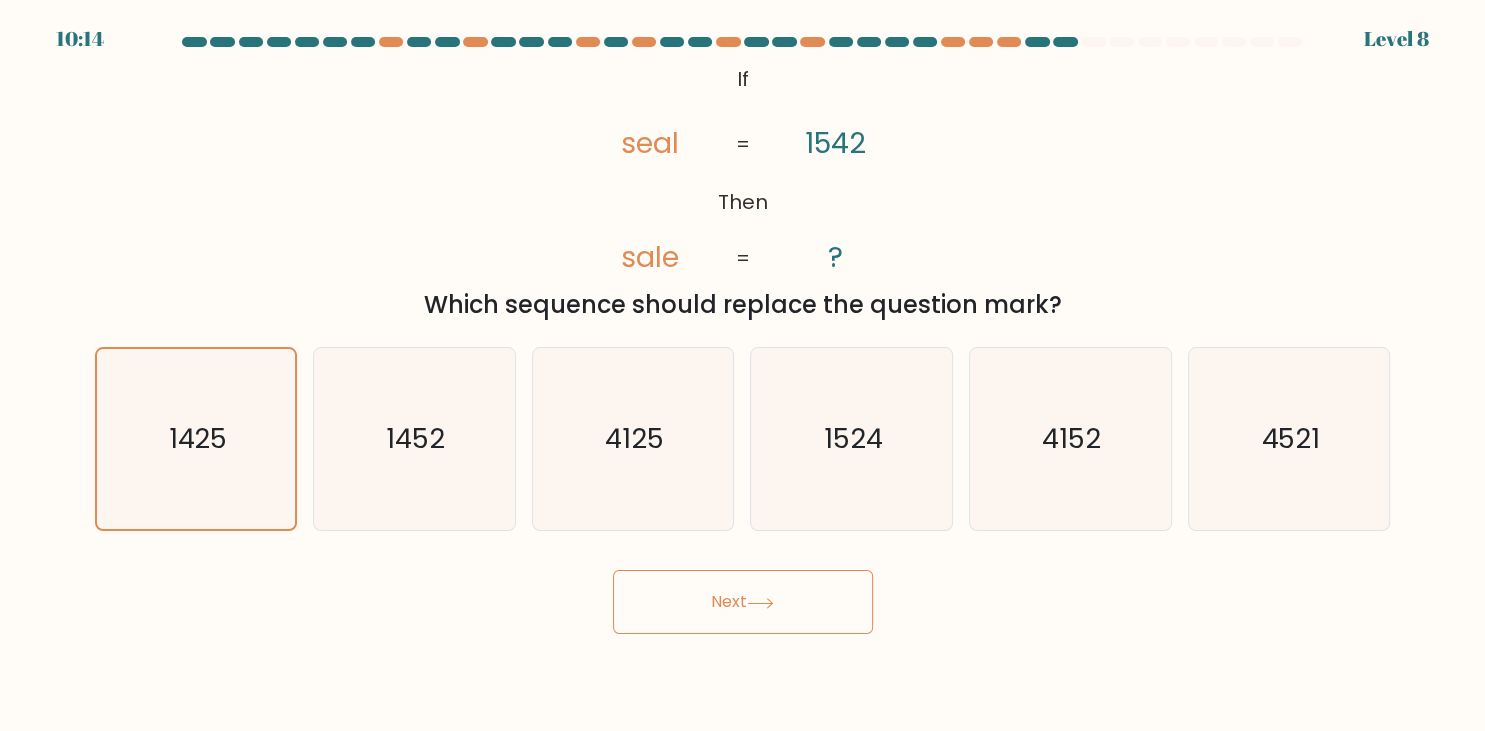 click on "Next" at bounding box center (743, 602) 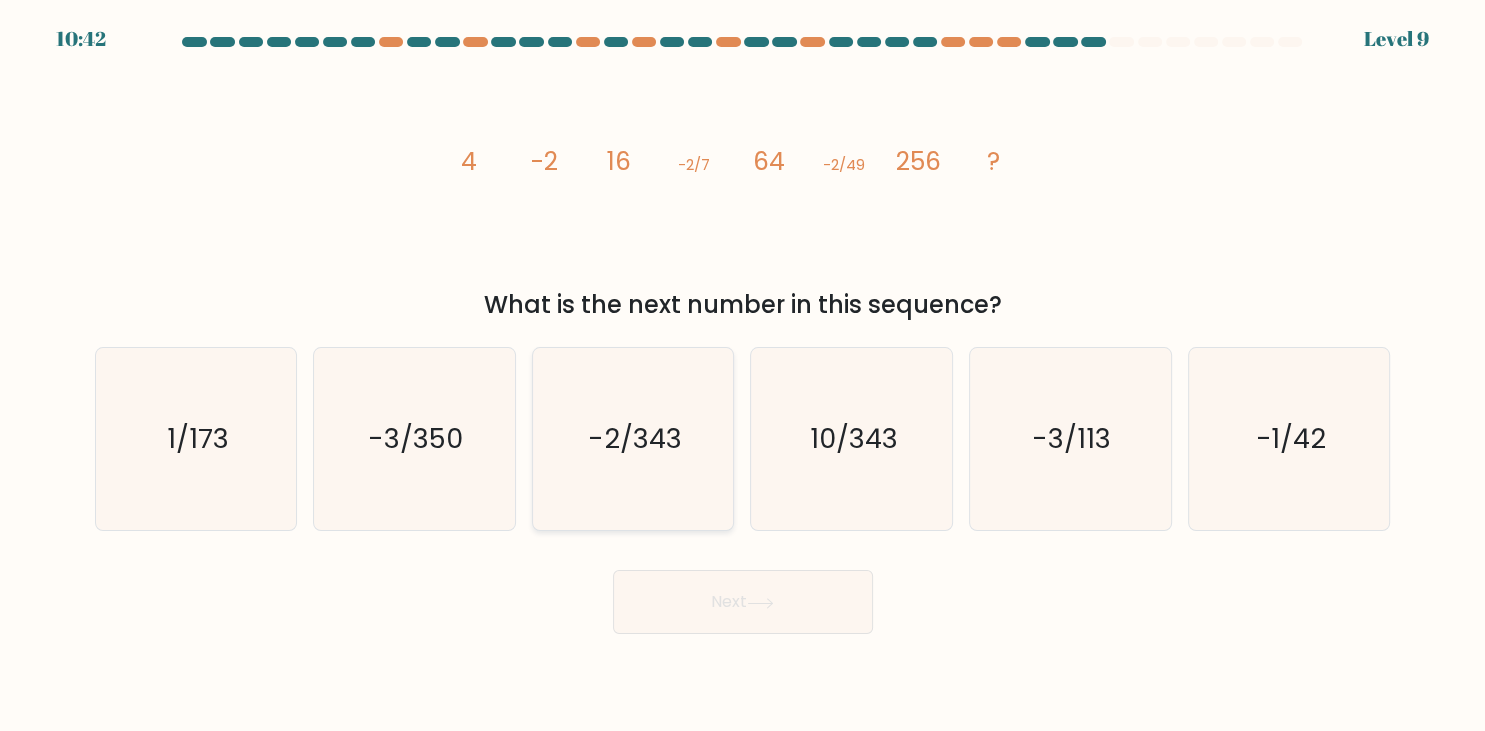 click on "-2/343" 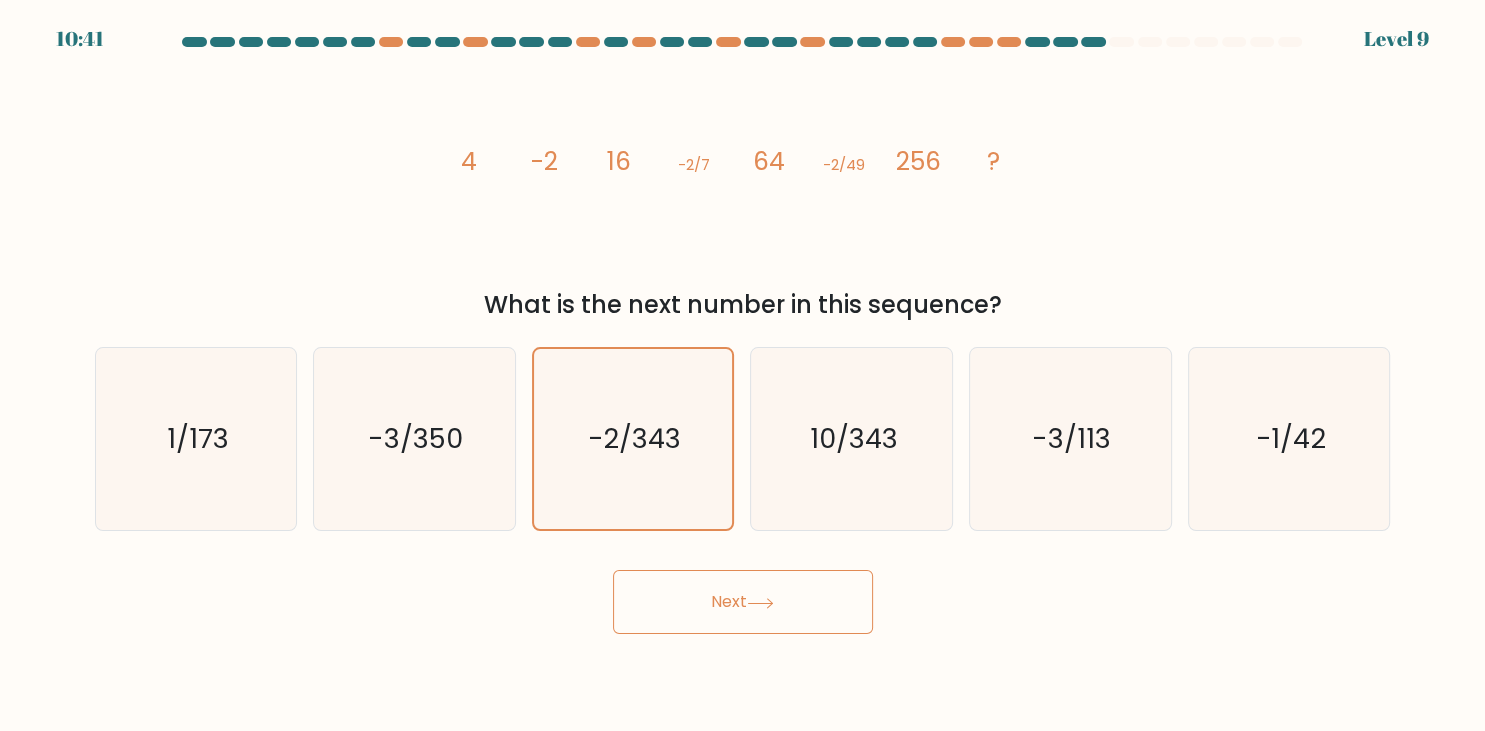 click 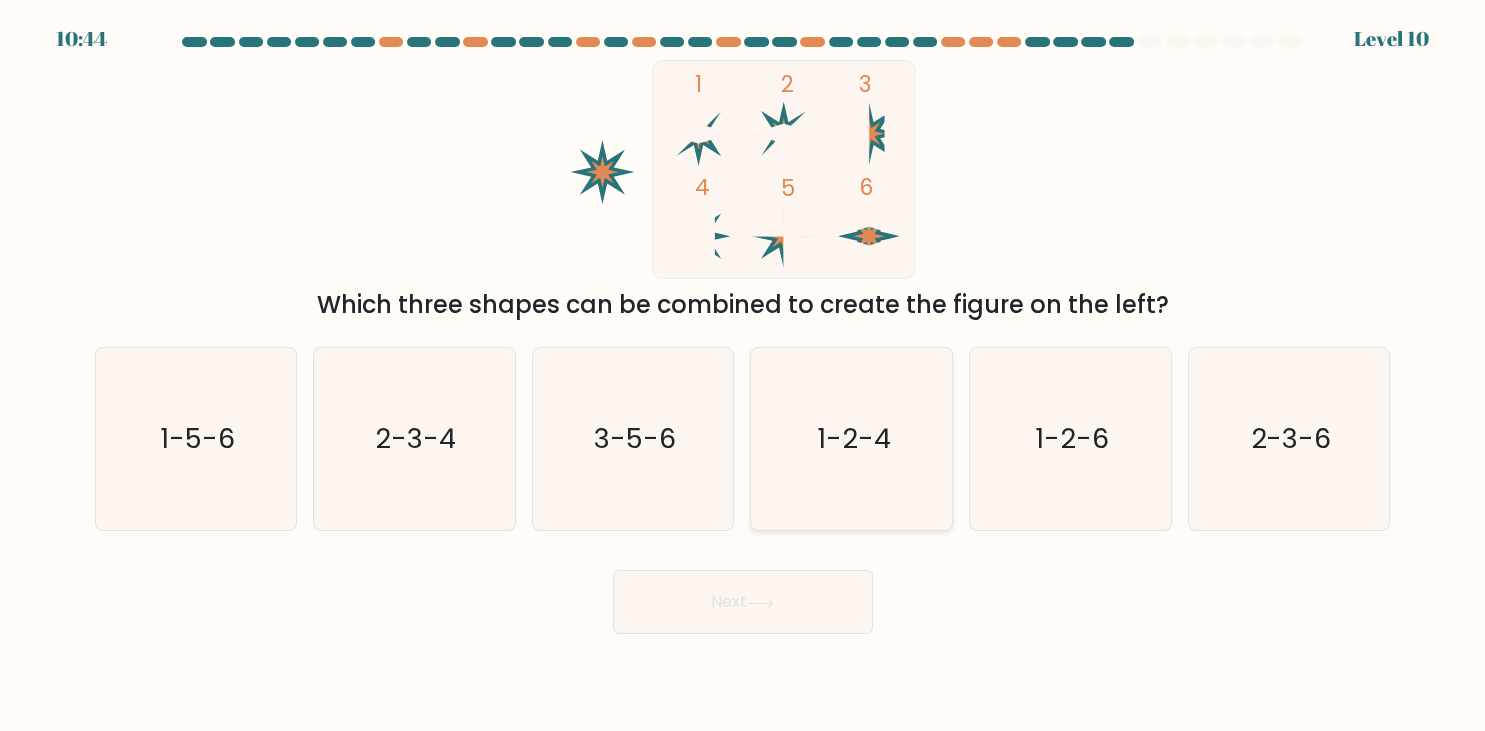 click on "1-2-4" 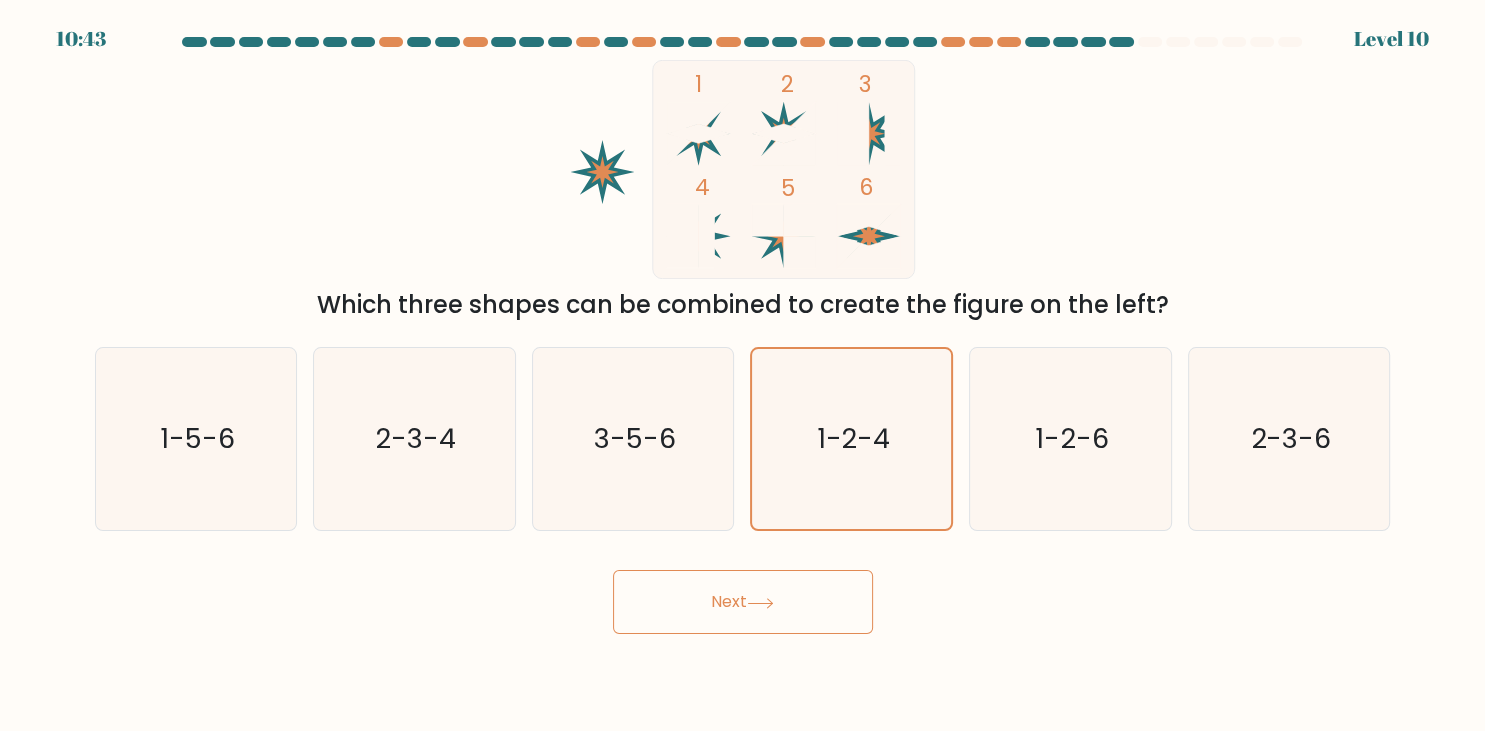 click on "Next" at bounding box center (743, 602) 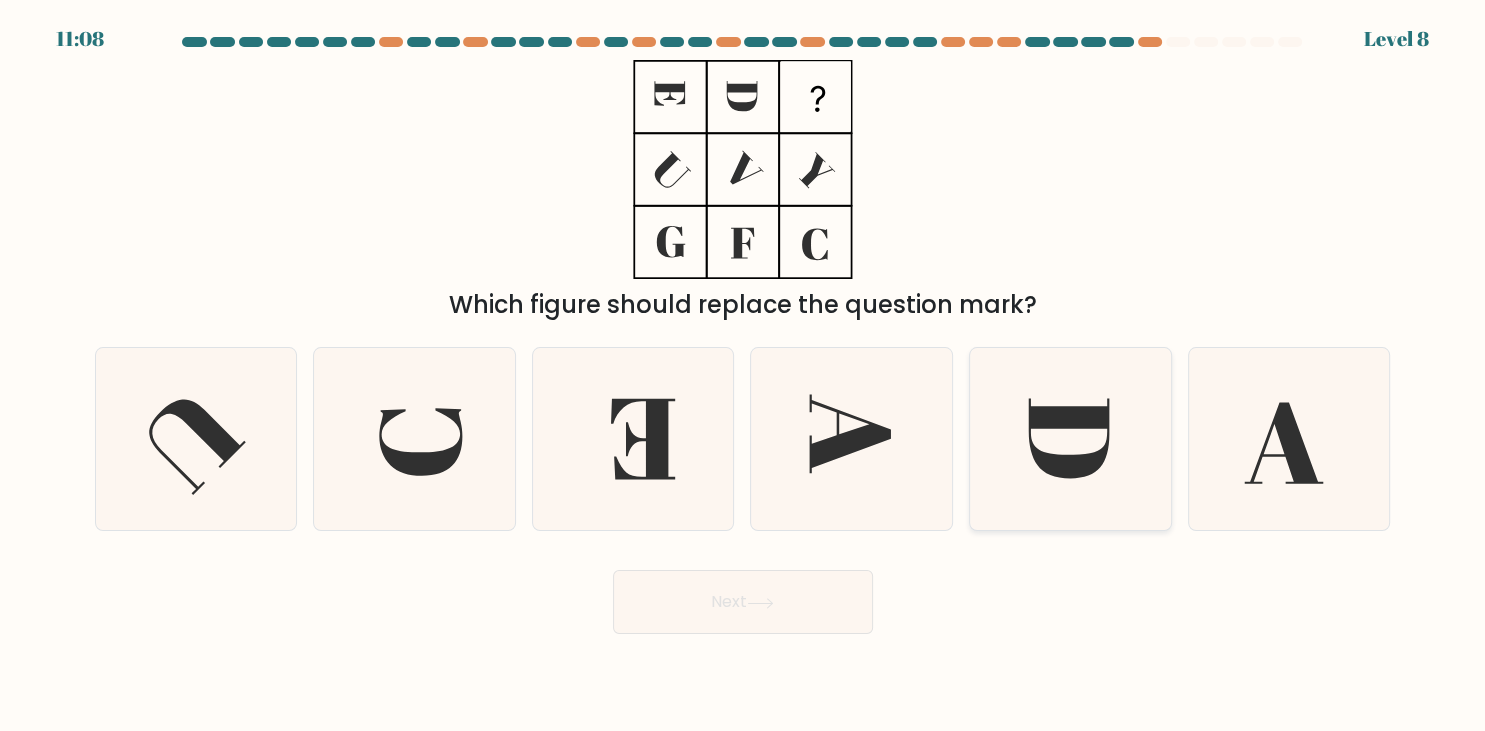 click 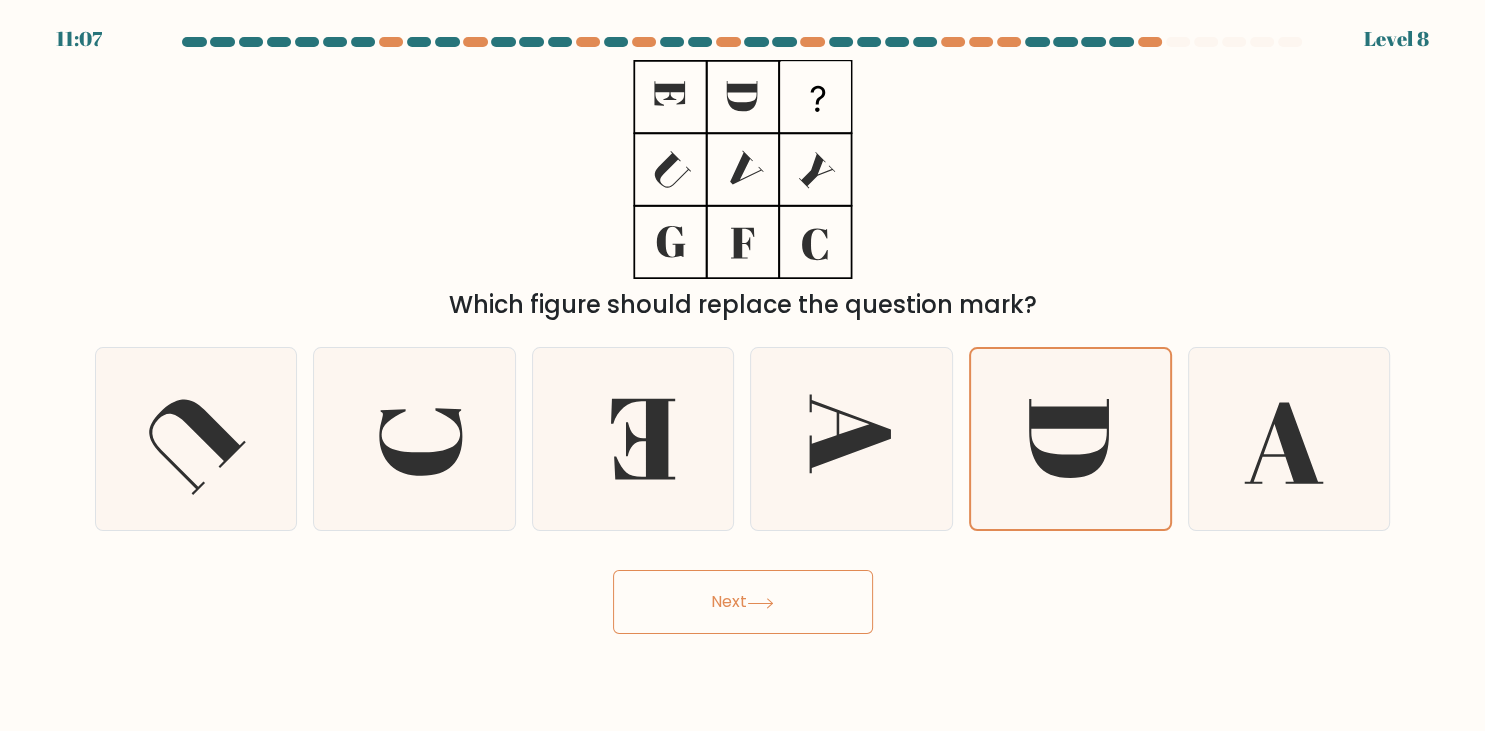 click on "Next" at bounding box center [743, 602] 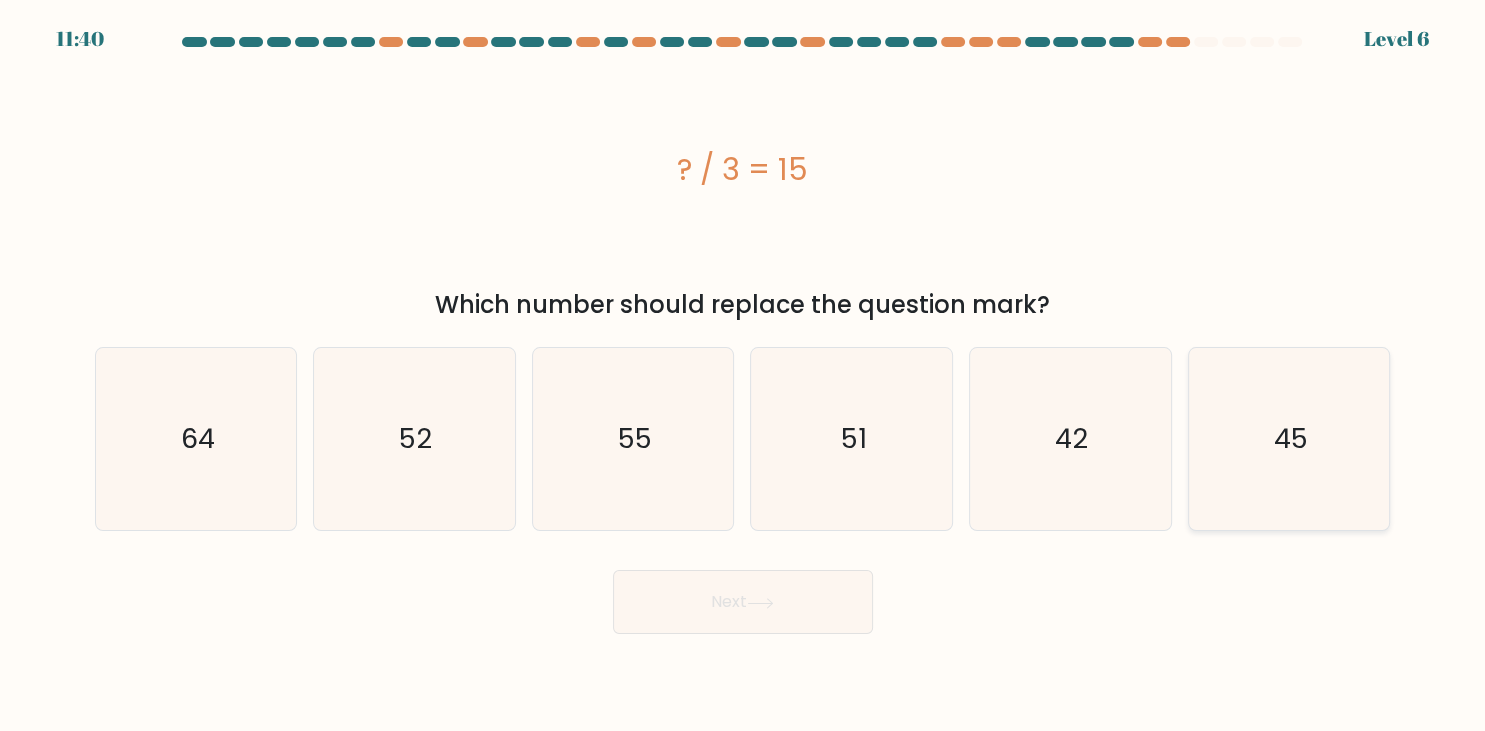click on "45" 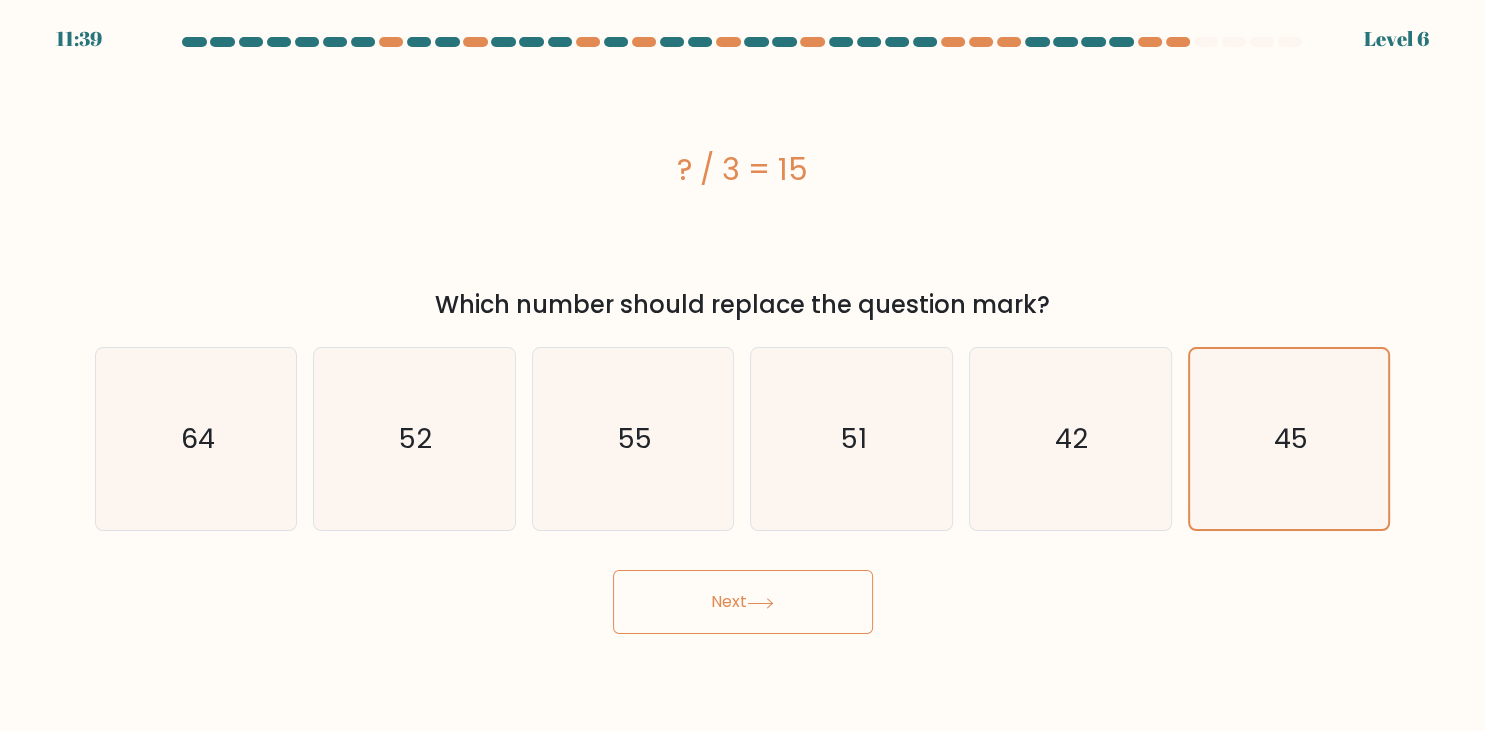 click on "Next" at bounding box center [743, 602] 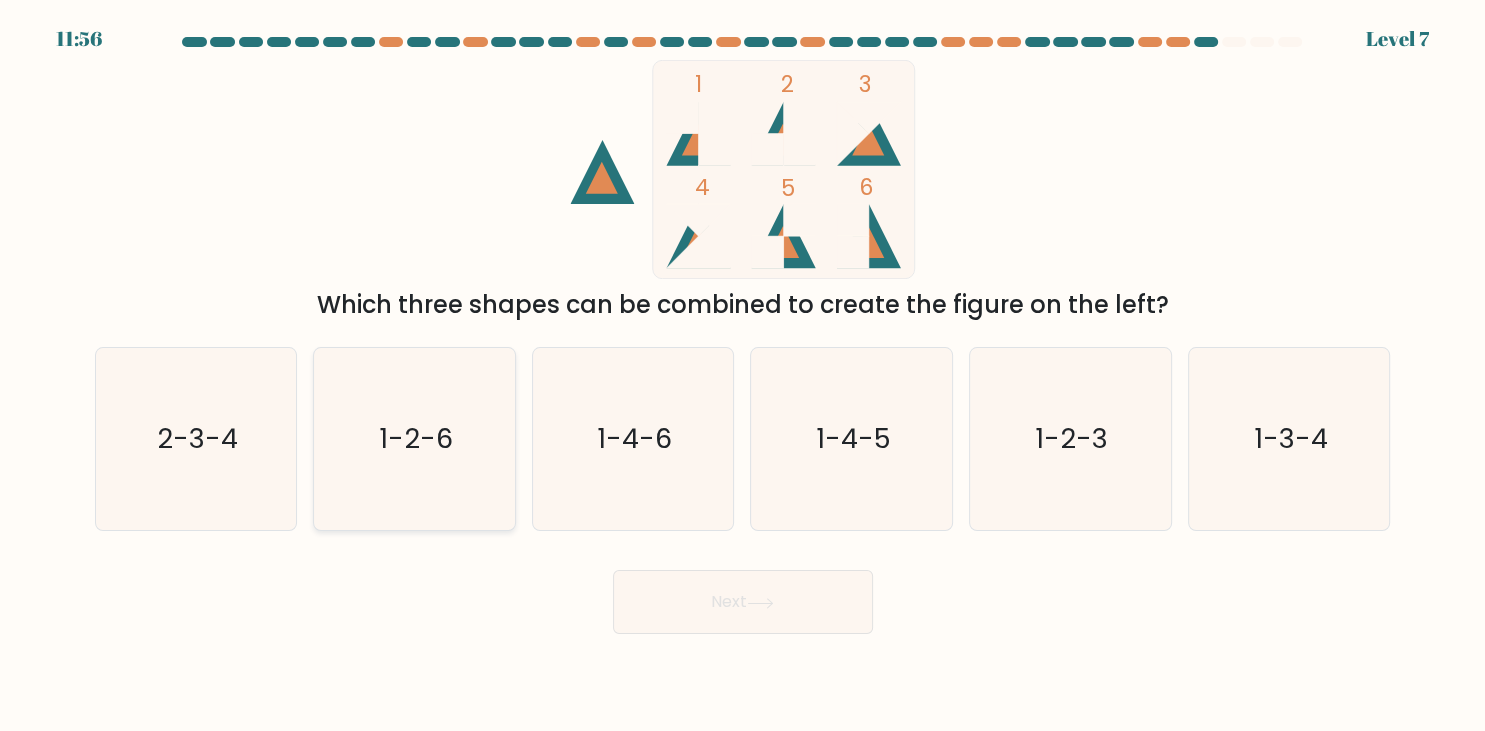 click on "1-2-6" 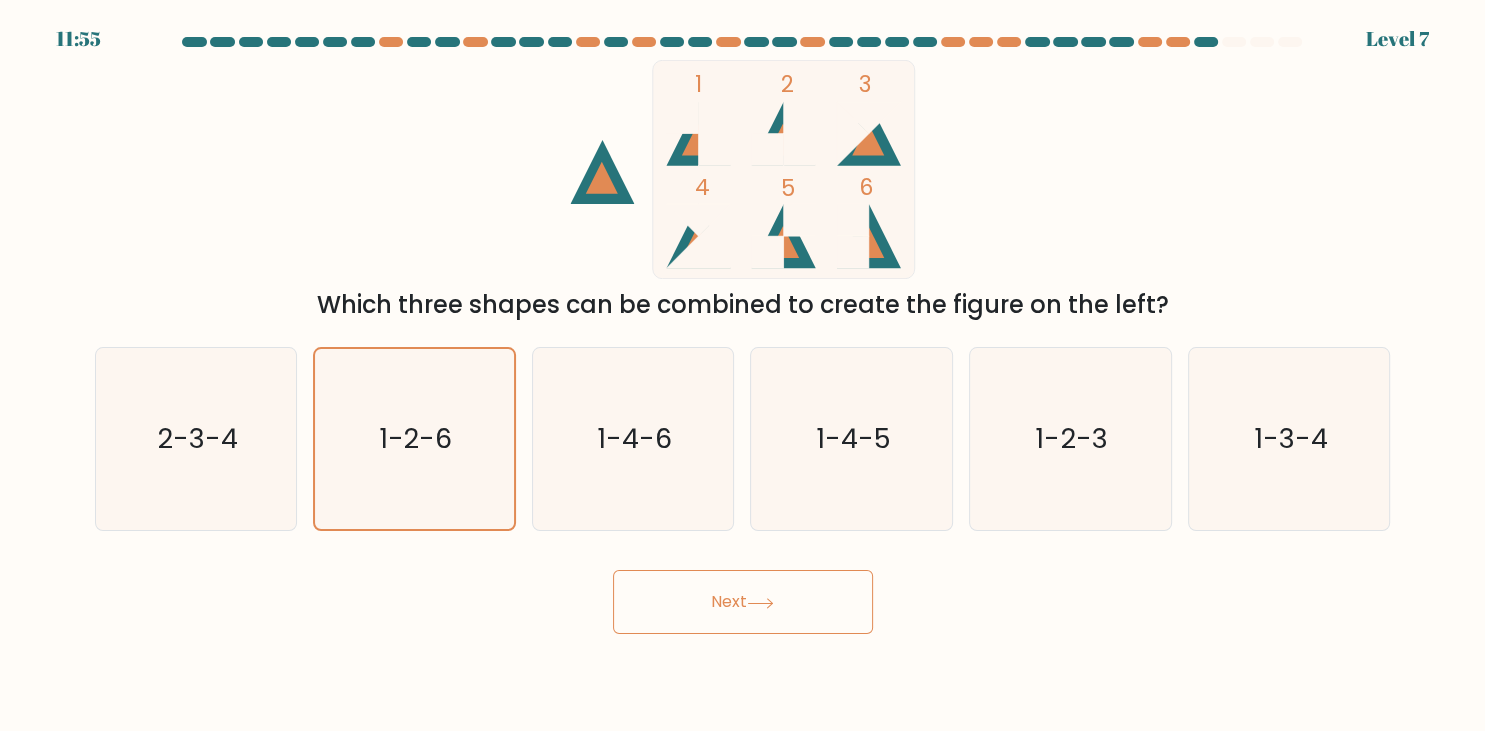 click 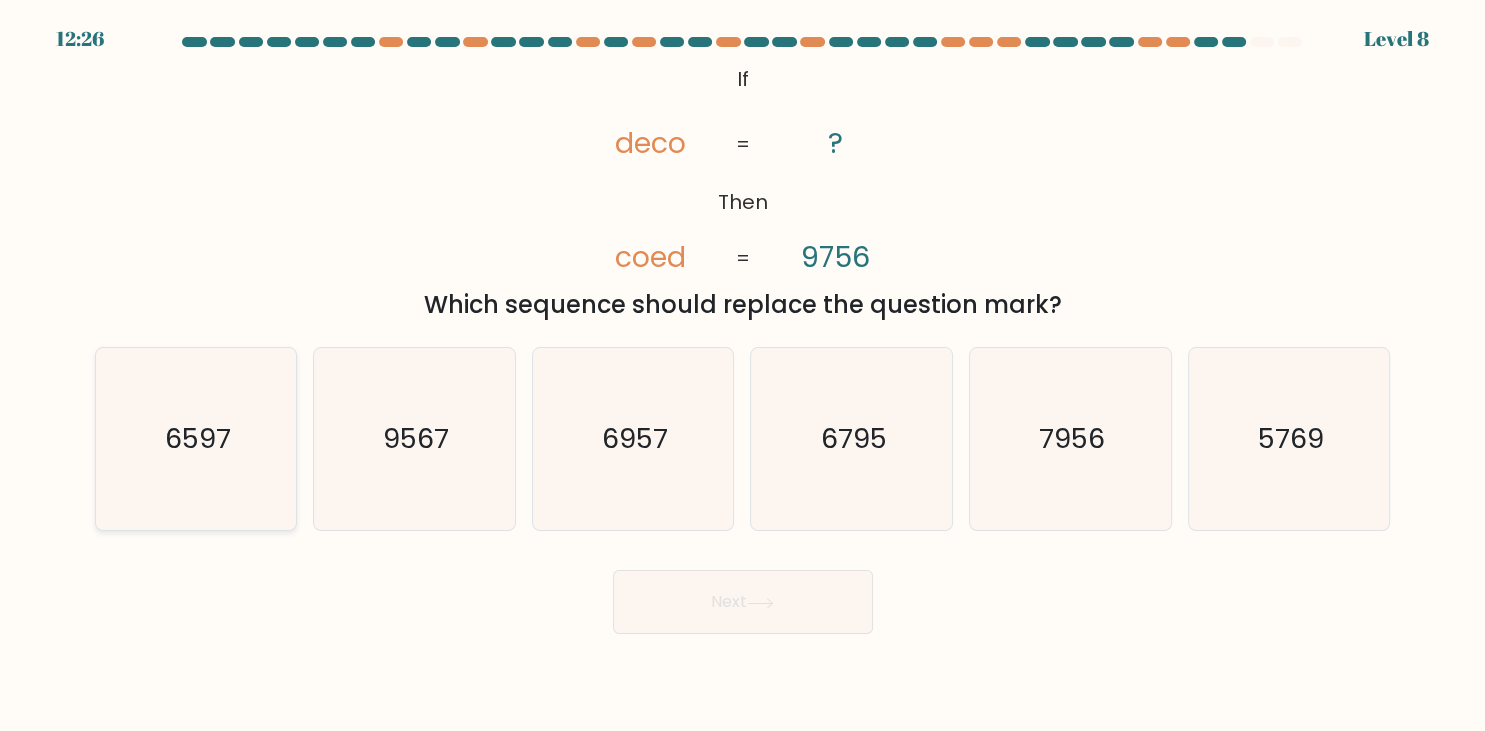 click on "6597" 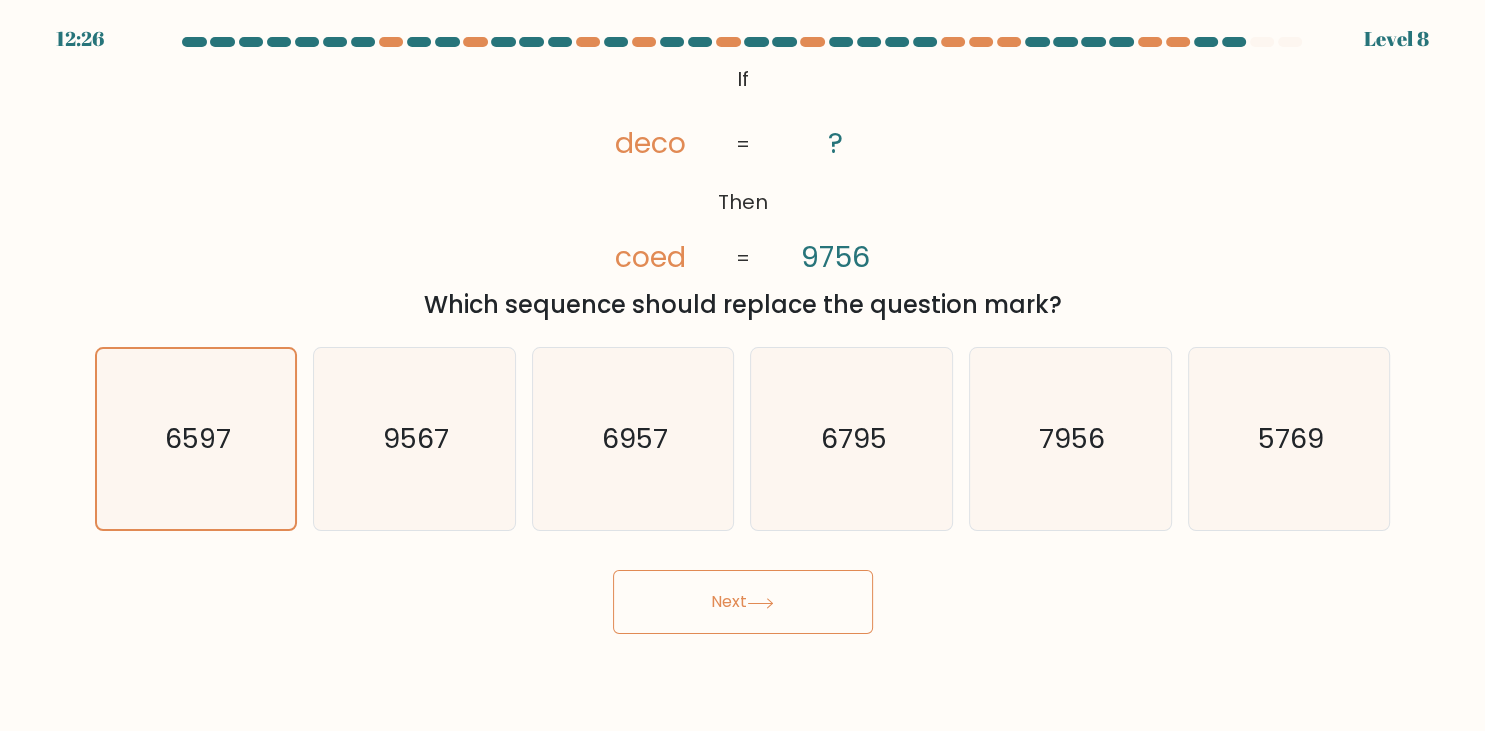 click on "Next" at bounding box center [743, 602] 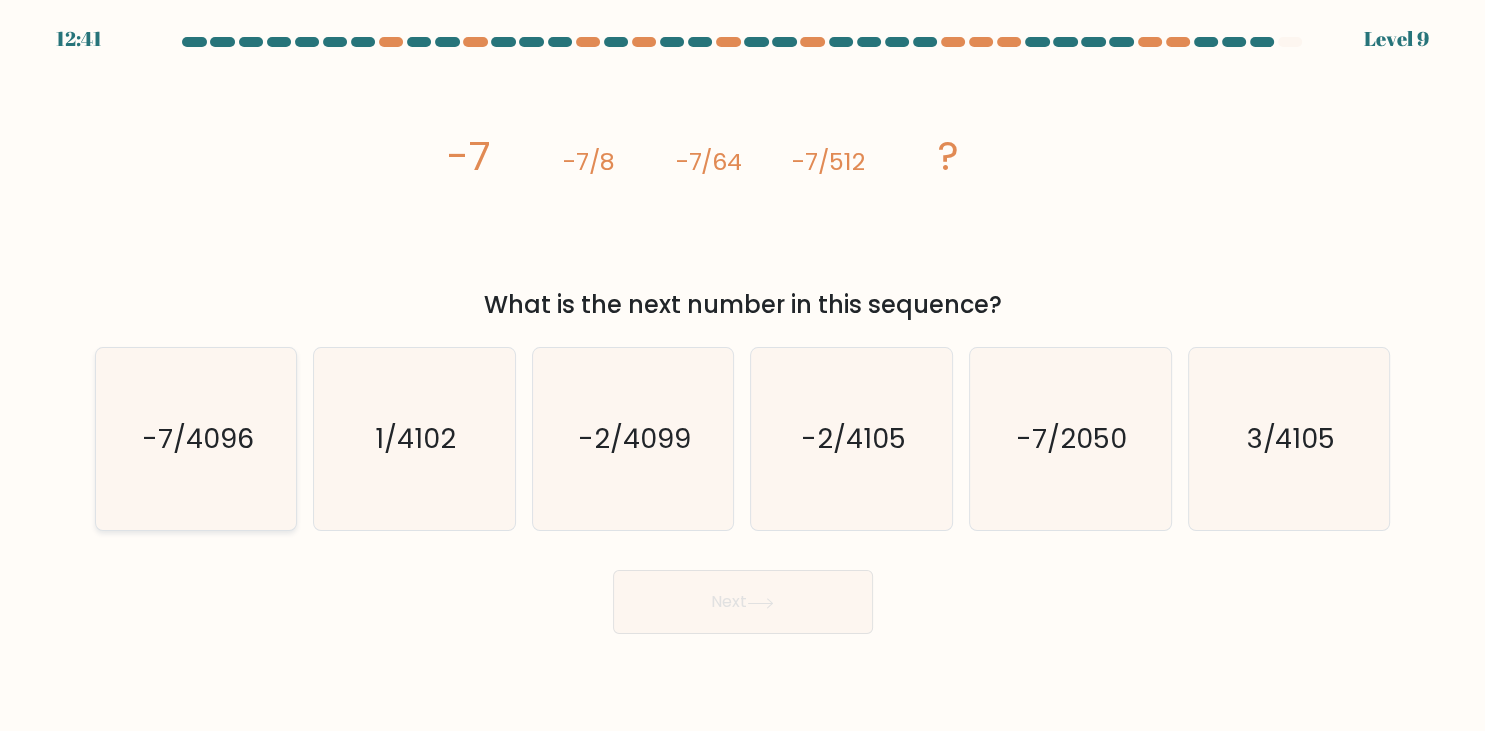 click on "-7/4096" 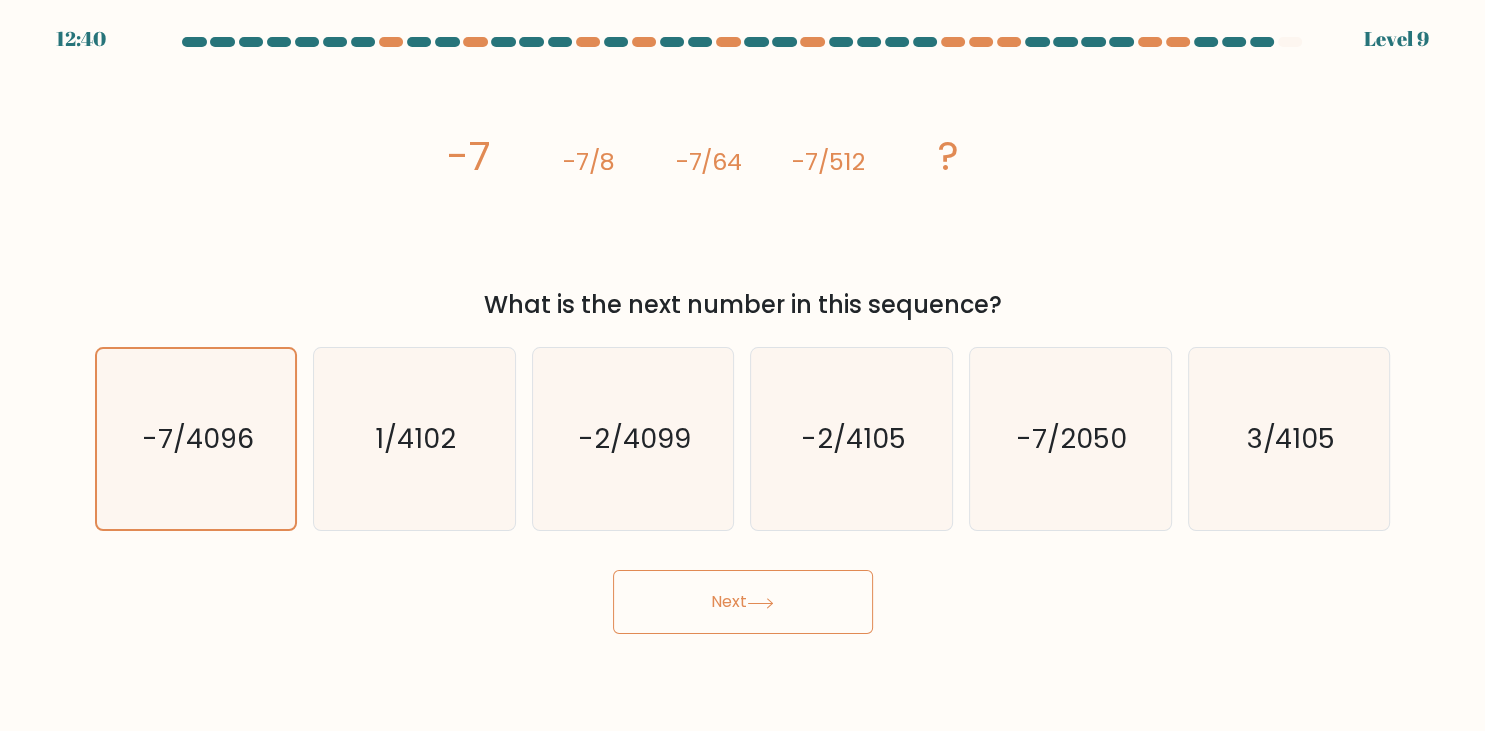 click on "Next" at bounding box center [743, 602] 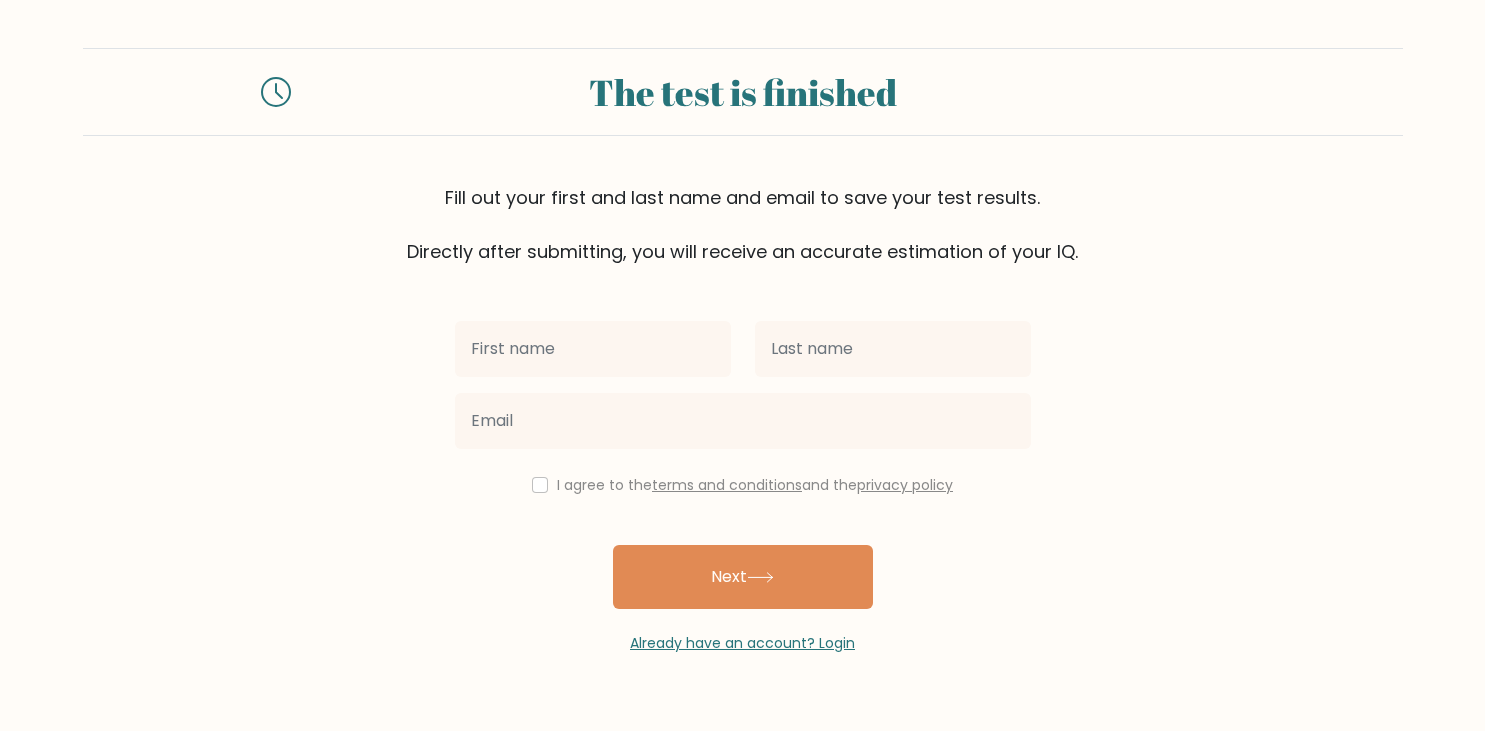 scroll, scrollTop: 0, scrollLeft: 0, axis: both 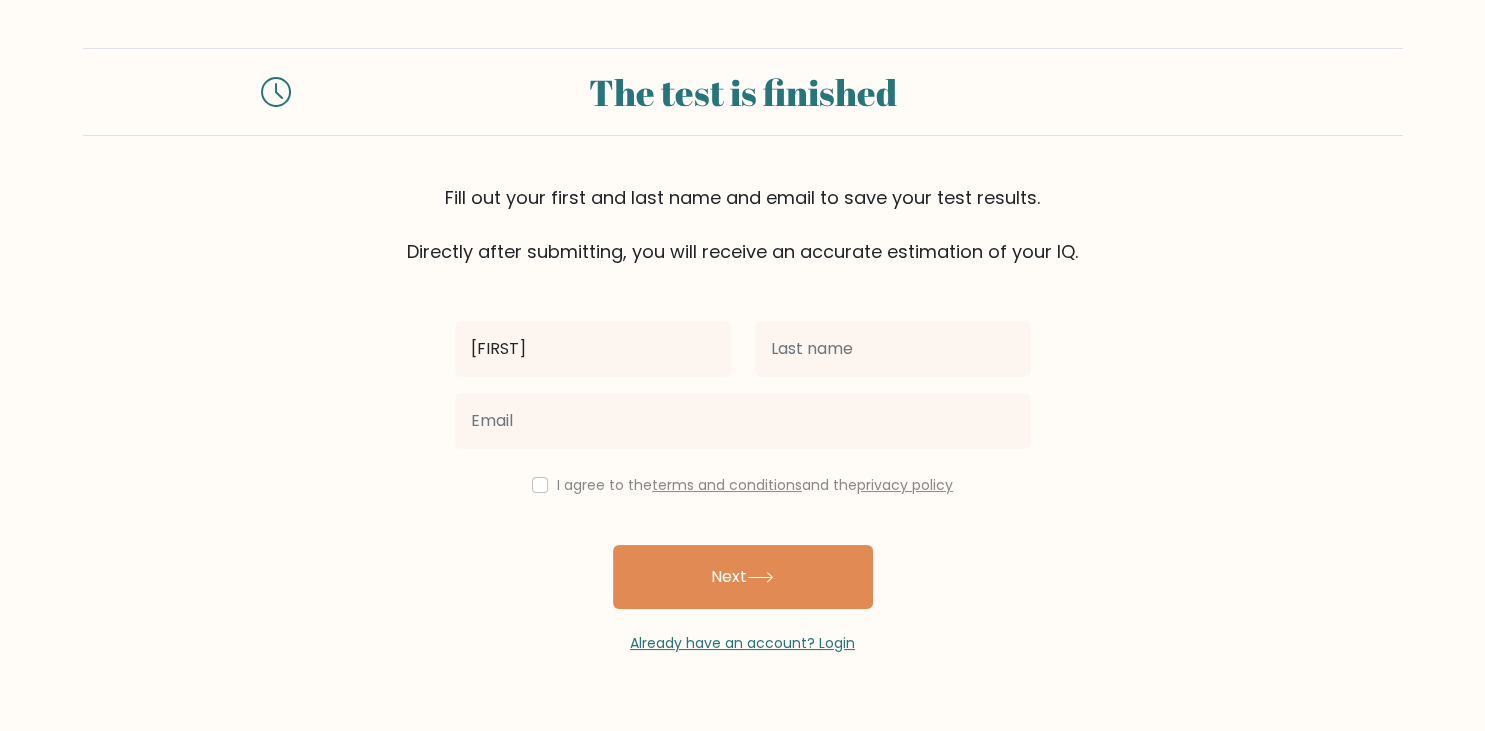 type on "Emma" 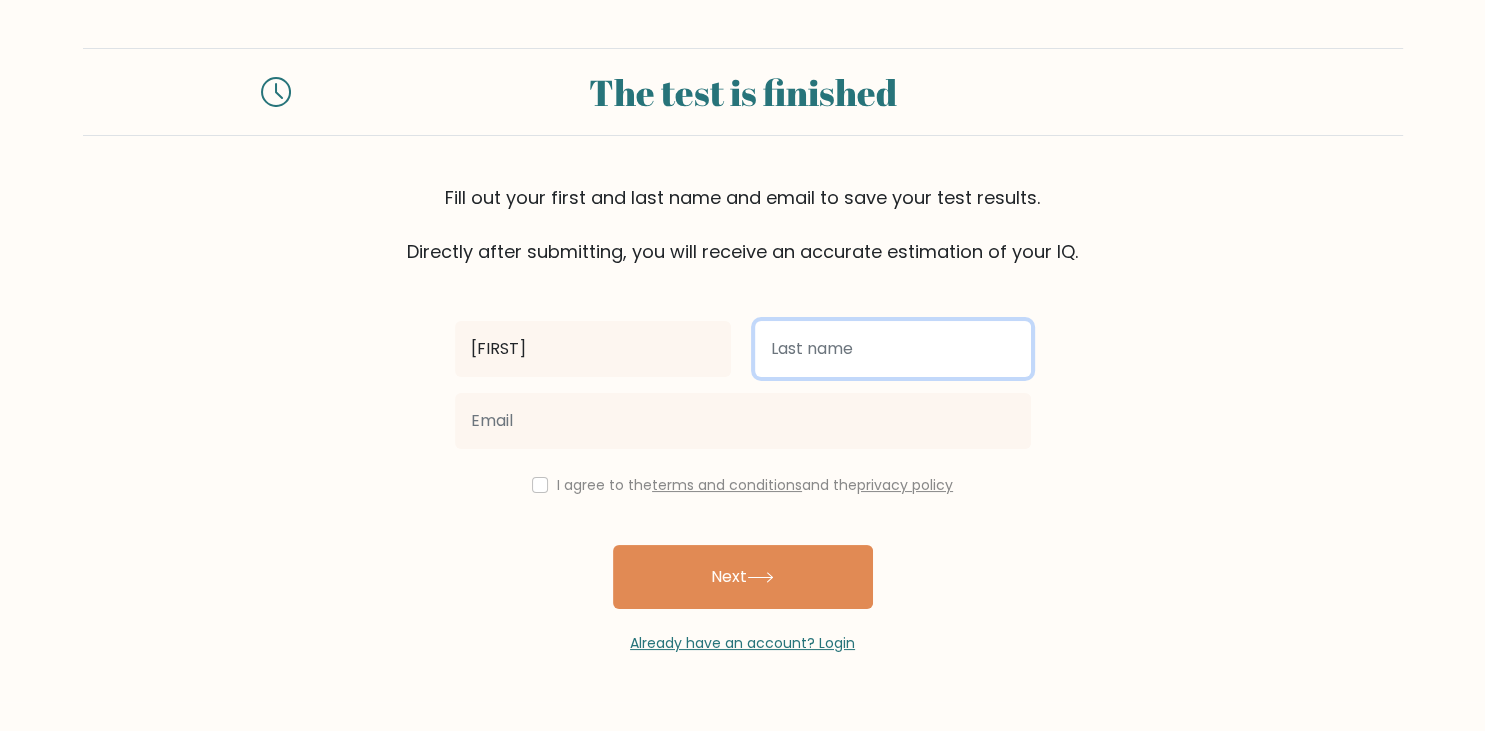 click at bounding box center (893, 349) 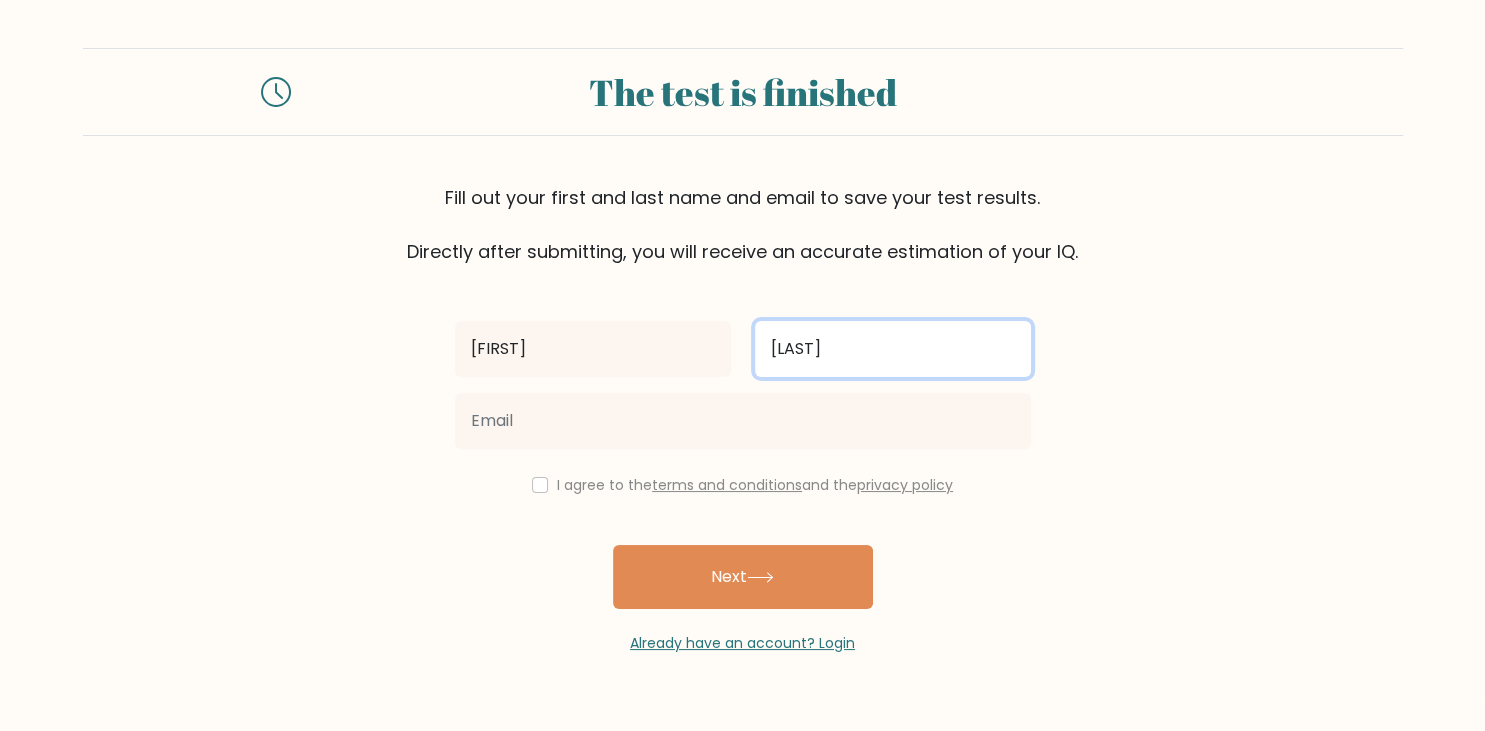 type on "[LAST]" 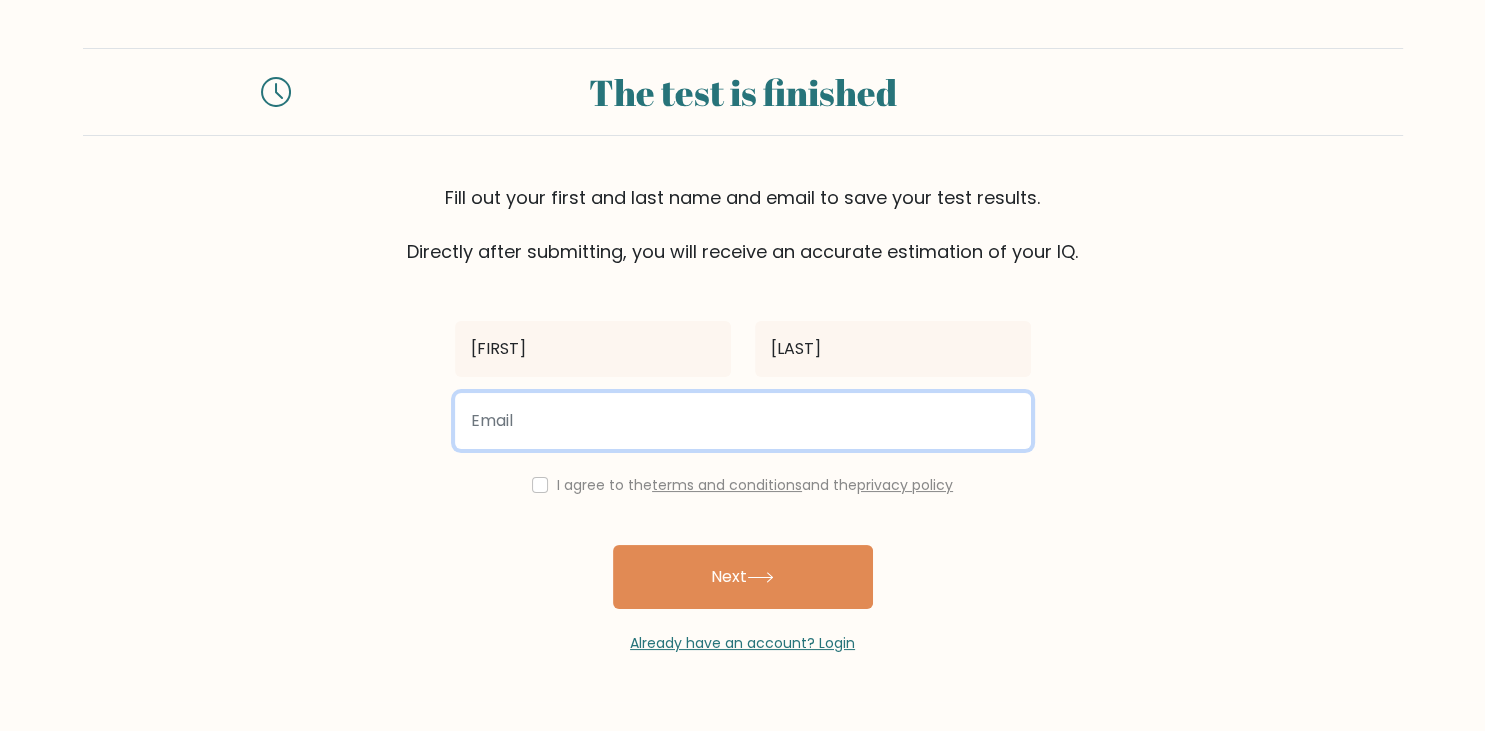 click at bounding box center (743, 421) 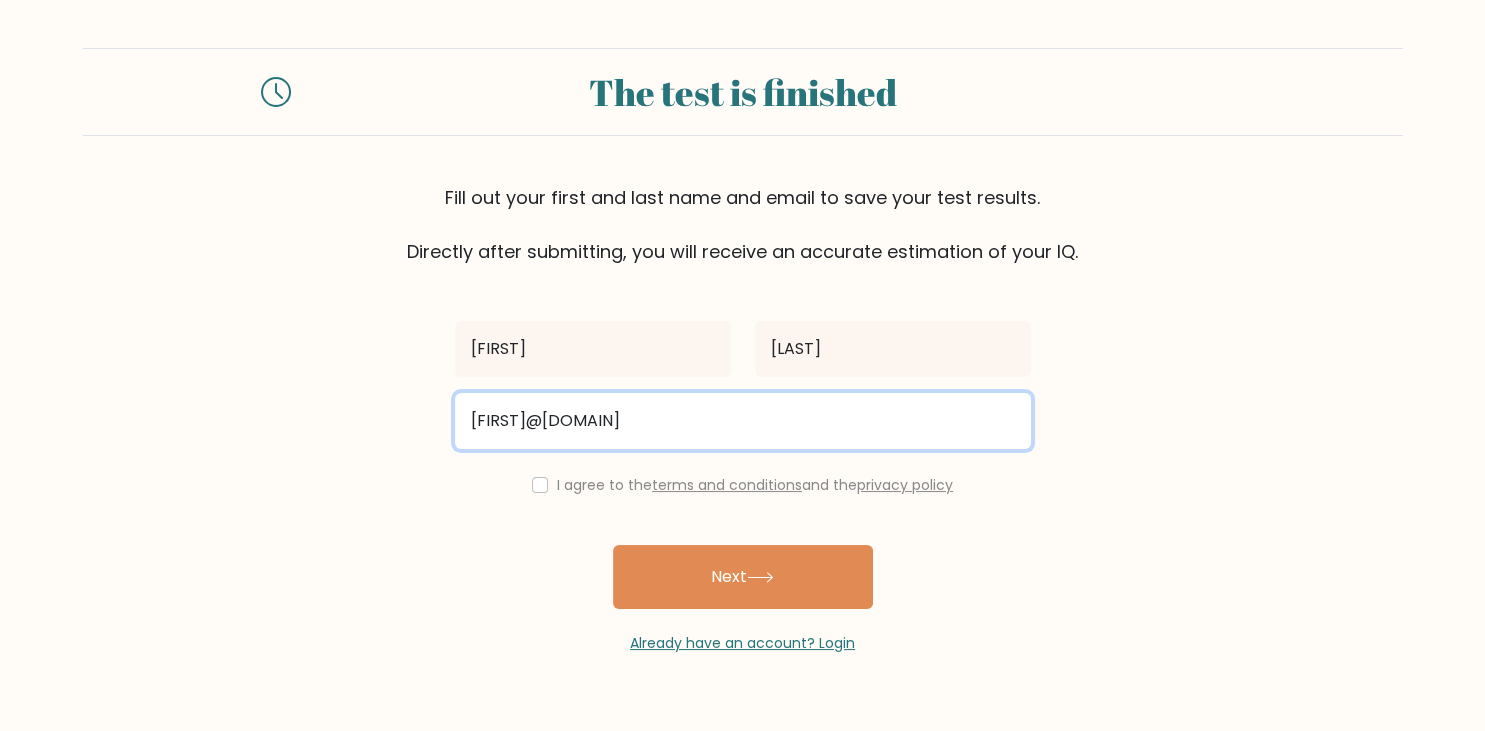 type on "emmamanyagah@gmail.com" 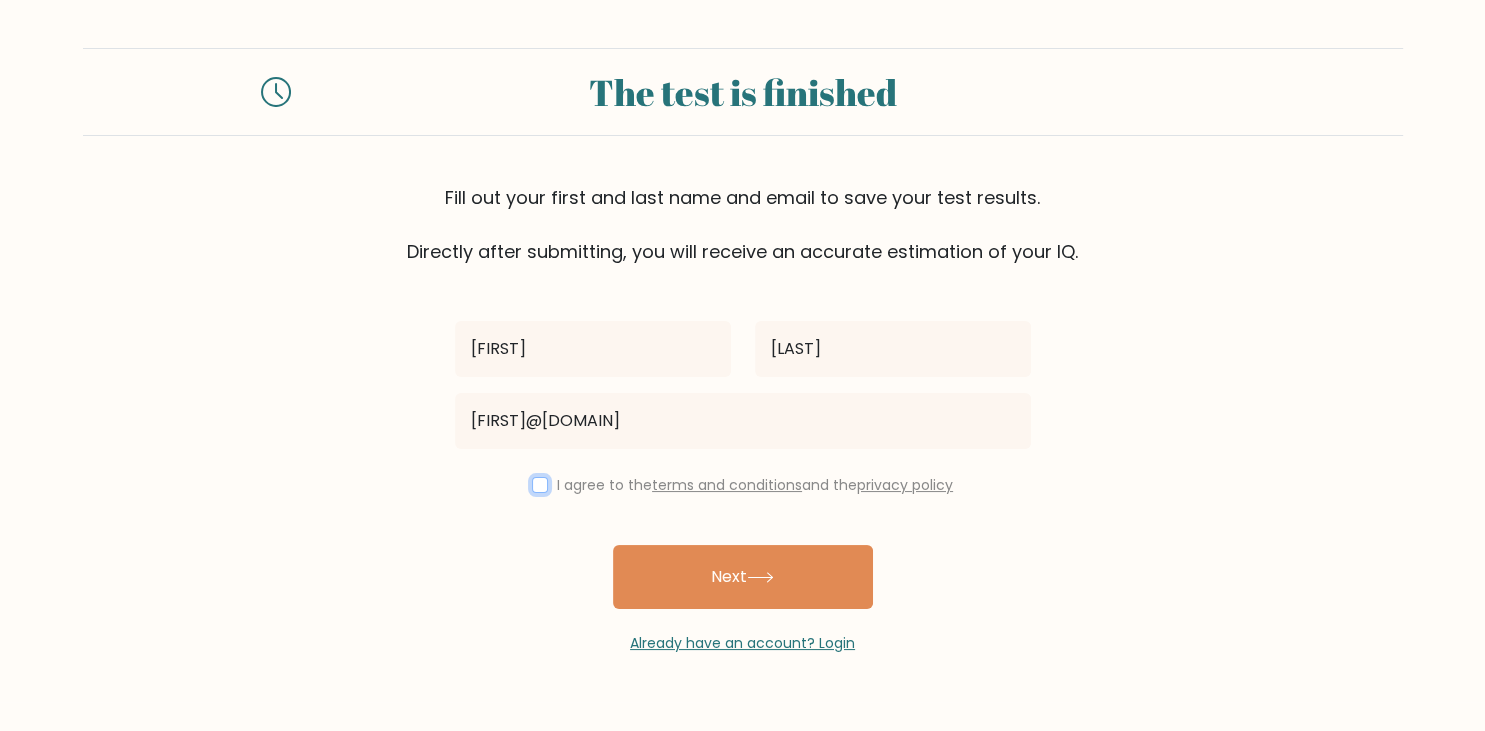 click at bounding box center (540, 485) 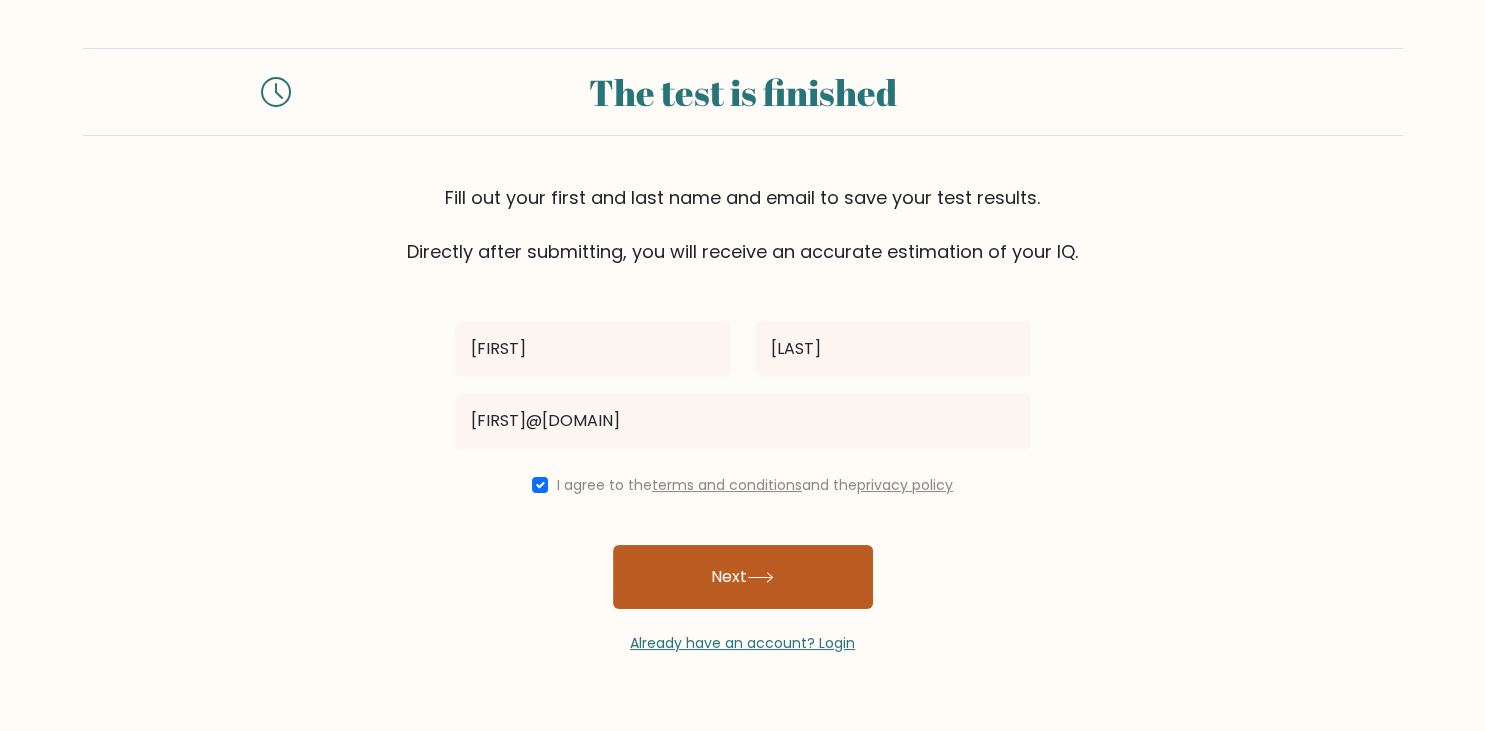 click 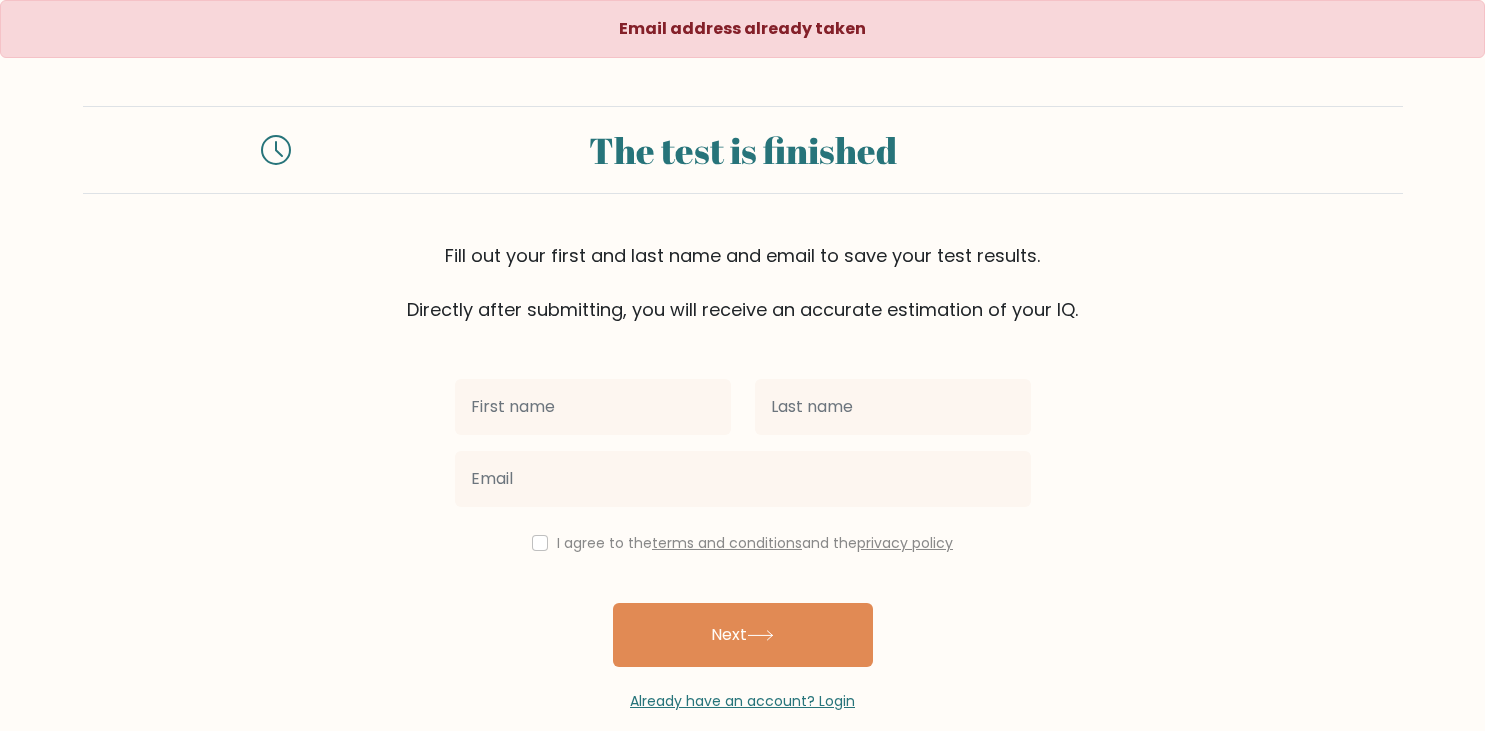 scroll, scrollTop: 0, scrollLeft: 0, axis: both 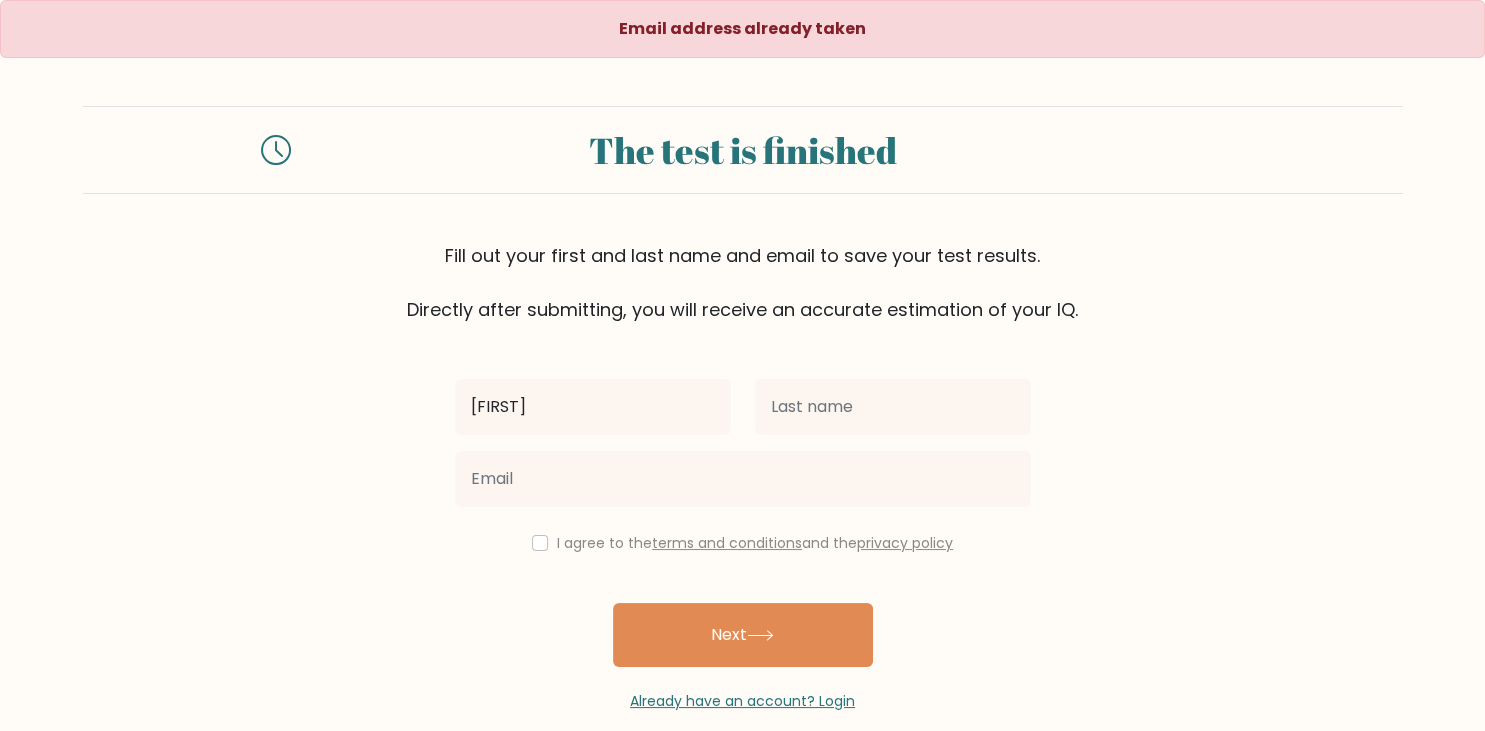 type on "[FIRST]" 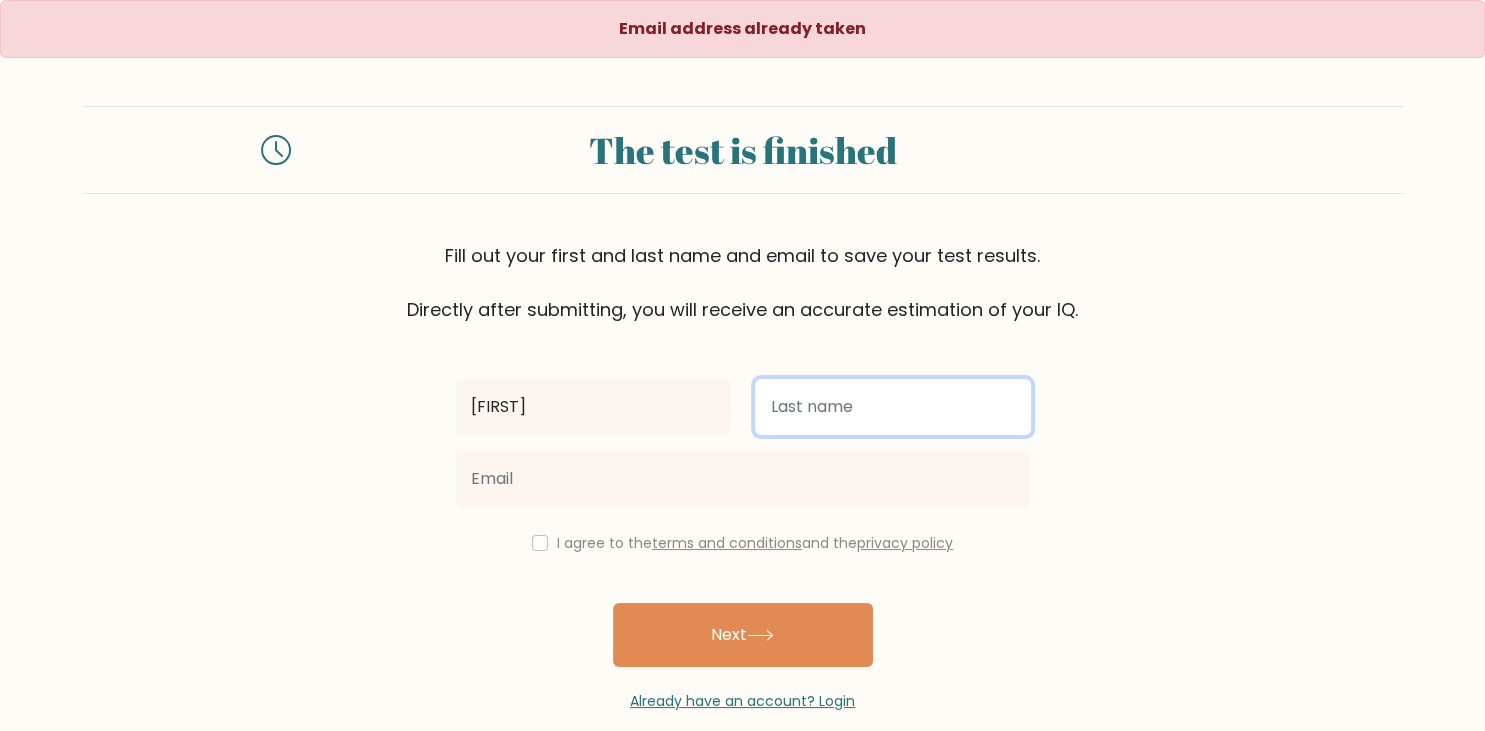 click at bounding box center [893, 407] 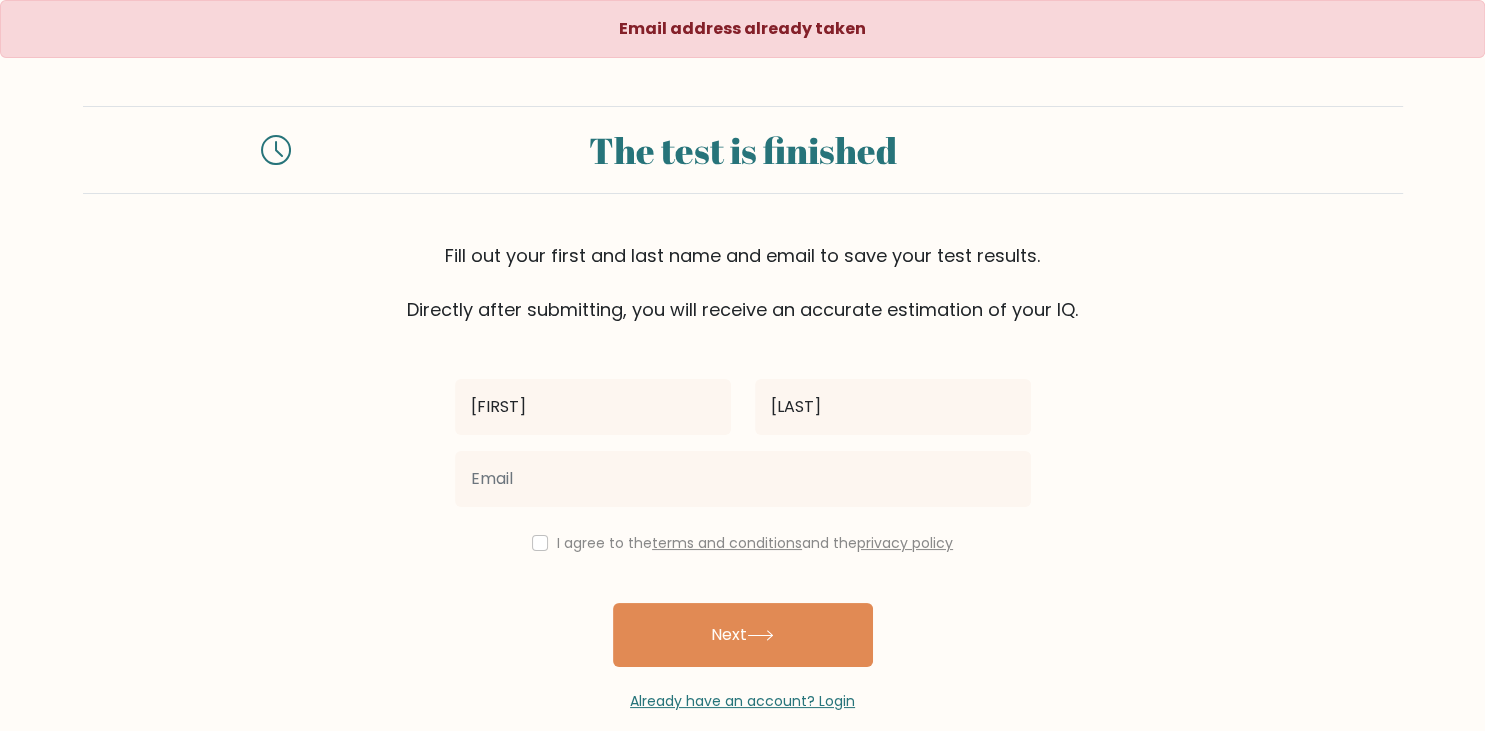 click on "The test is finished
Fill out your [FIRST] and [LAST] and [EMAIL] to save your test results.
Directly after submitting, you will receive an accurate estimation of your IQ.
[FIRST] [LAST]" at bounding box center (742, 409) 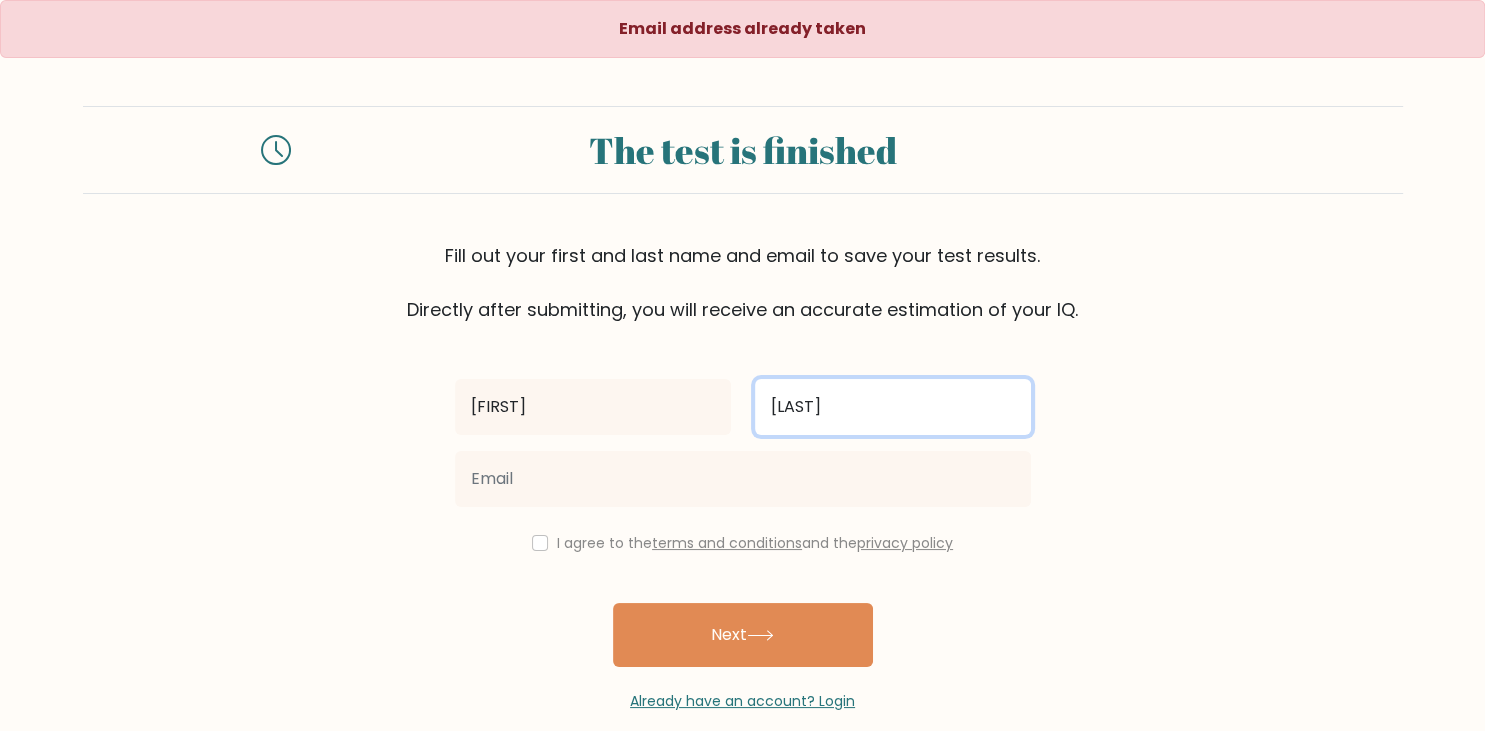 click on "[LAST]" at bounding box center (893, 407) 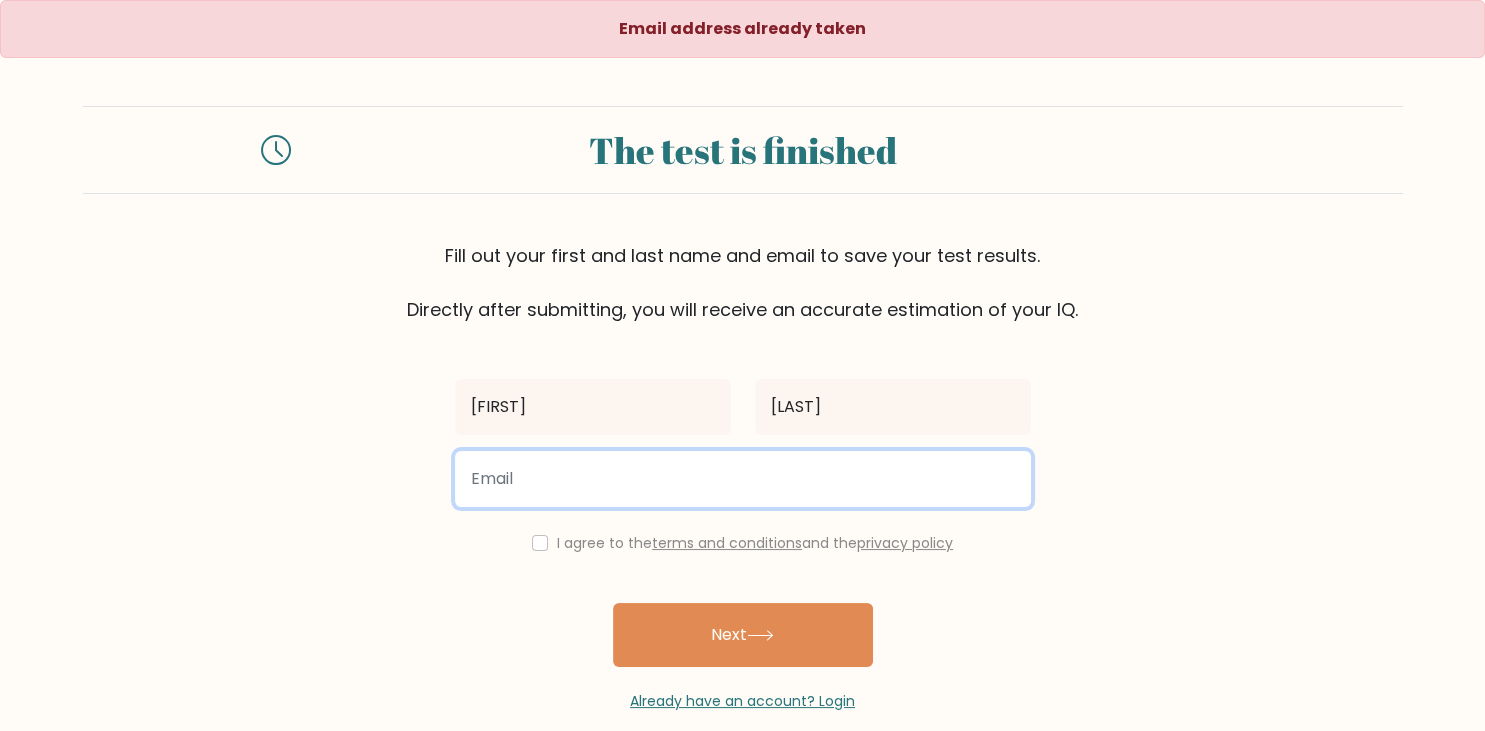 click at bounding box center [743, 479] 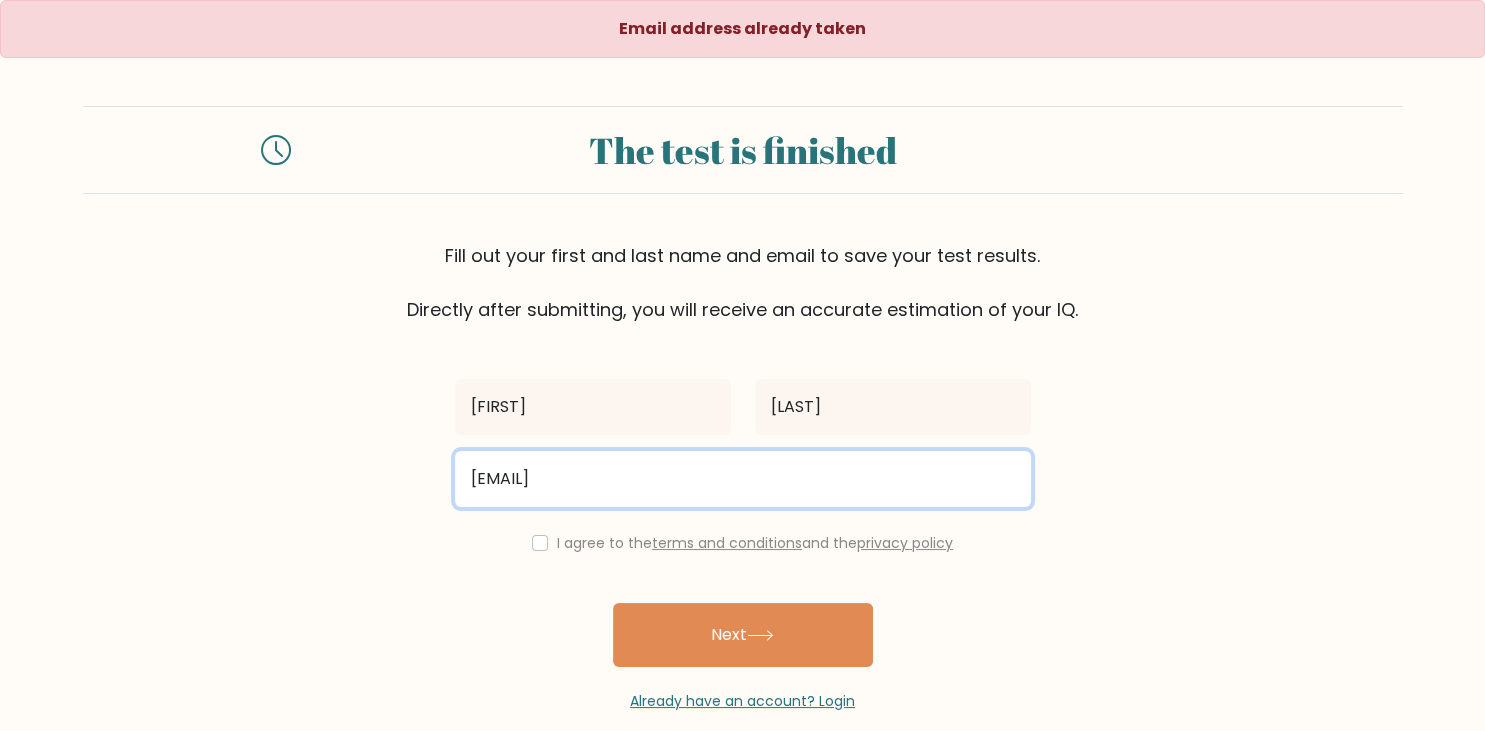 type on "manyagahemma@gmail.com" 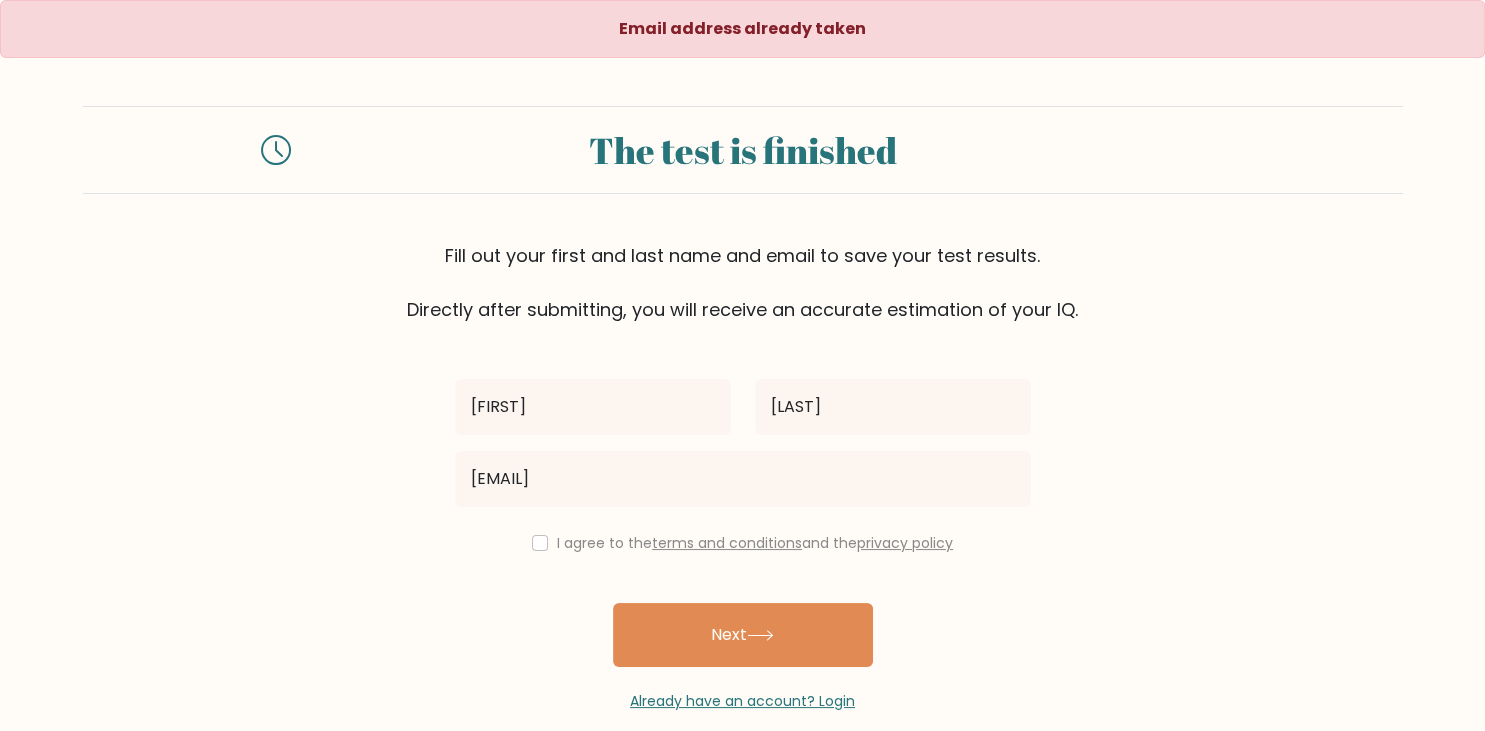 click on "I agree to the  terms and conditions  and the  privacy policy" at bounding box center [743, 543] 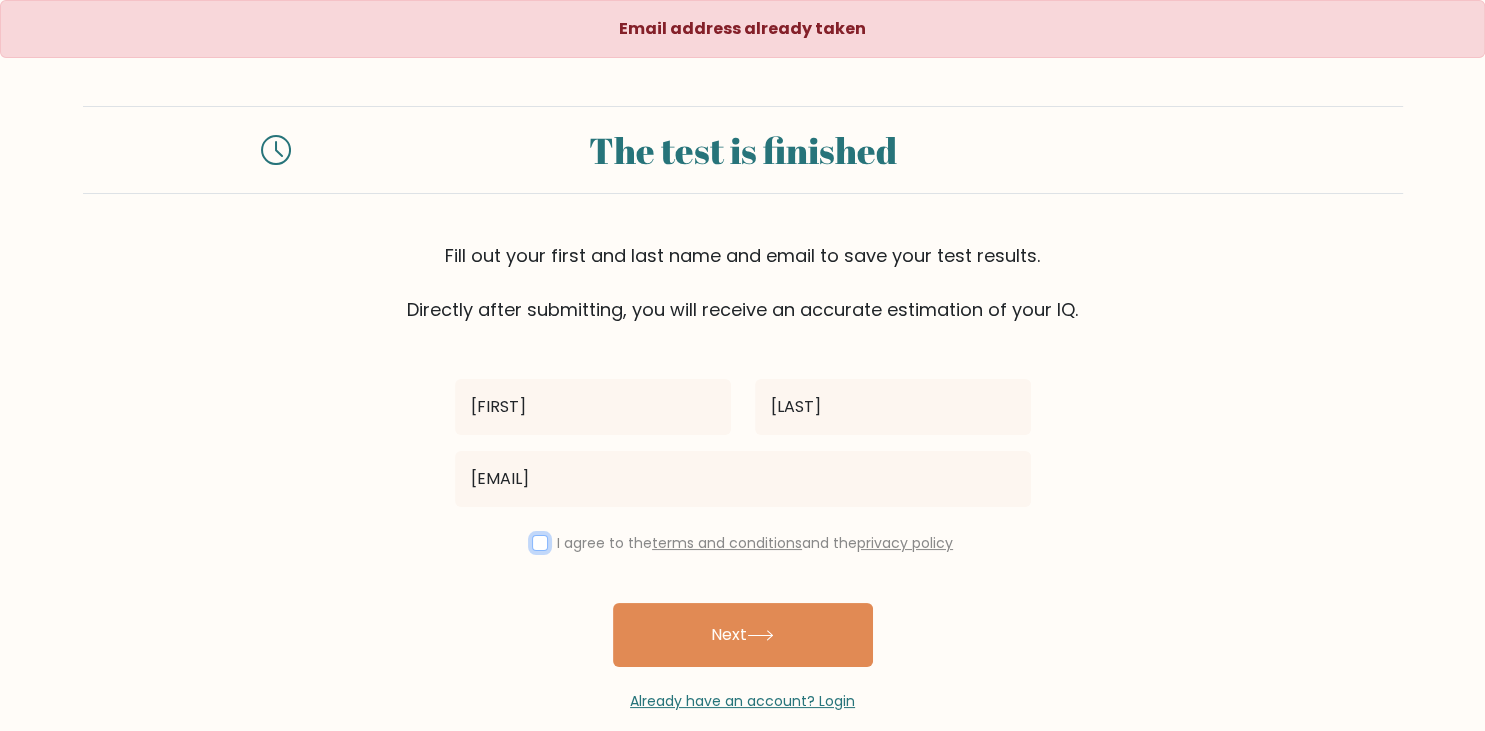 click at bounding box center (540, 543) 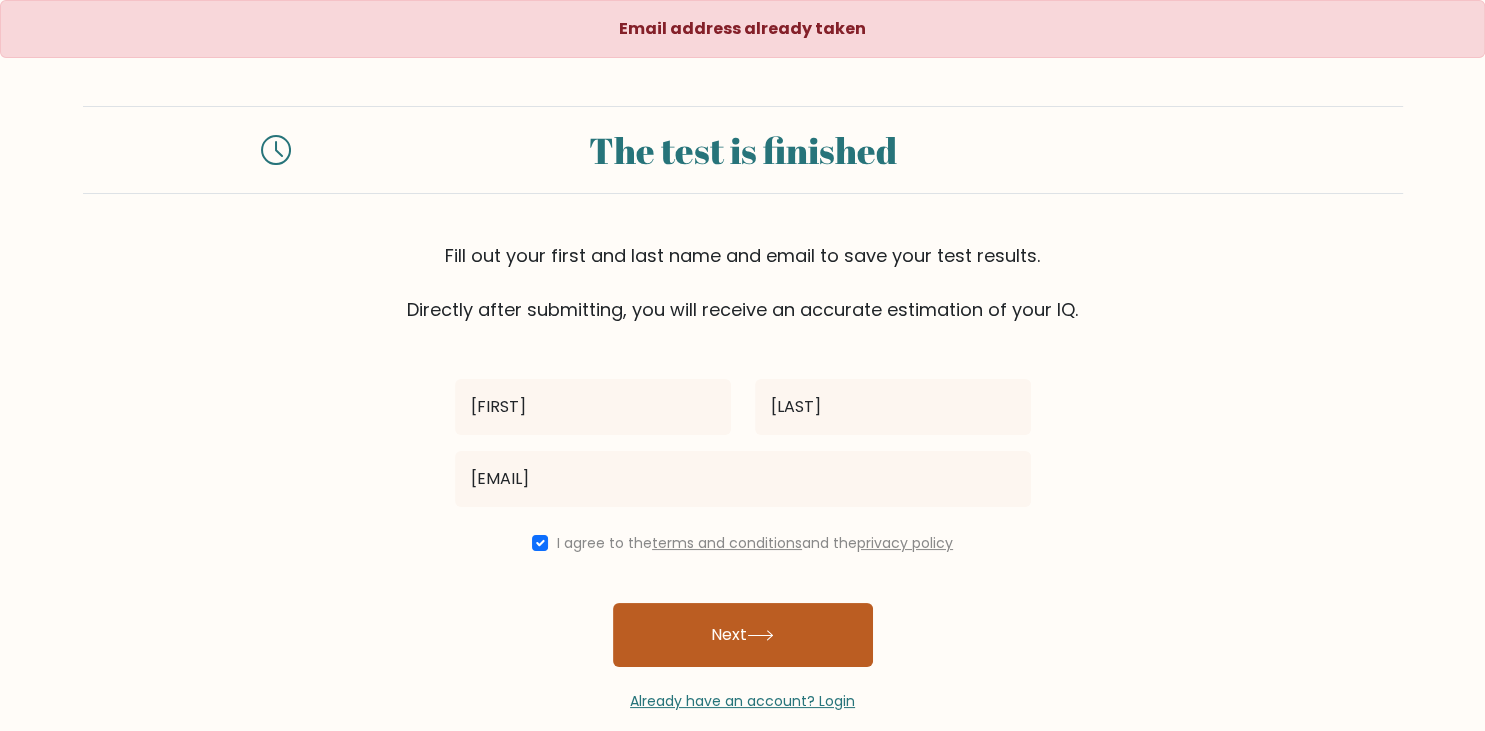 click 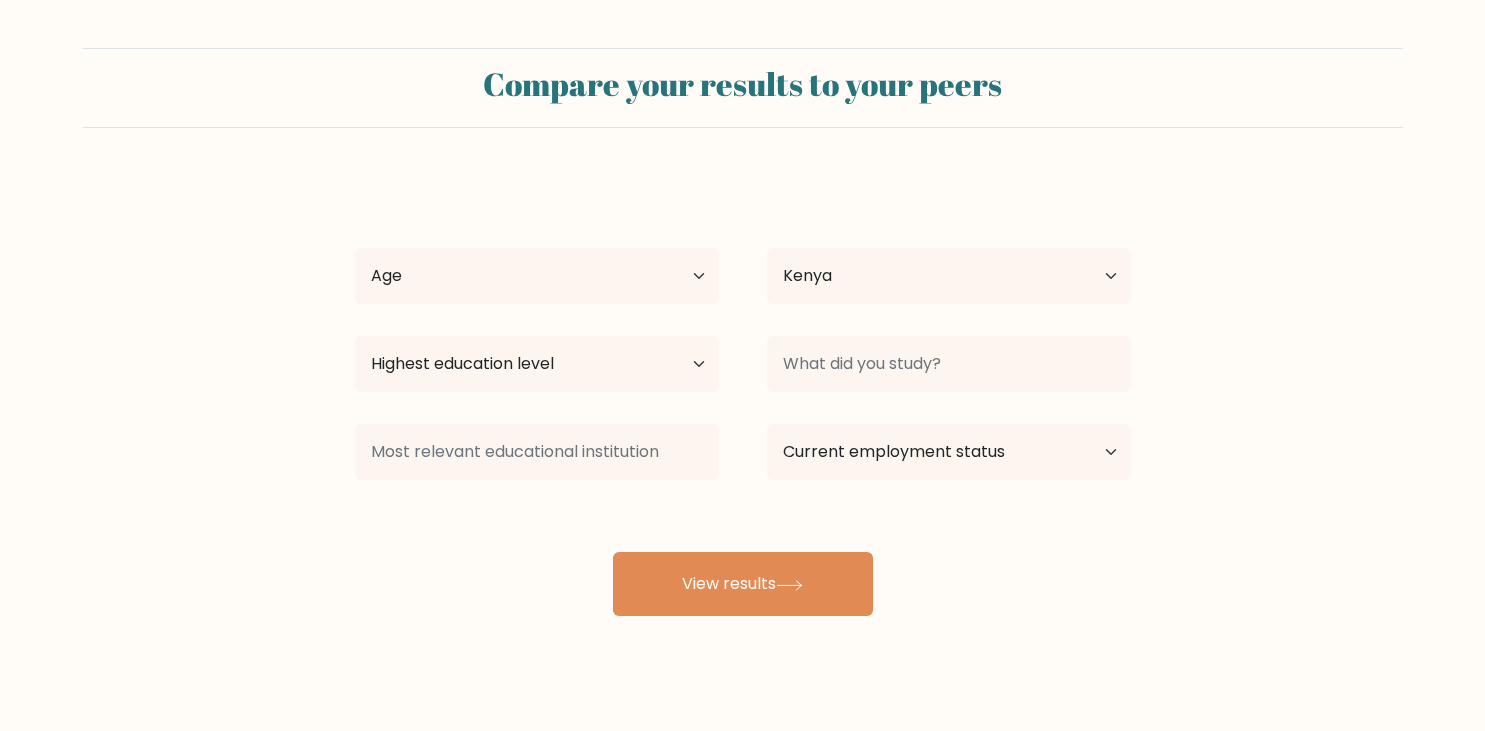 select on "KE" 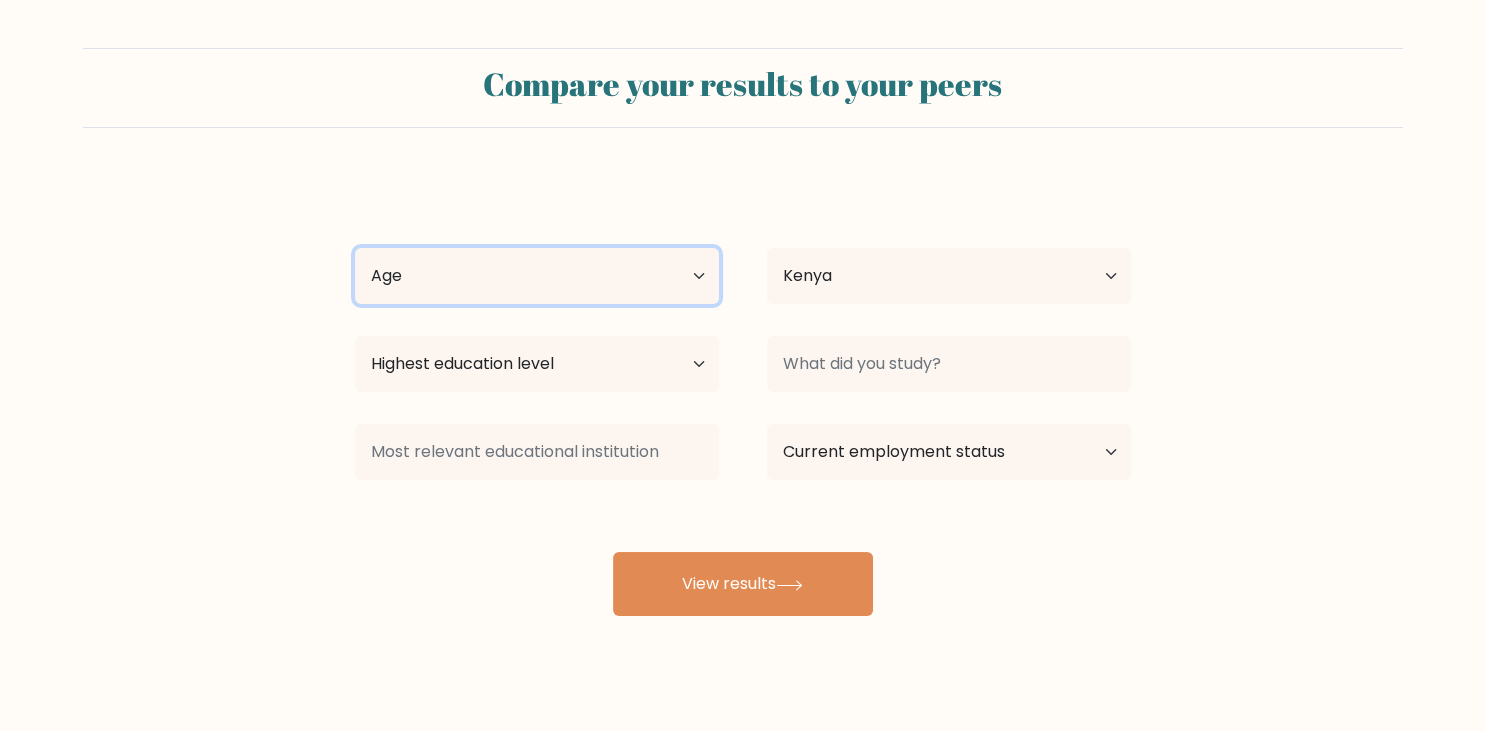click on "Age
Under 18 years old
18-24 years old
25-34 years old
35-44 years old
45-54 years old
55-64 years old
65 years old and above" at bounding box center (537, 276) 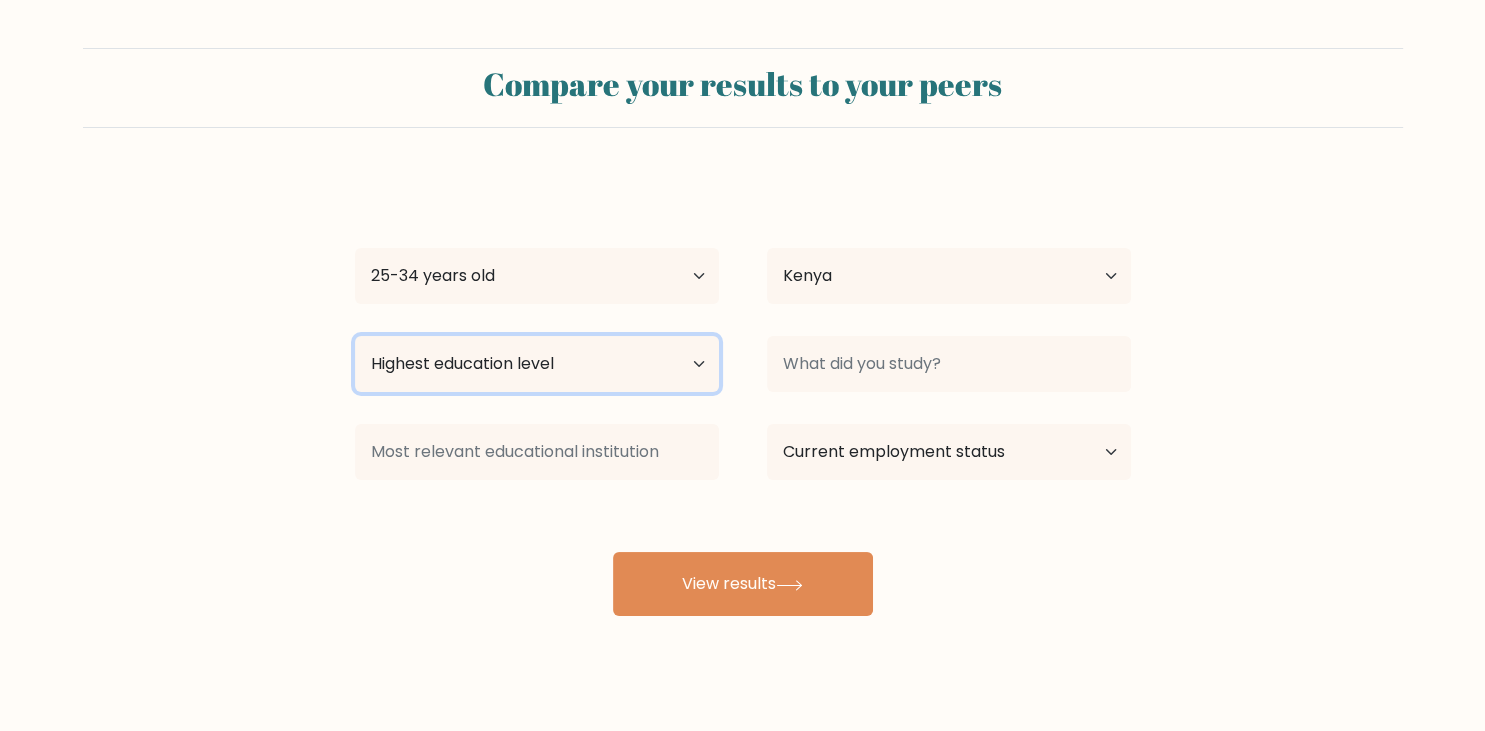 click on "Highest education level
No schooling
Primary
Lower Secondary
Upper Secondary
Occupation Specific
Bachelor's degree
Master's degree
Doctoral degree" at bounding box center (537, 364) 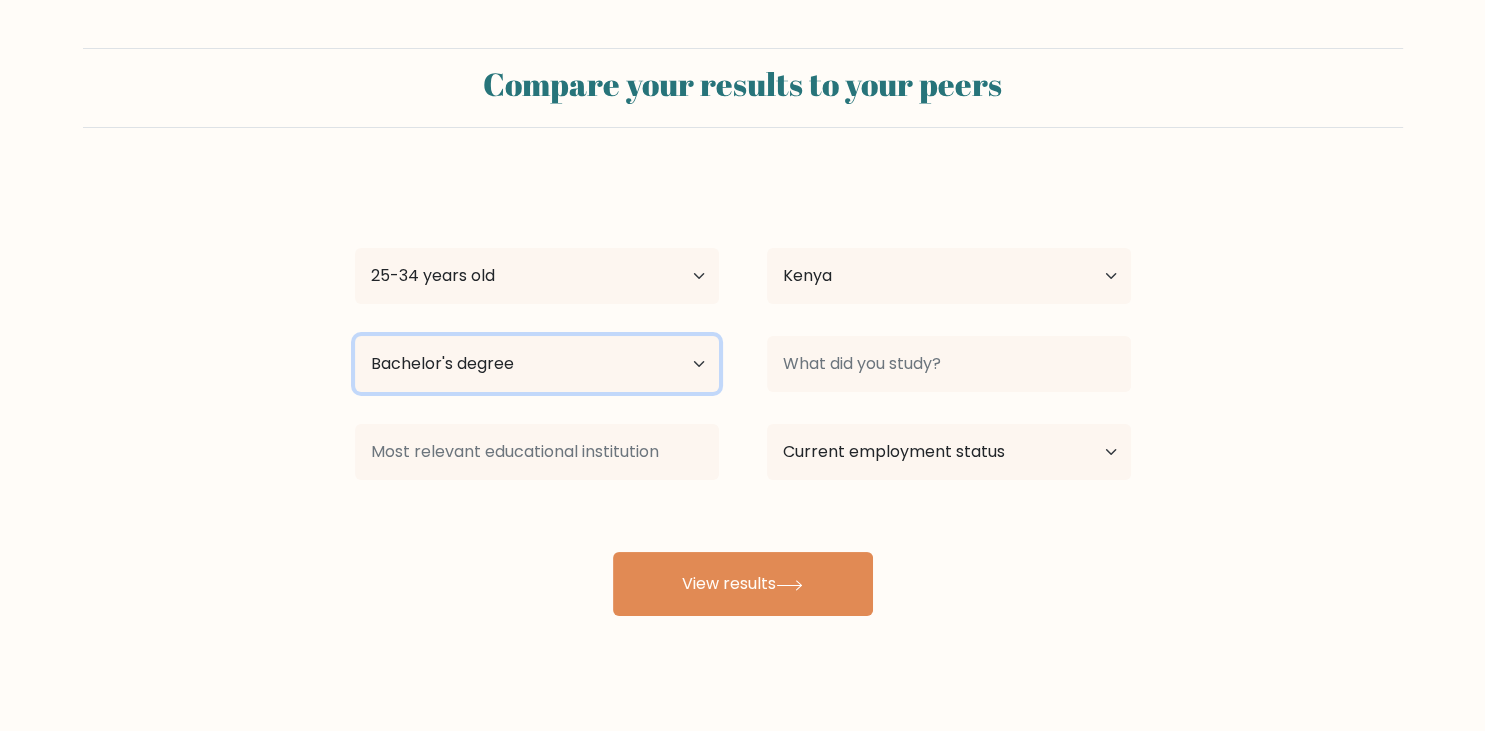 click on "Bachelor's degree" at bounding box center (0, 0) 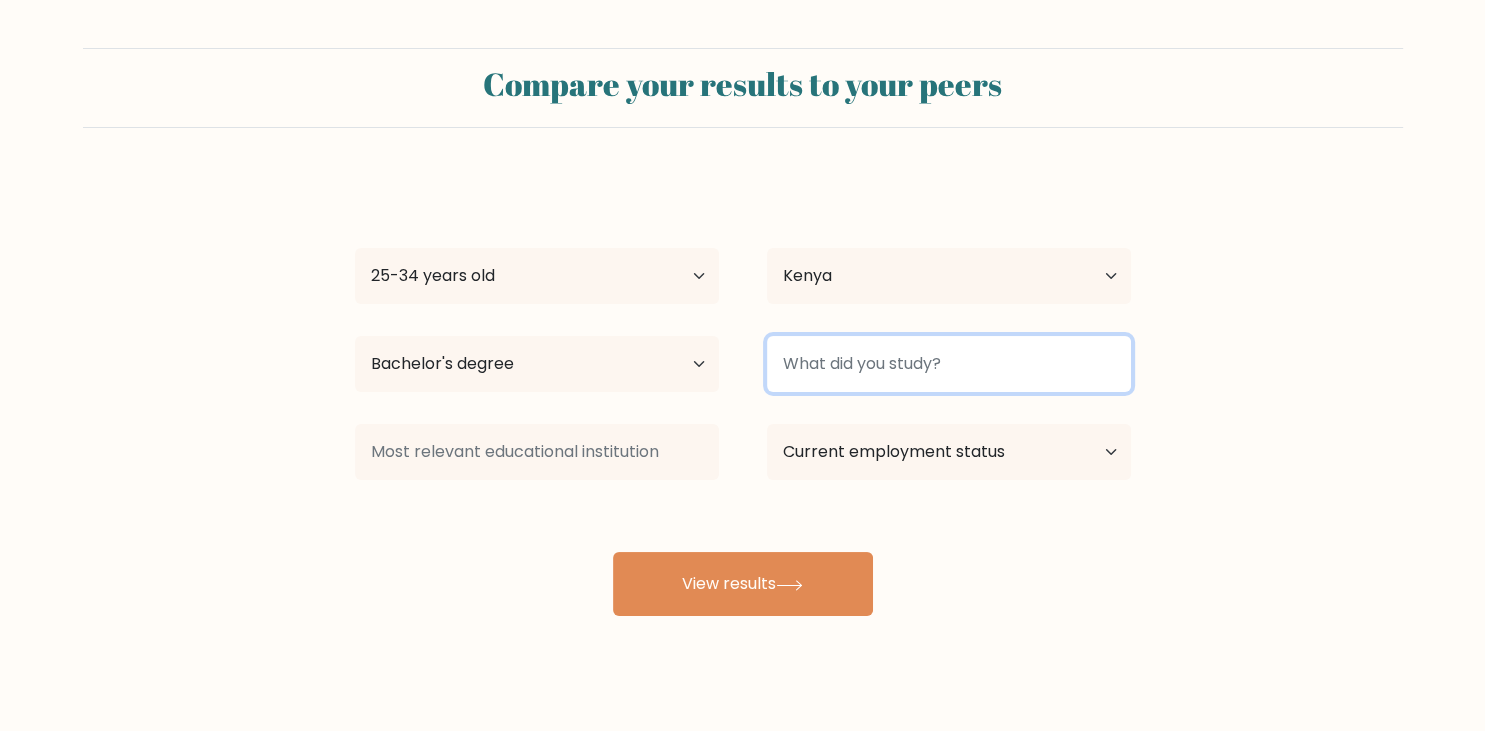 click at bounding box center (949, 364) 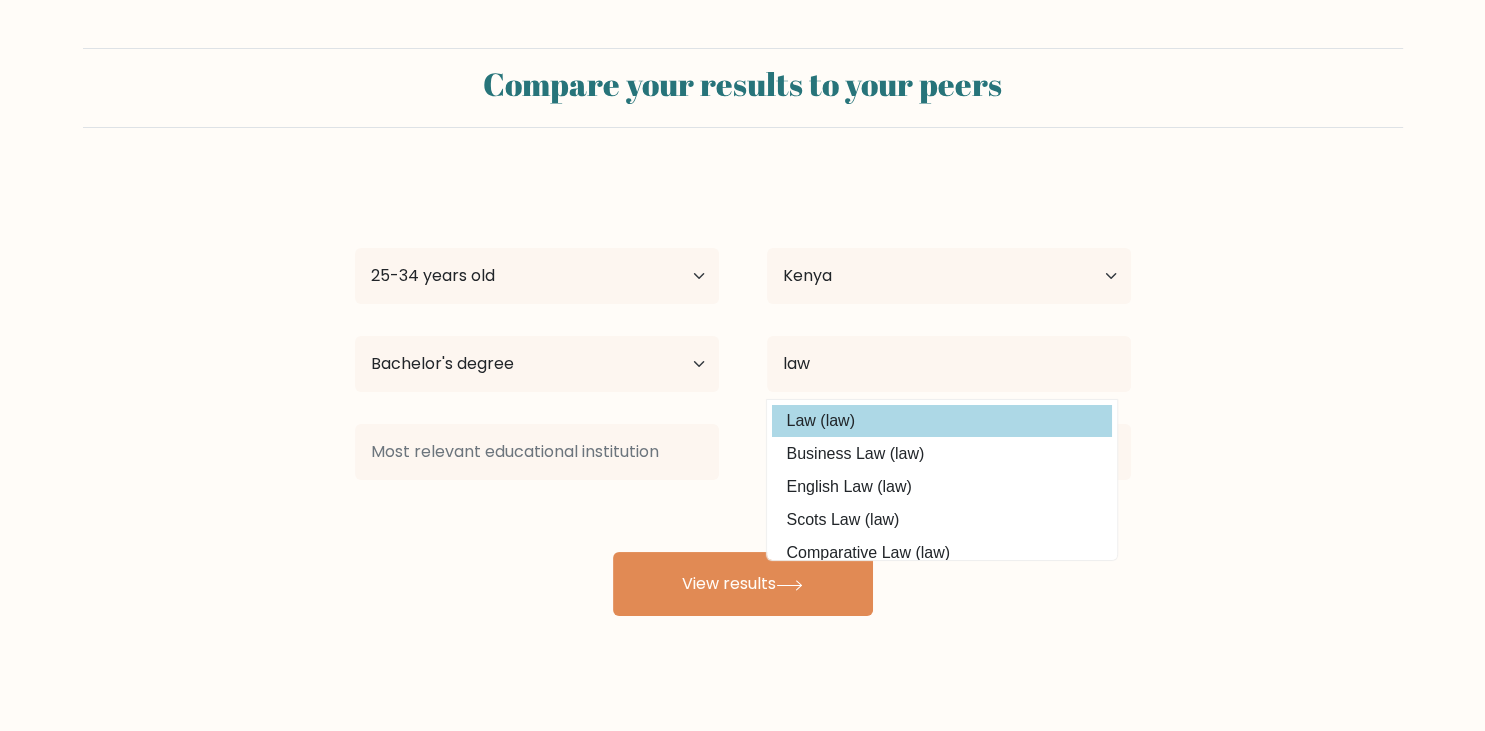 click on "Law (law)" at bounding box center (942, 421) 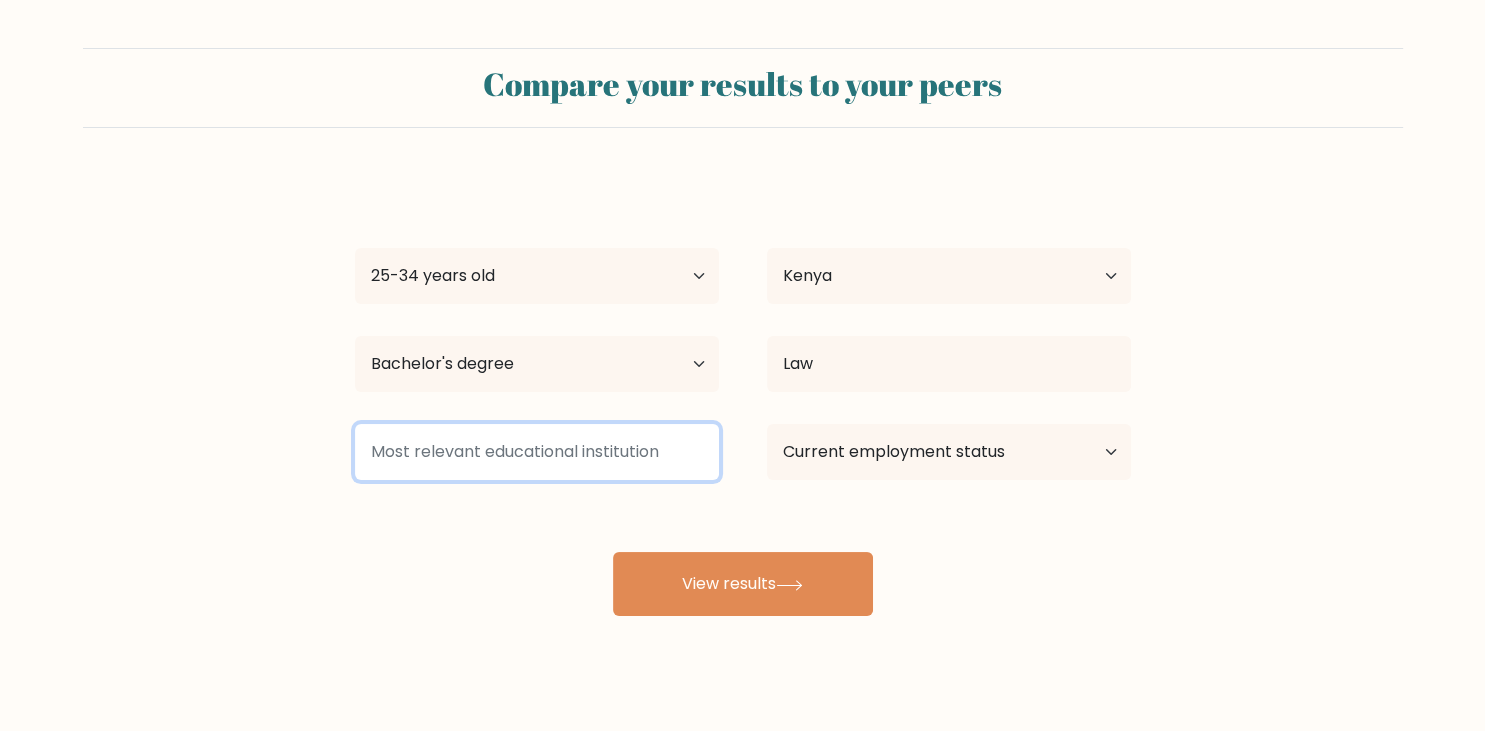 click at bounding box center (537, 452) 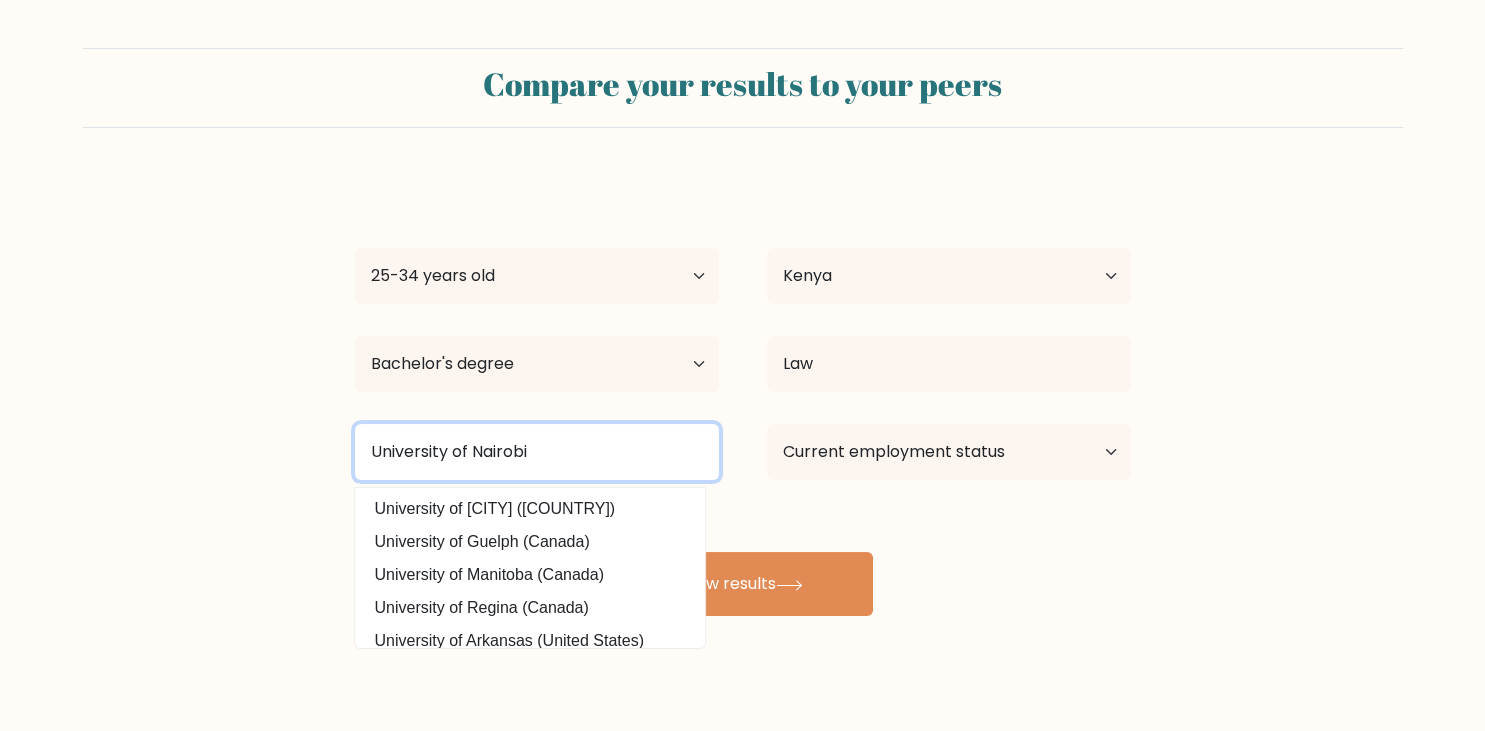type on "University of Nairobi" 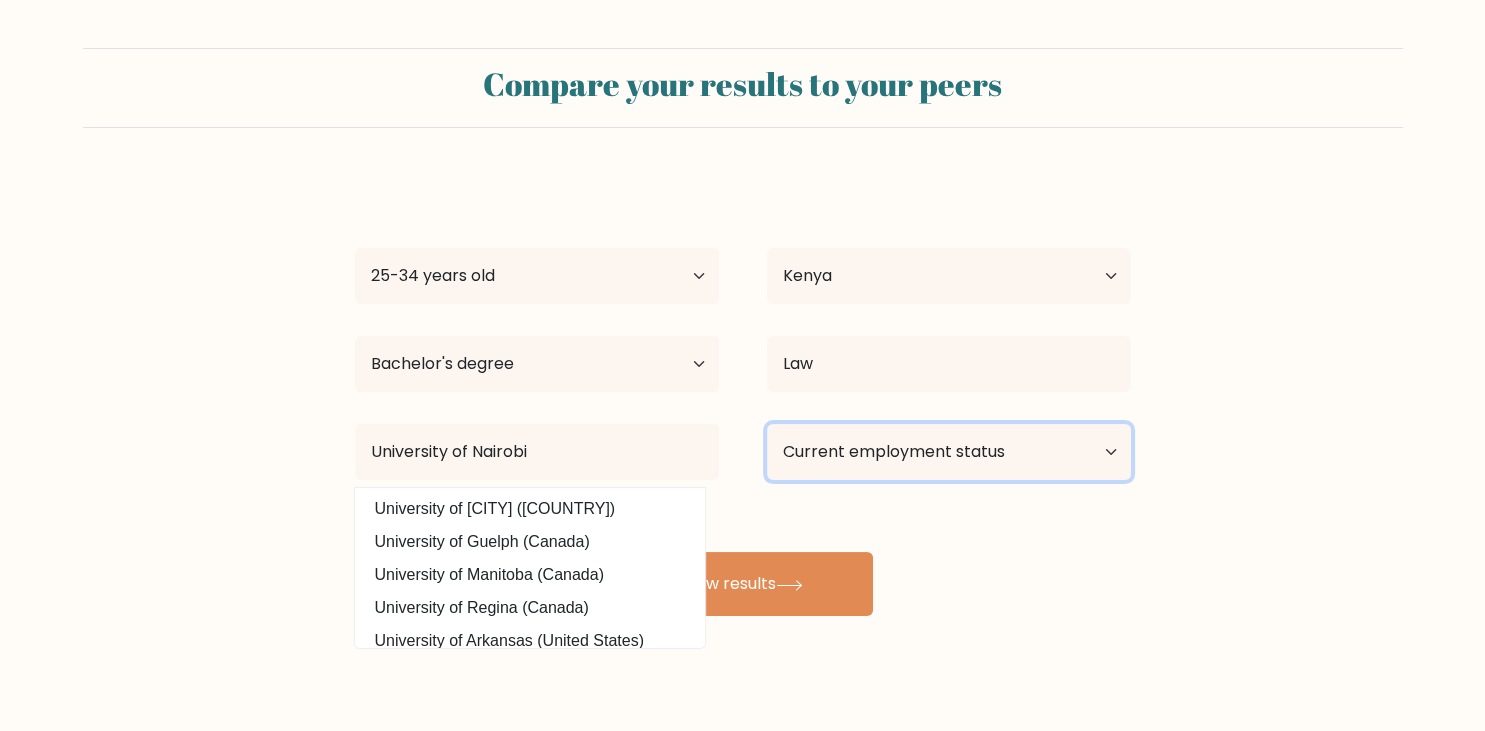 click on "Current employment status
Employed
Student
Retired
Other / prefer not to answer" at bounding box center [949, 452] 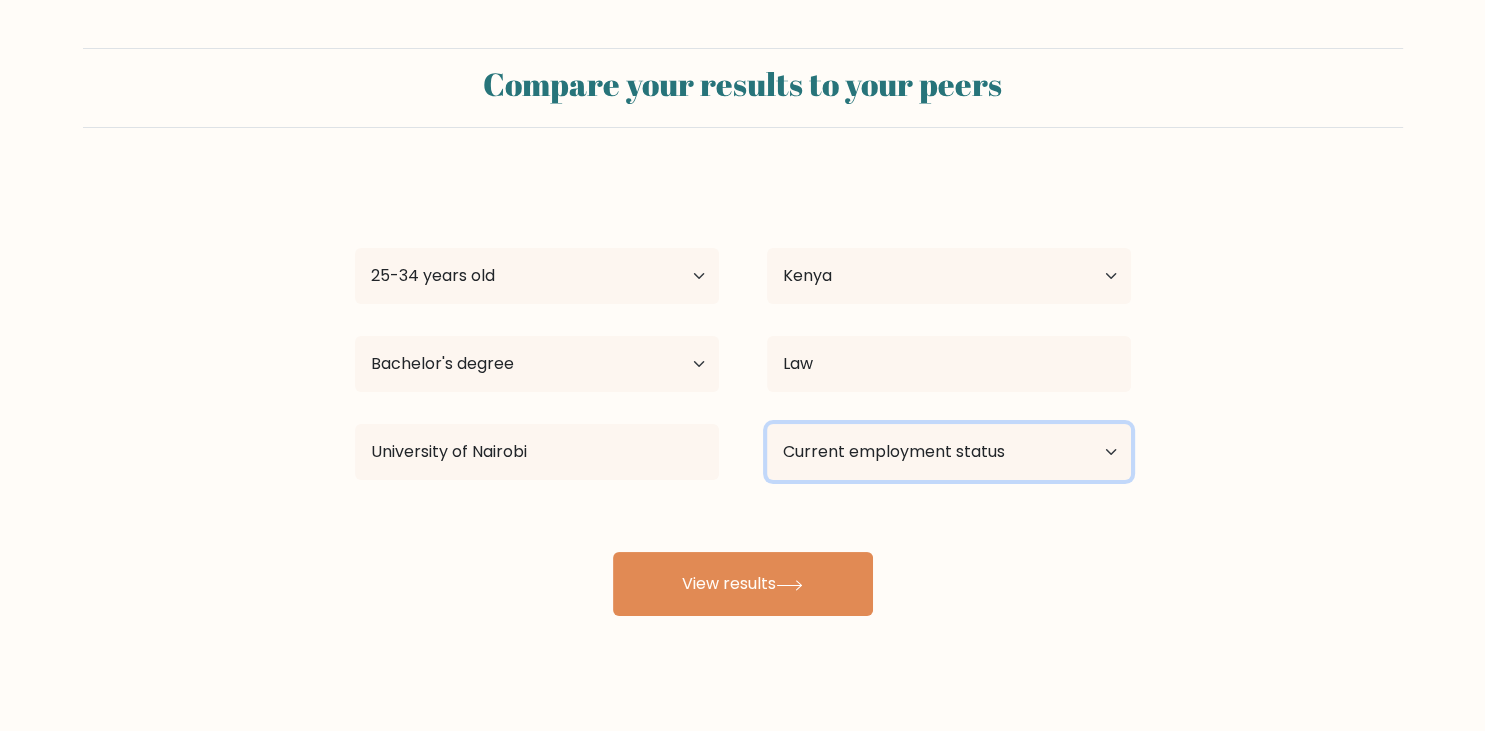 select on "other" 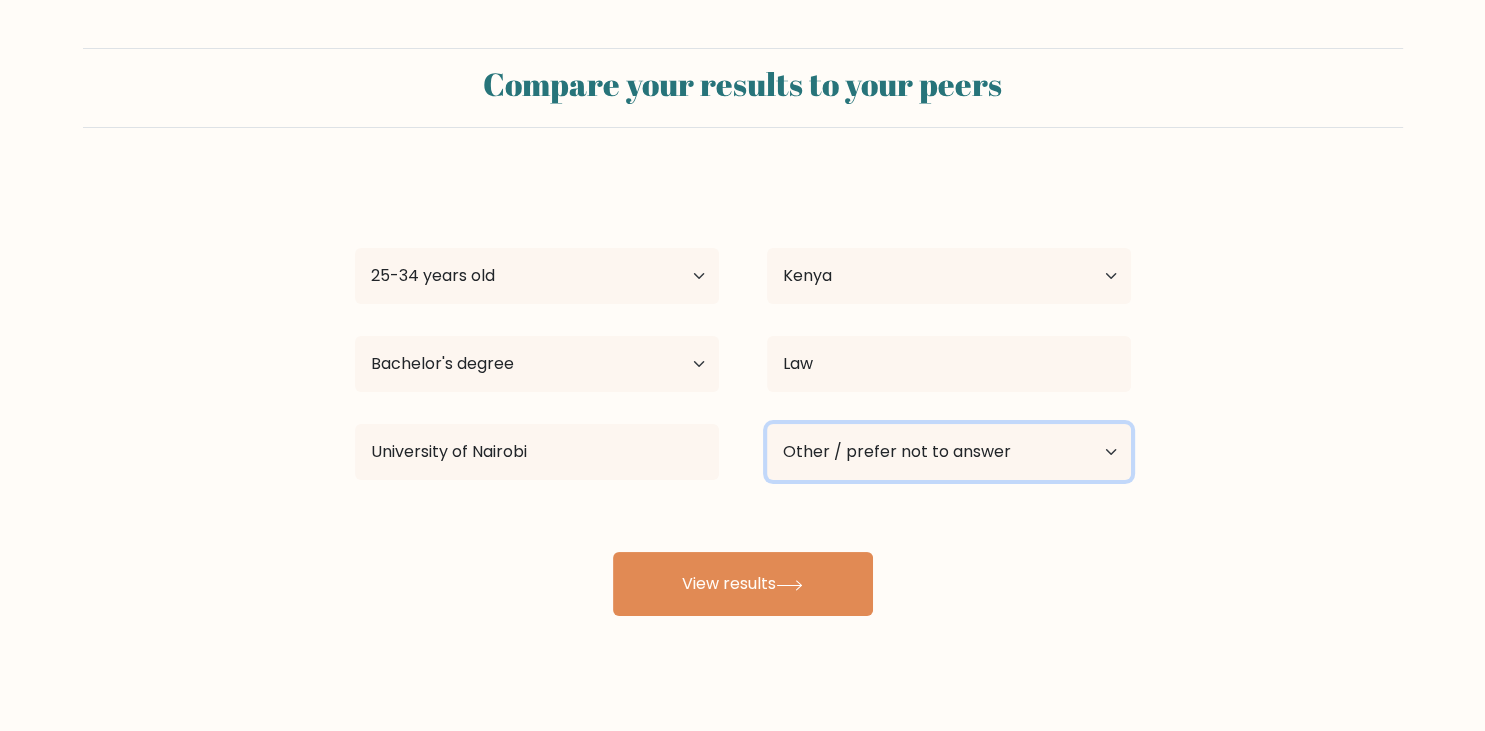 click on "Other / prefer not to answer" at bounding box center (0, 0) 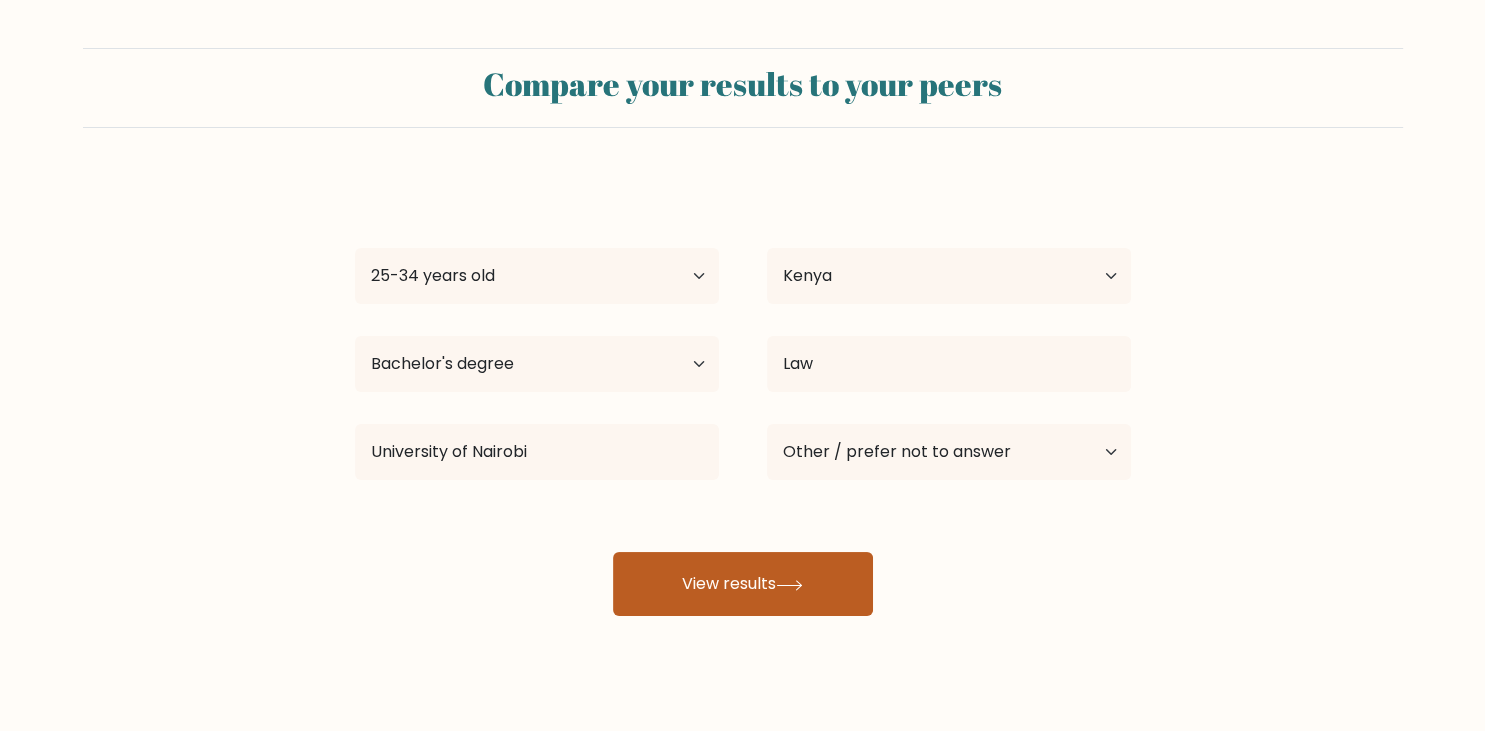click 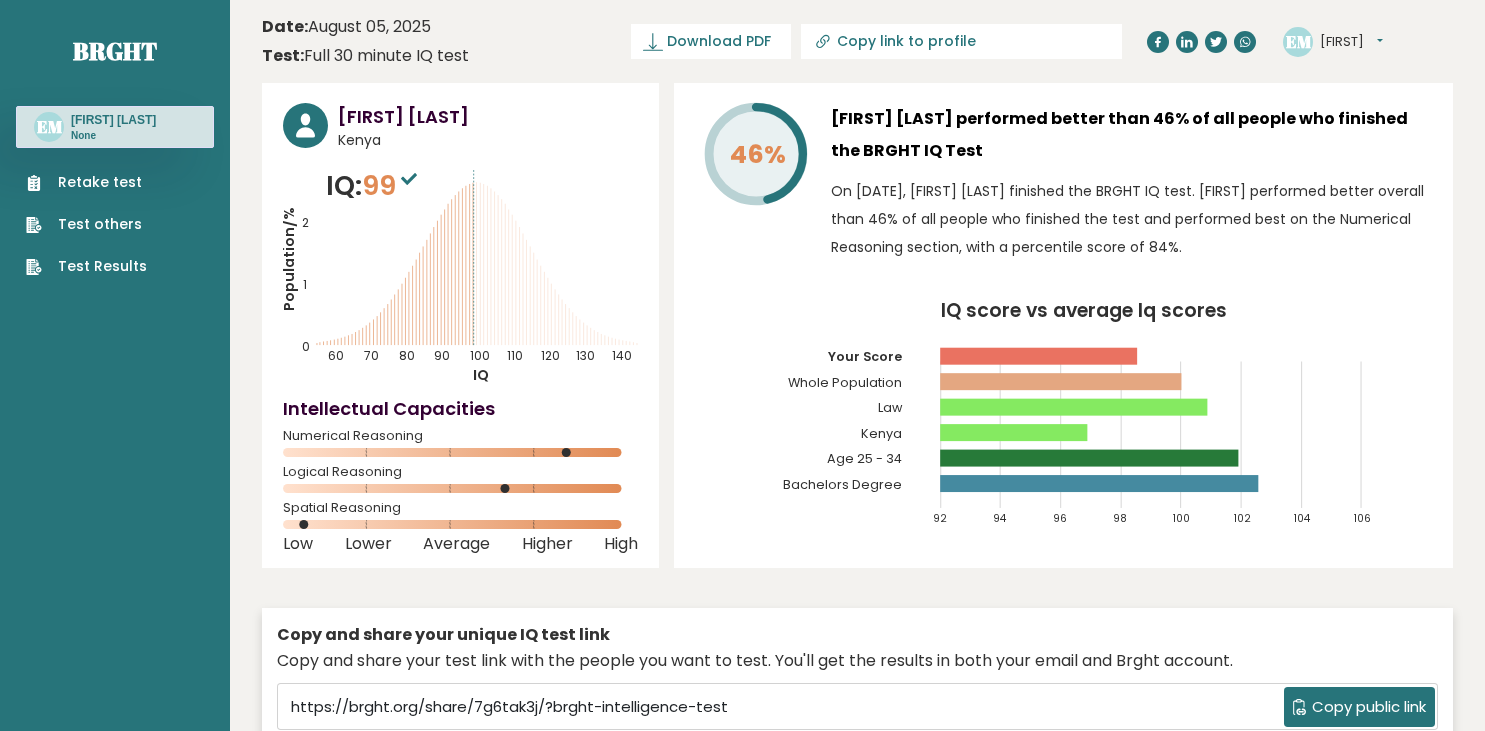 scroll, scrollTop: 0, scrollLeft: 0, axis: both 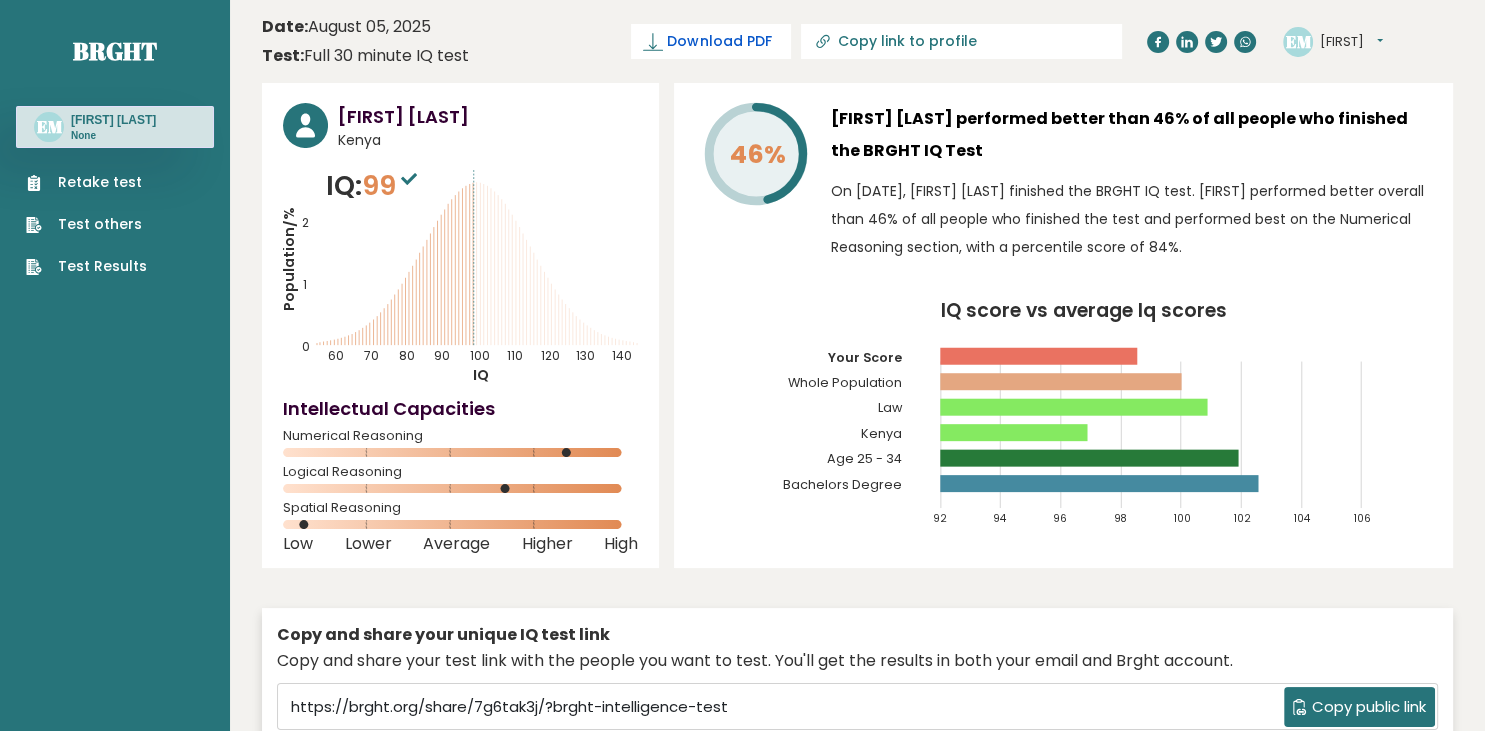 click on "Download PDF" at bounding box center (719, 41) 